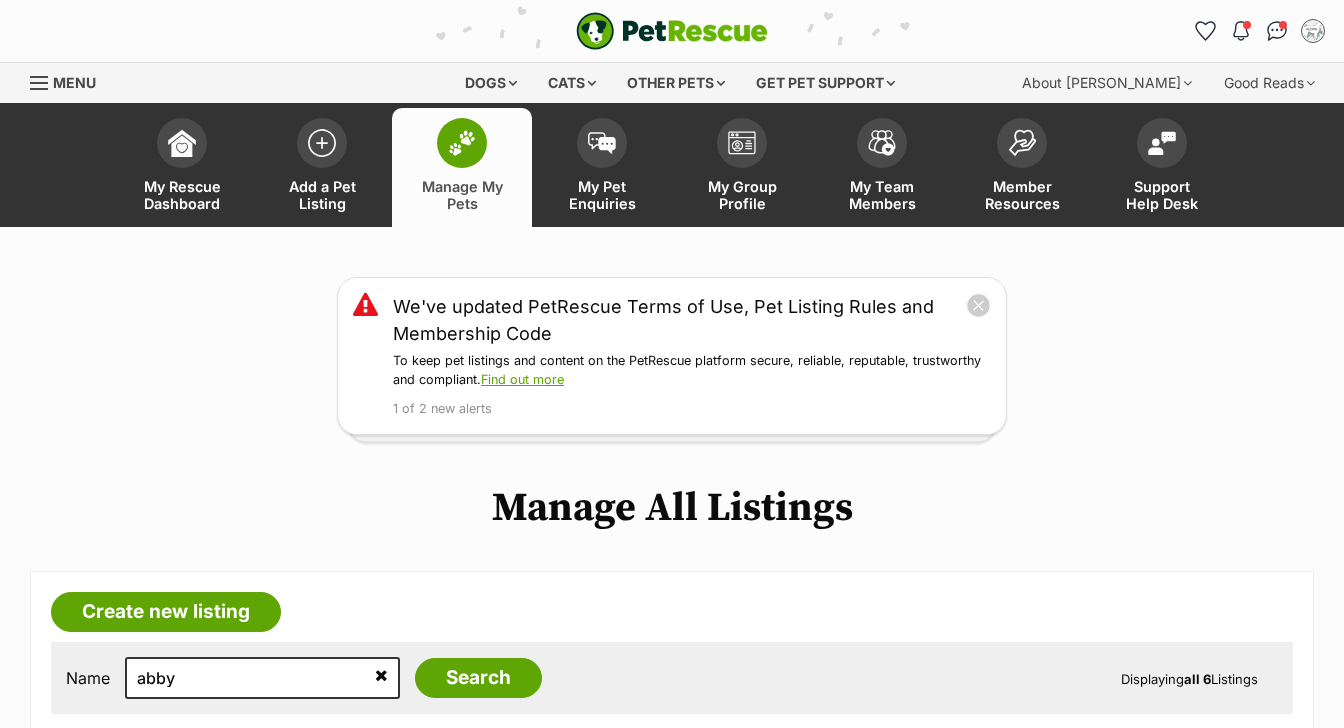 scroll, scrollTop: 611, scrollLeft: 0, axis: vertical 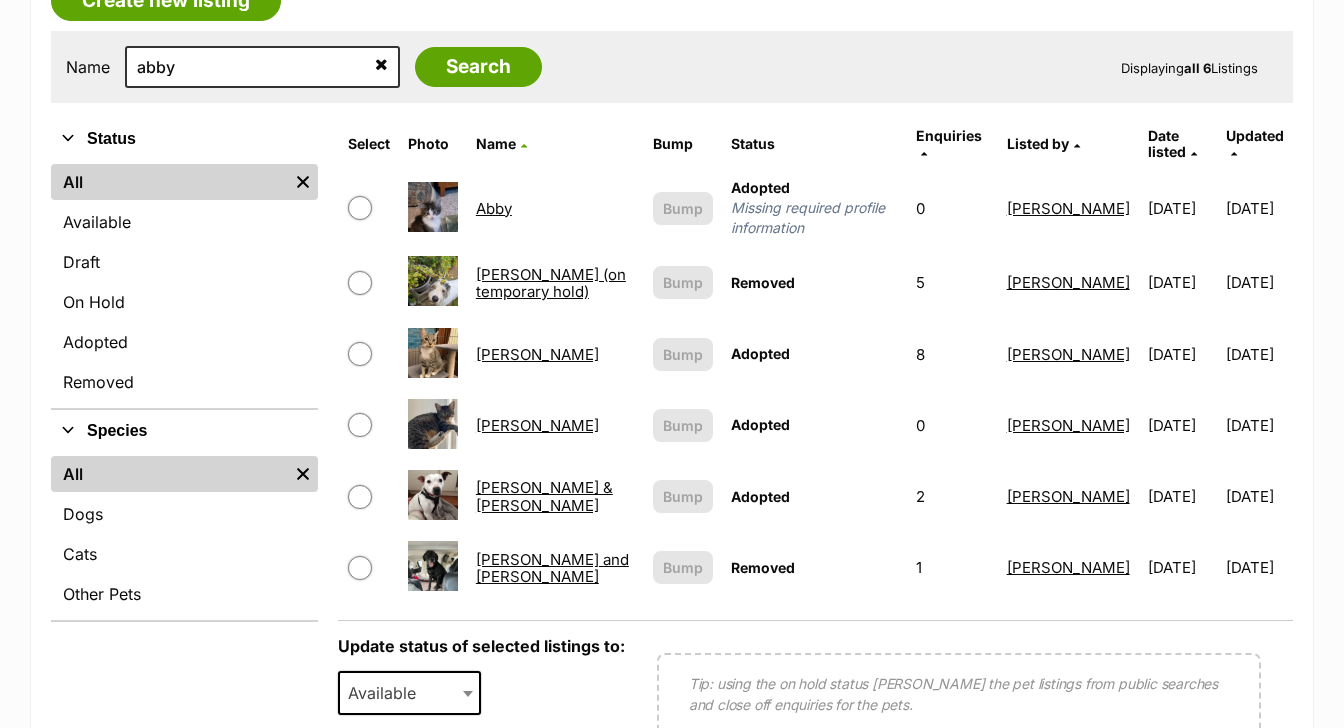 click at bounding box center (381, 64) 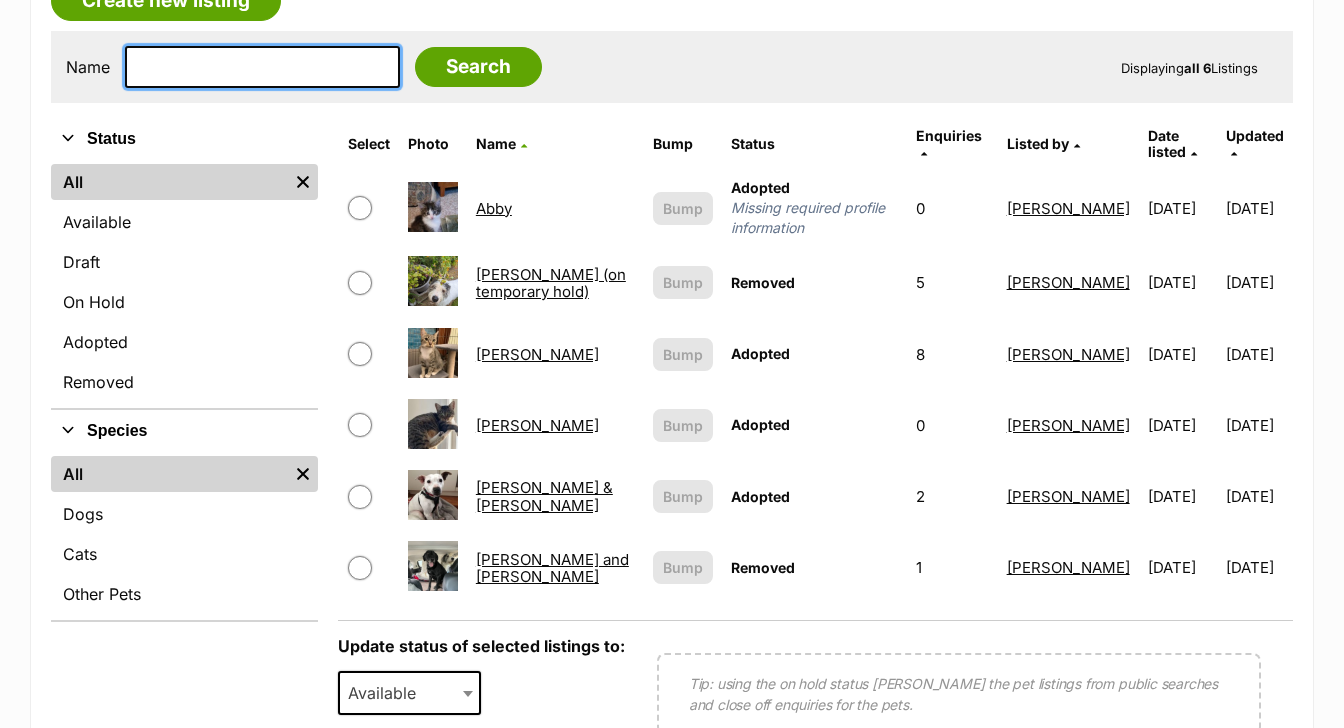 click at bounding box center (262, 67) 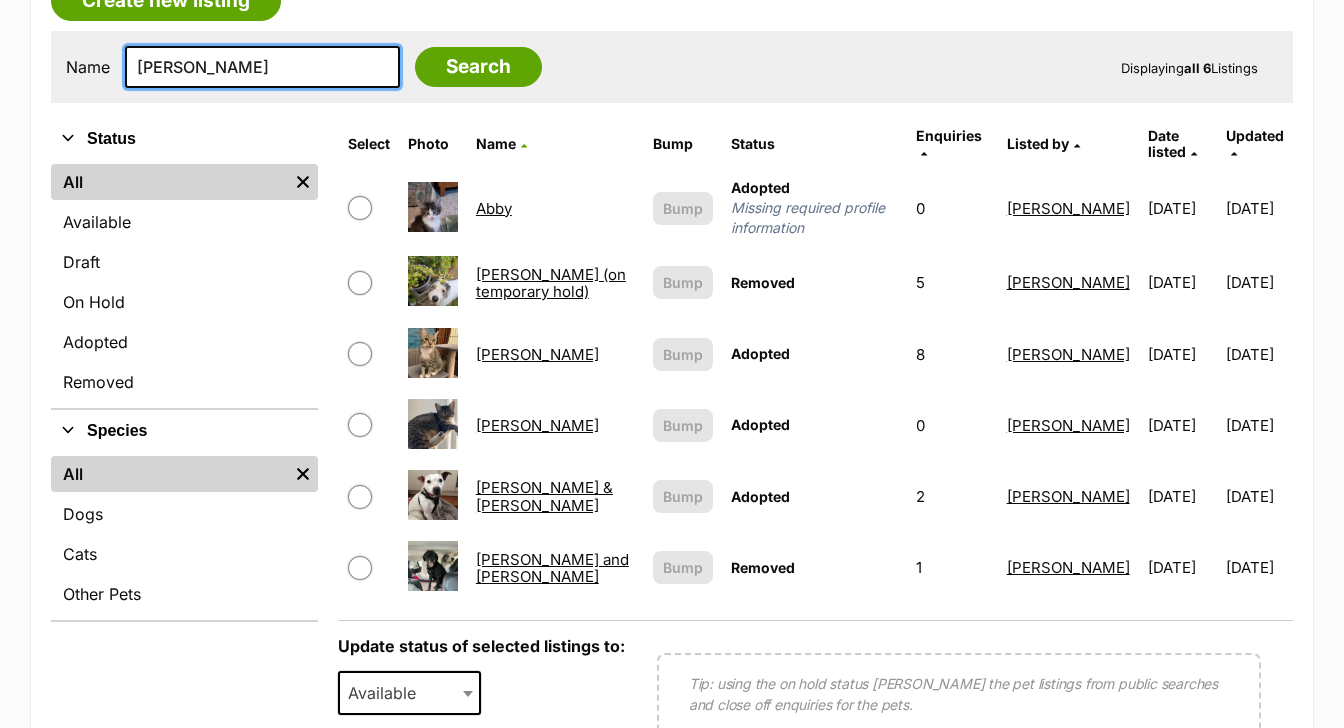 type on "teddy bel" 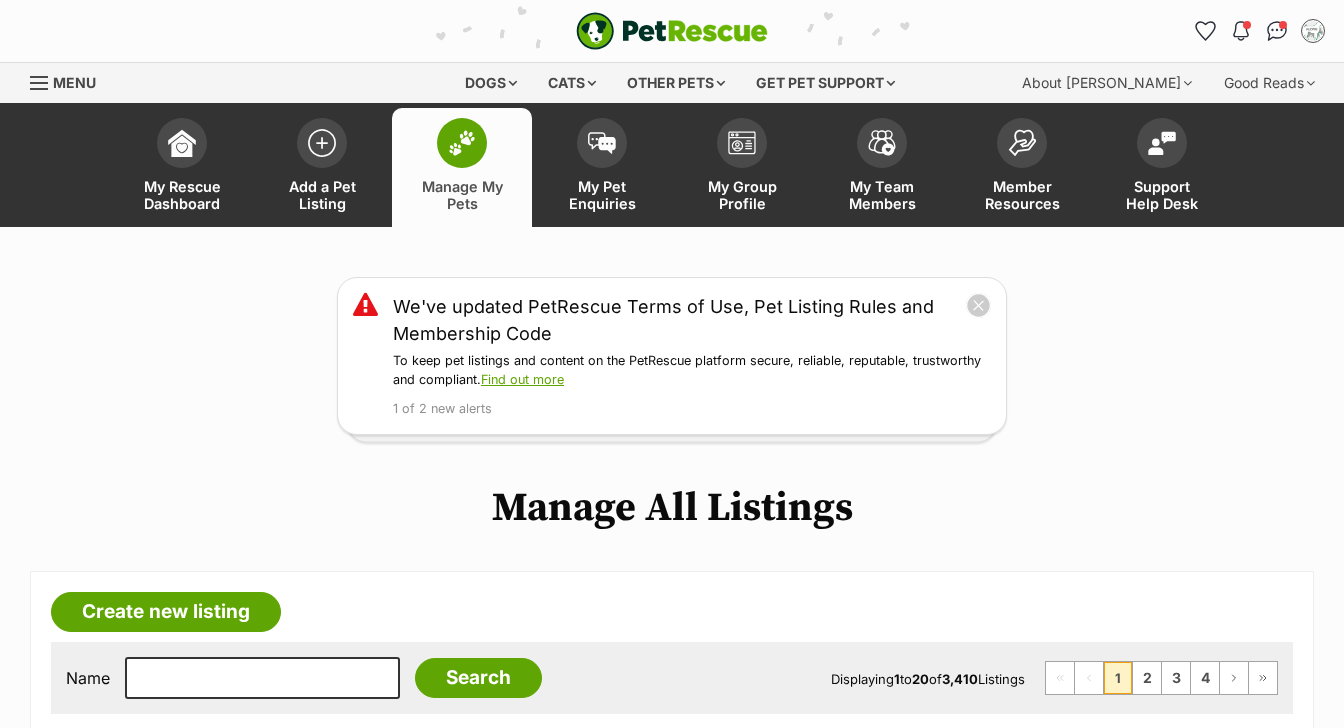 scroll, scrollTop: 519, scrollLeft: 0, axis: vertical 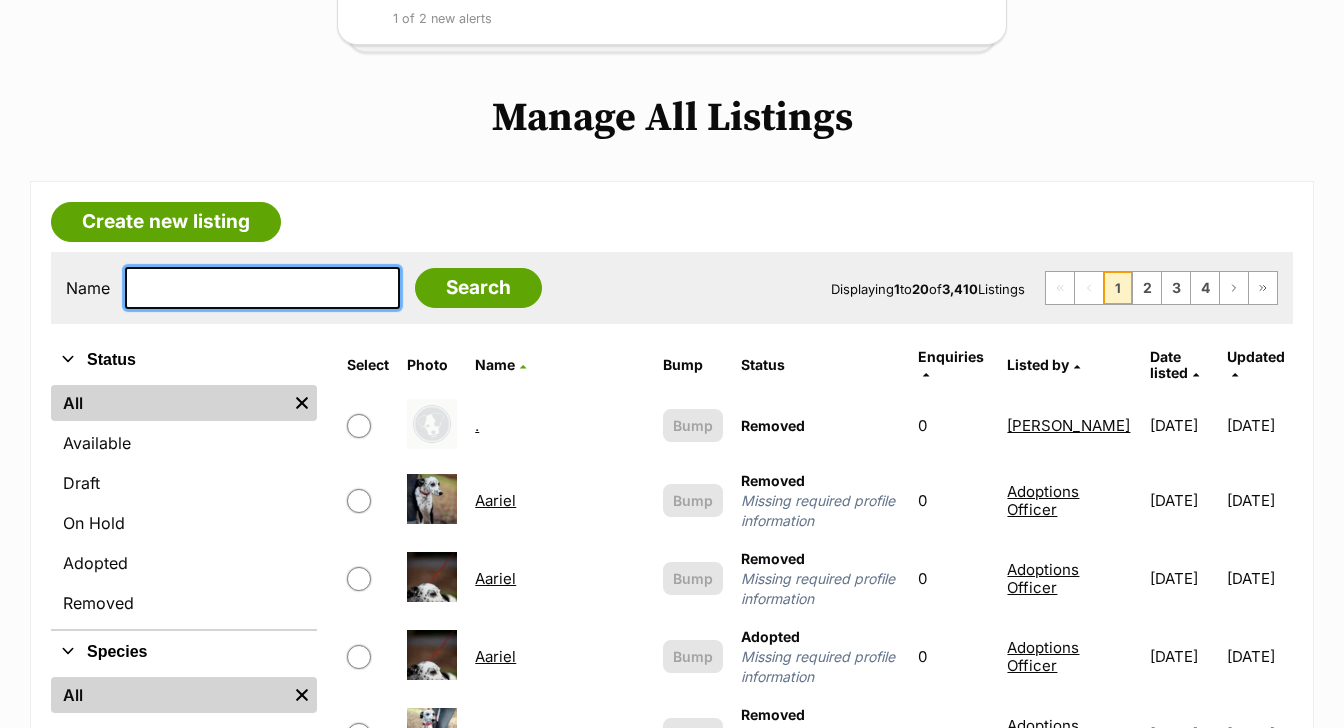 click at bounding box center (262, 288) 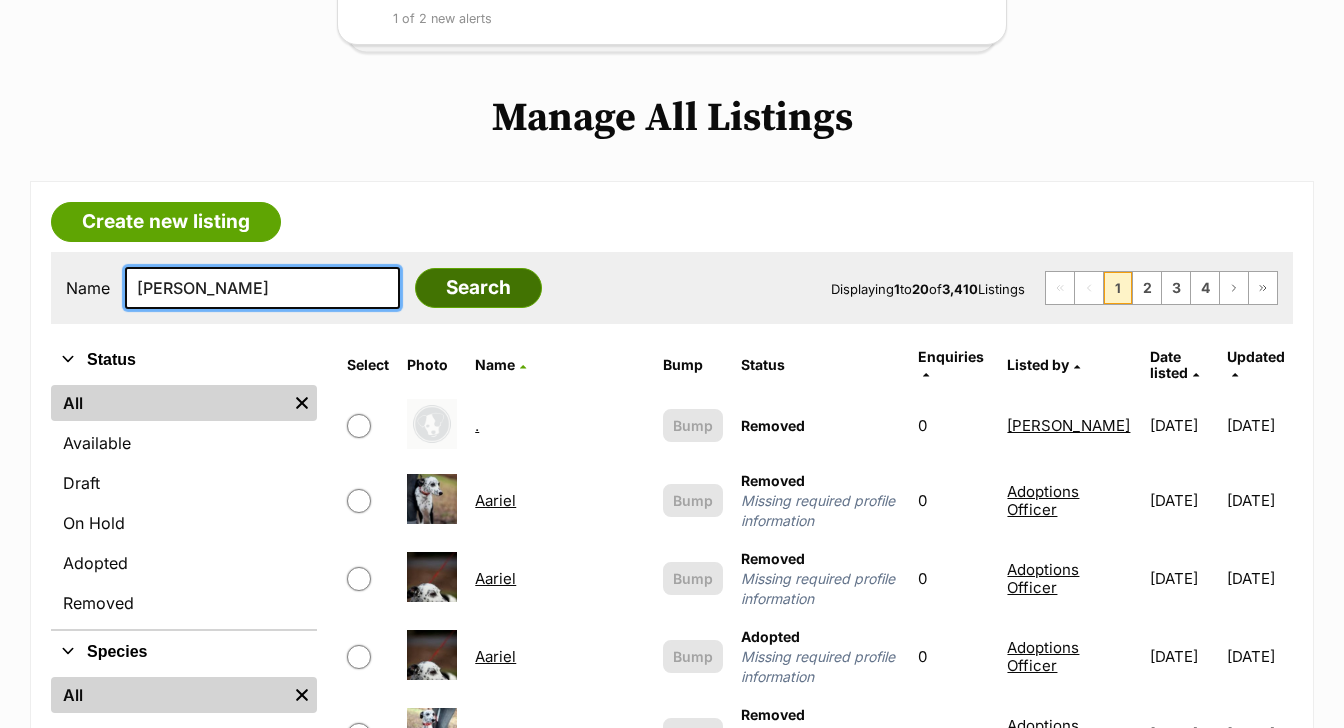 type on "teddy bel" 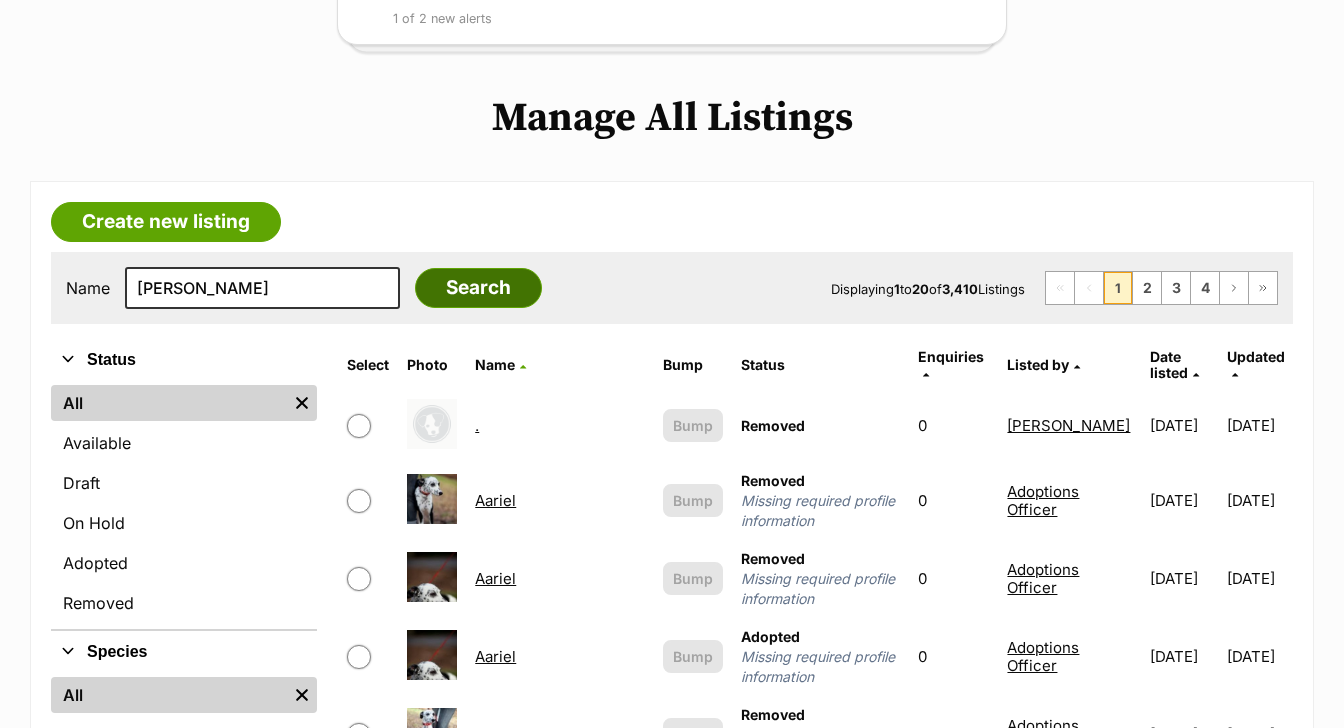 click on "Search" at bounding box center (478, 288) 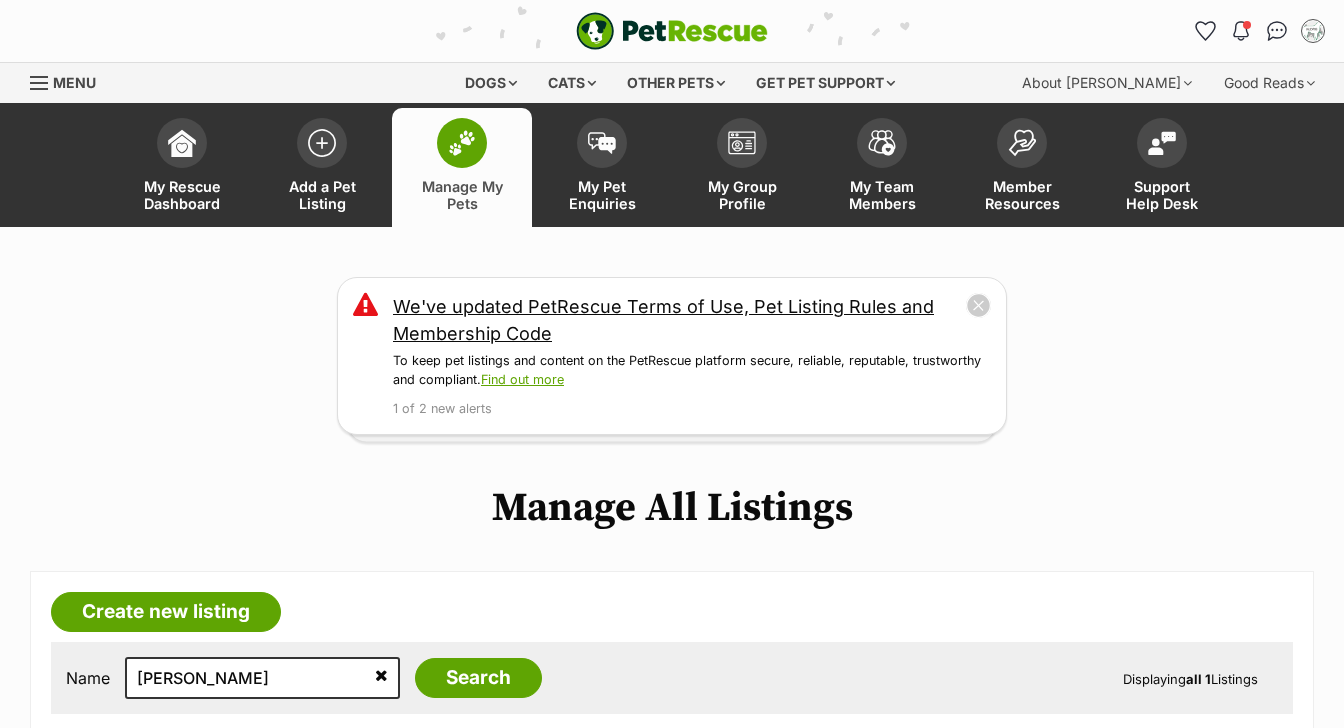 scroll, scrollTop: 0, scrollLeft: 0, axis: both 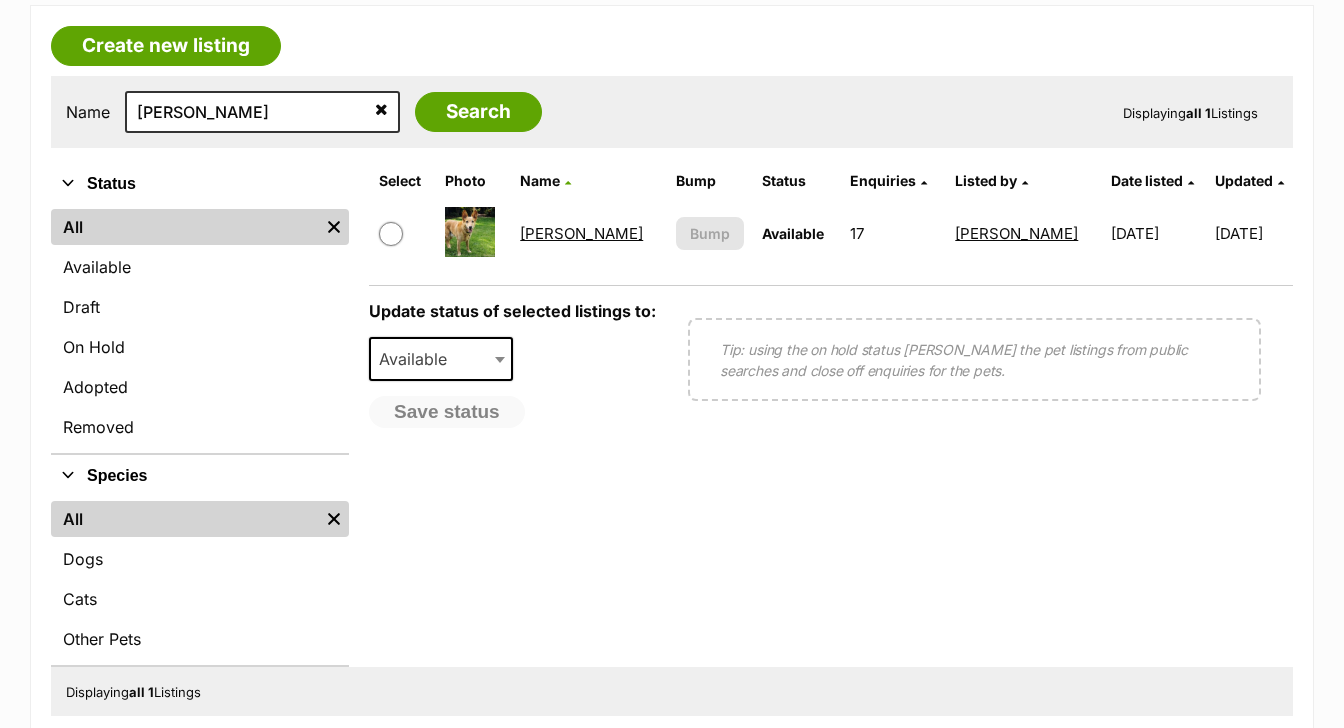 click on "[PERSON_NAME]" at bounding box center (581, 233) 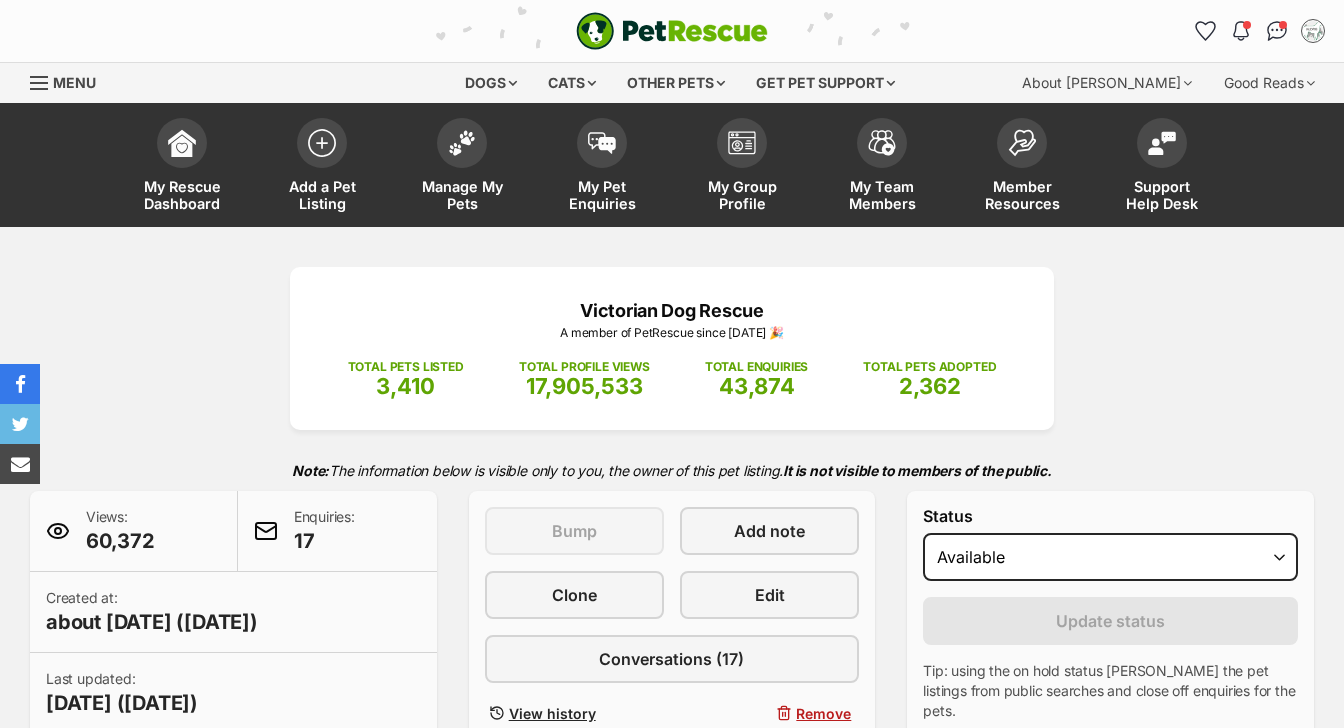 scroll, scrollTop: 599, scrollLeft: 0, axis: vertical 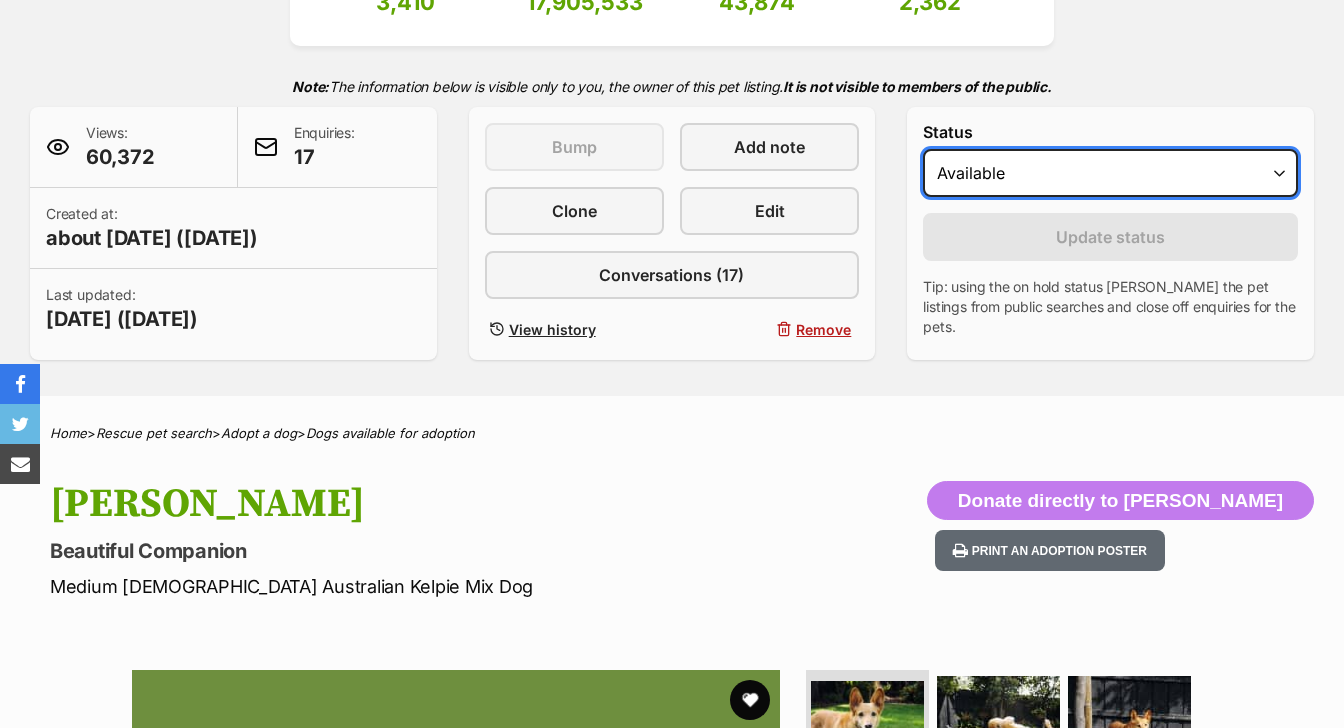 click on "Draft - not available as listing has enquires
Available
On hold
Adopted" at bounding box center [1110, 173] 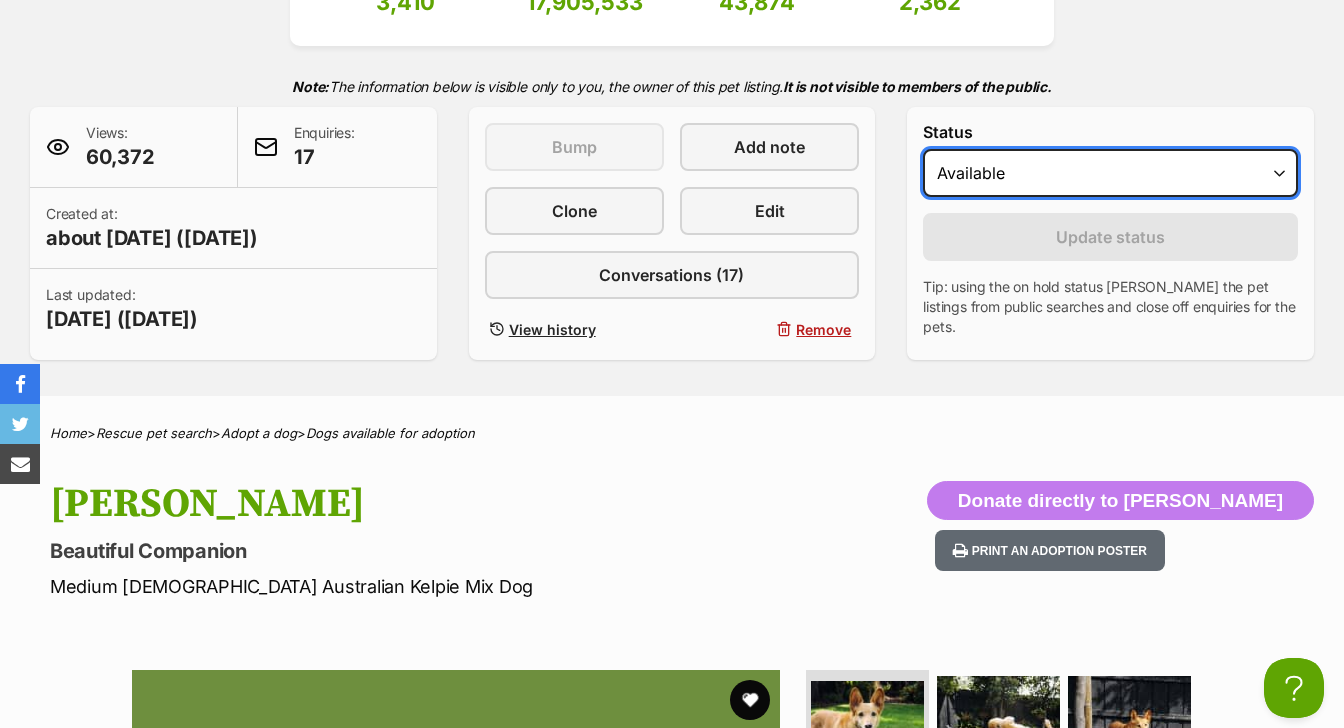 scroll, scrollTop: 0, scrollLeft: 0, axis: both 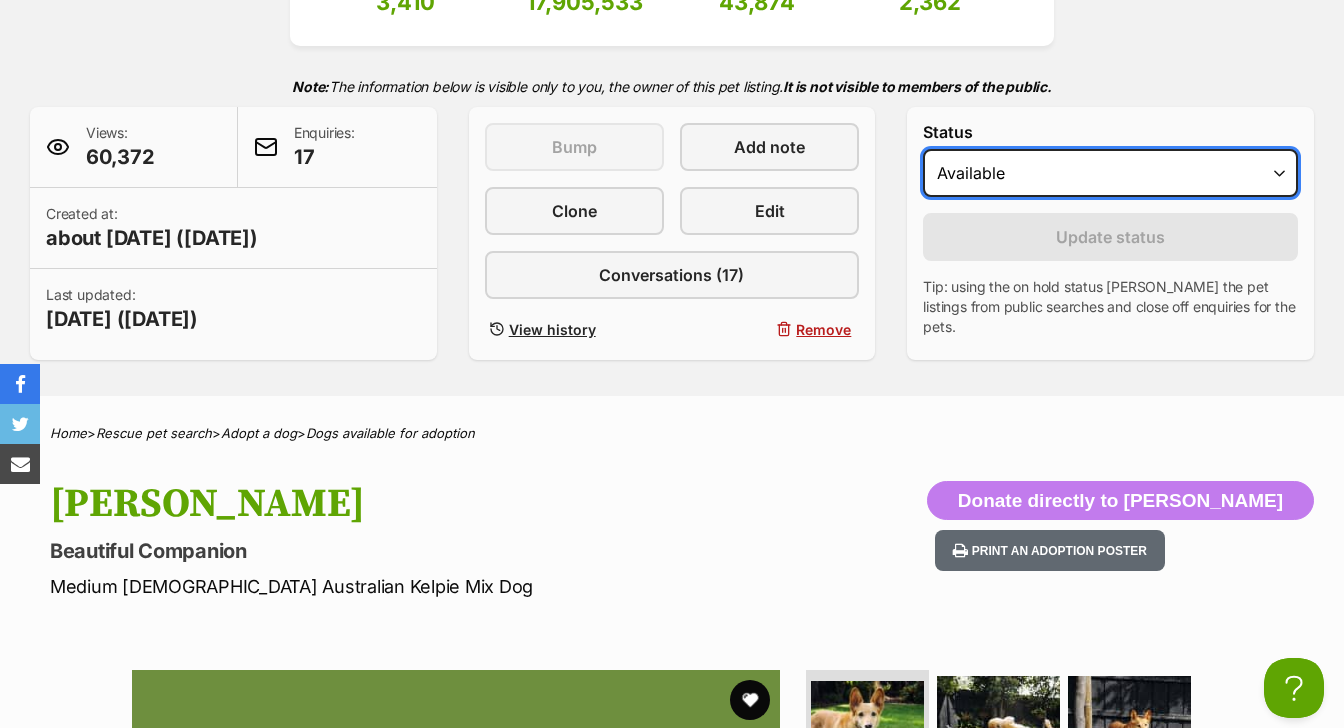 select on "on_hold" 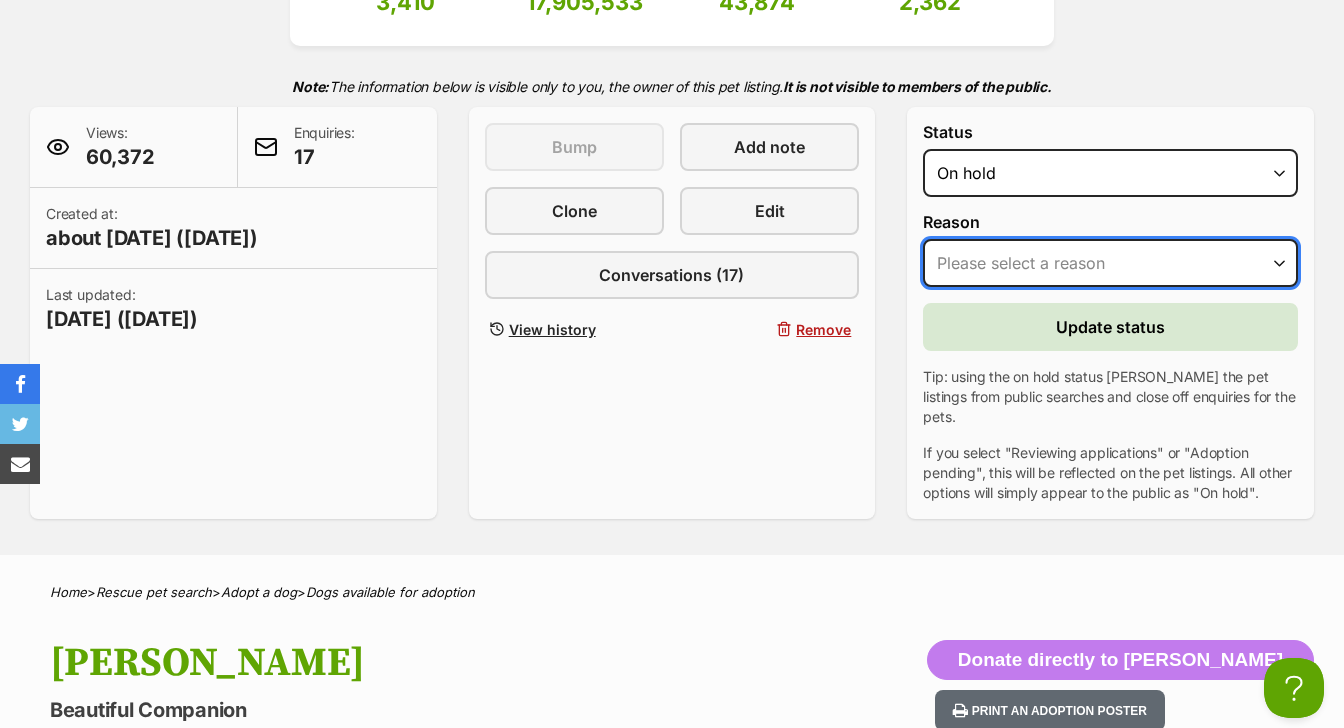 click on "Please select a reason
Medical reasons
Reviewing applications
Adoption pending
Other" at bounding box center (1110, 263) 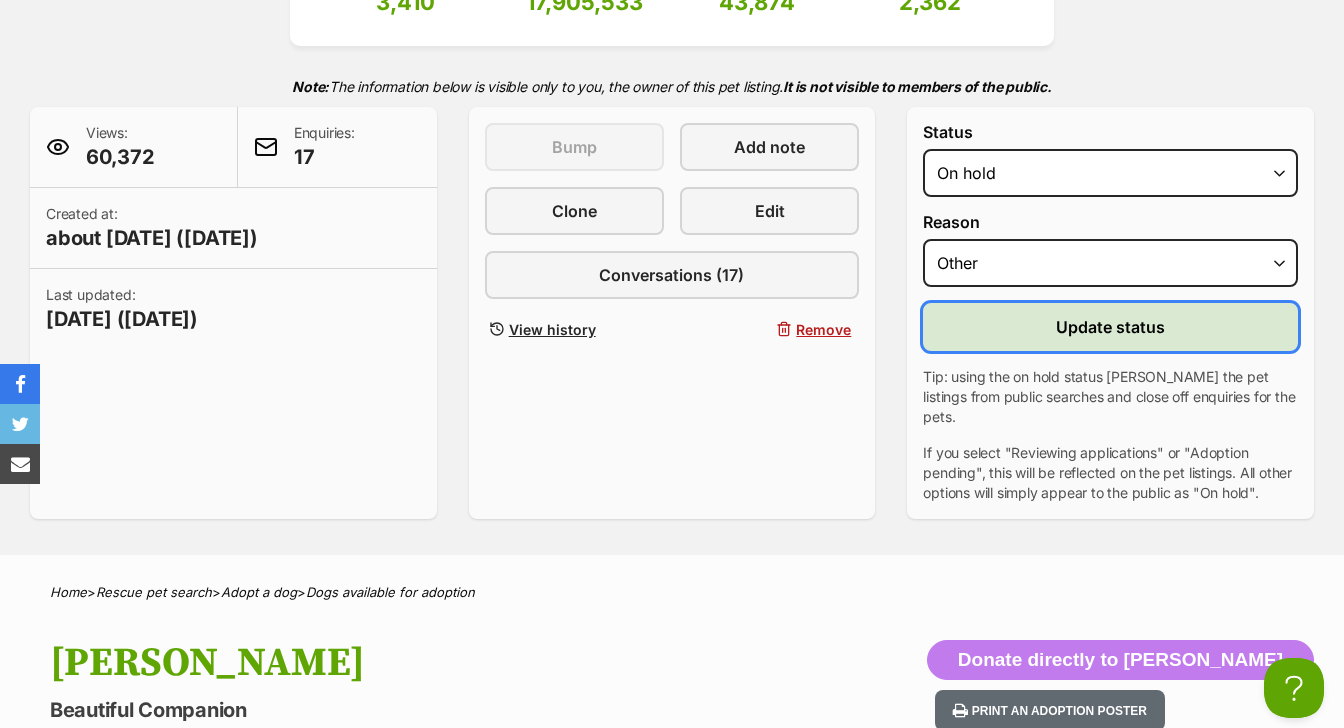 click on "Update status" at bounding box center (1110, 327) 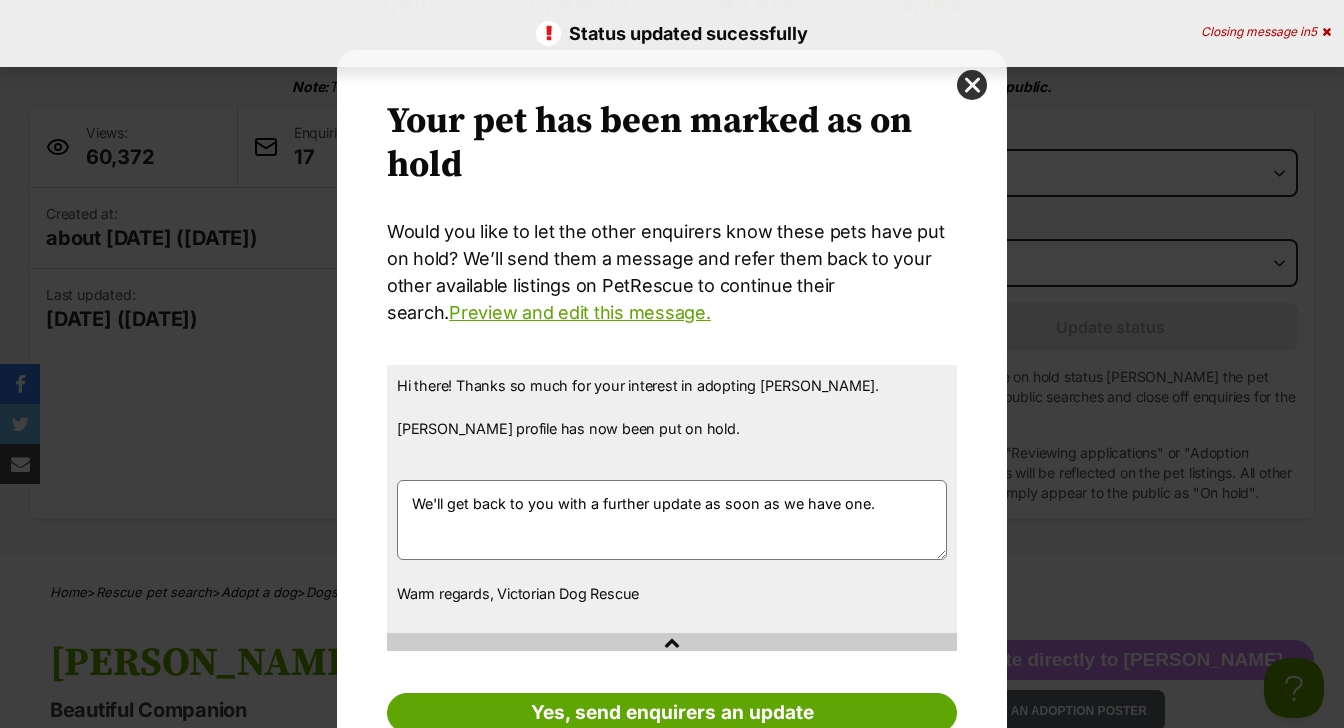 scroll, scrollTop: 0, scrollLeft: 0, axis: both 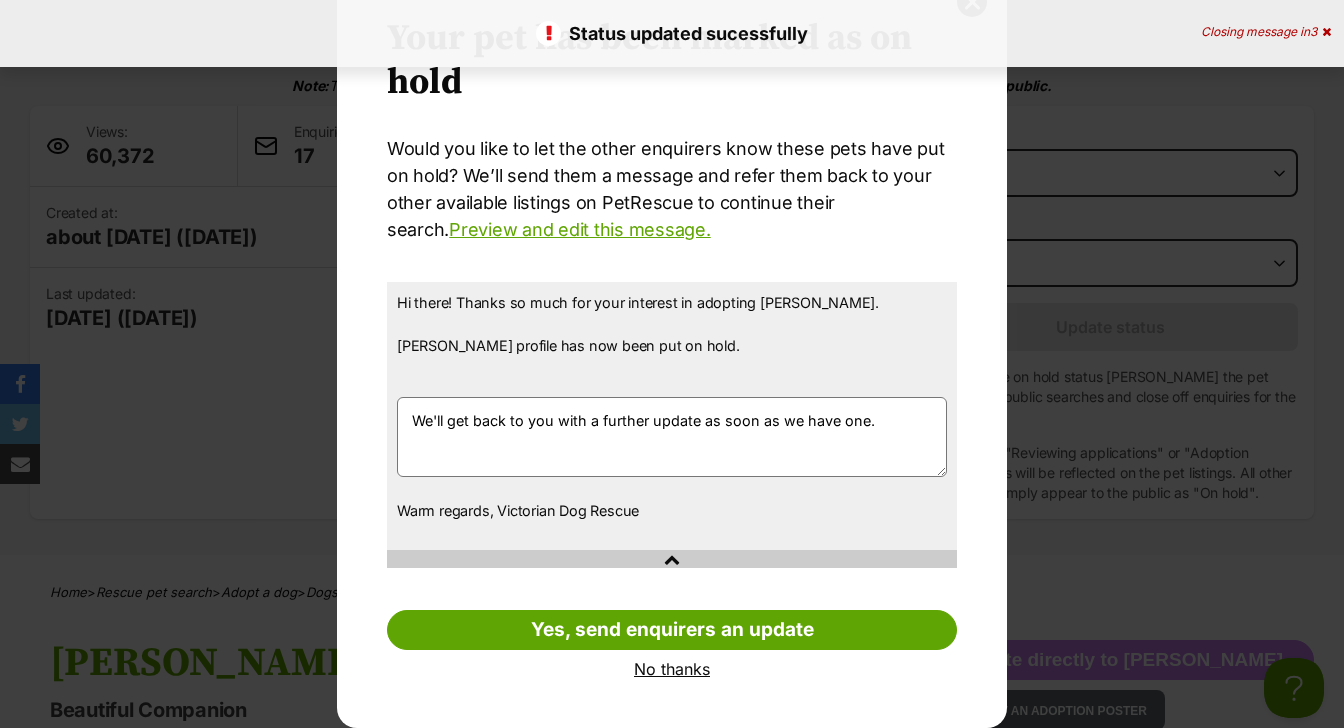 click on "No thanks" at bounding box center (672, 669) 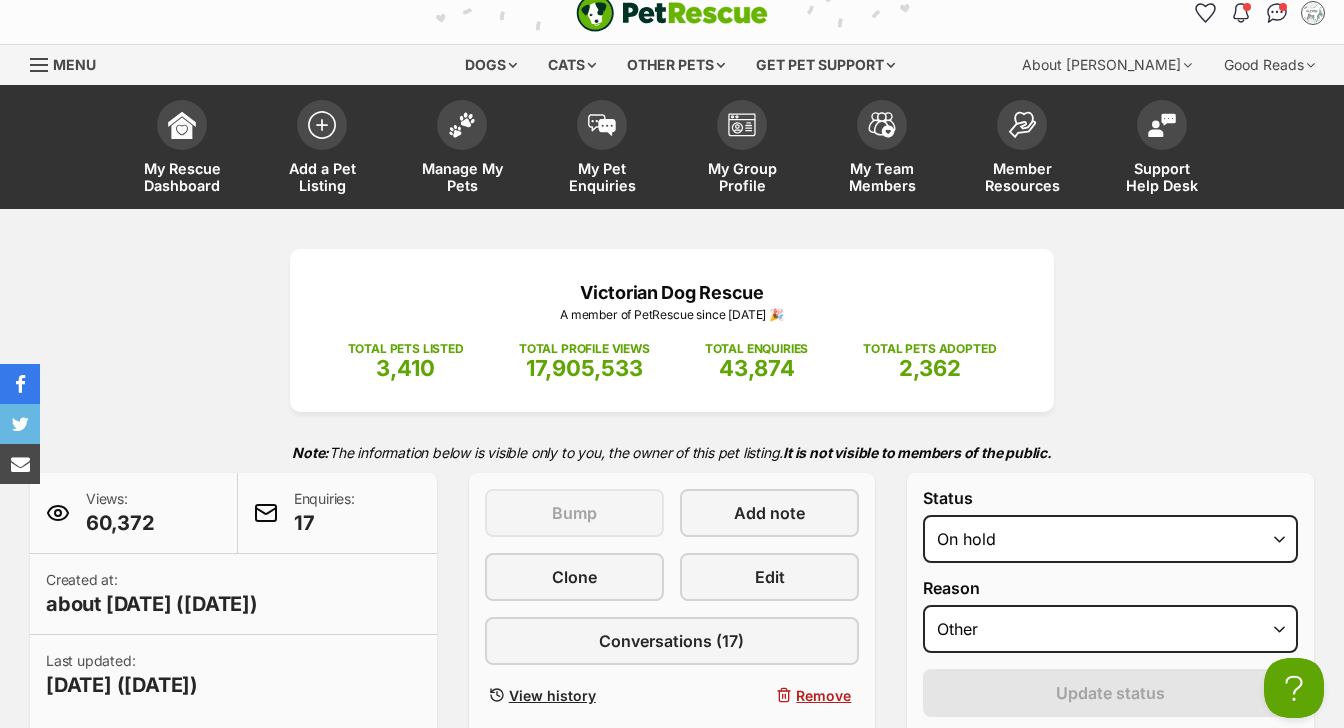 scroll, scrollTop: 0, scrollLeft: 0, axis: both 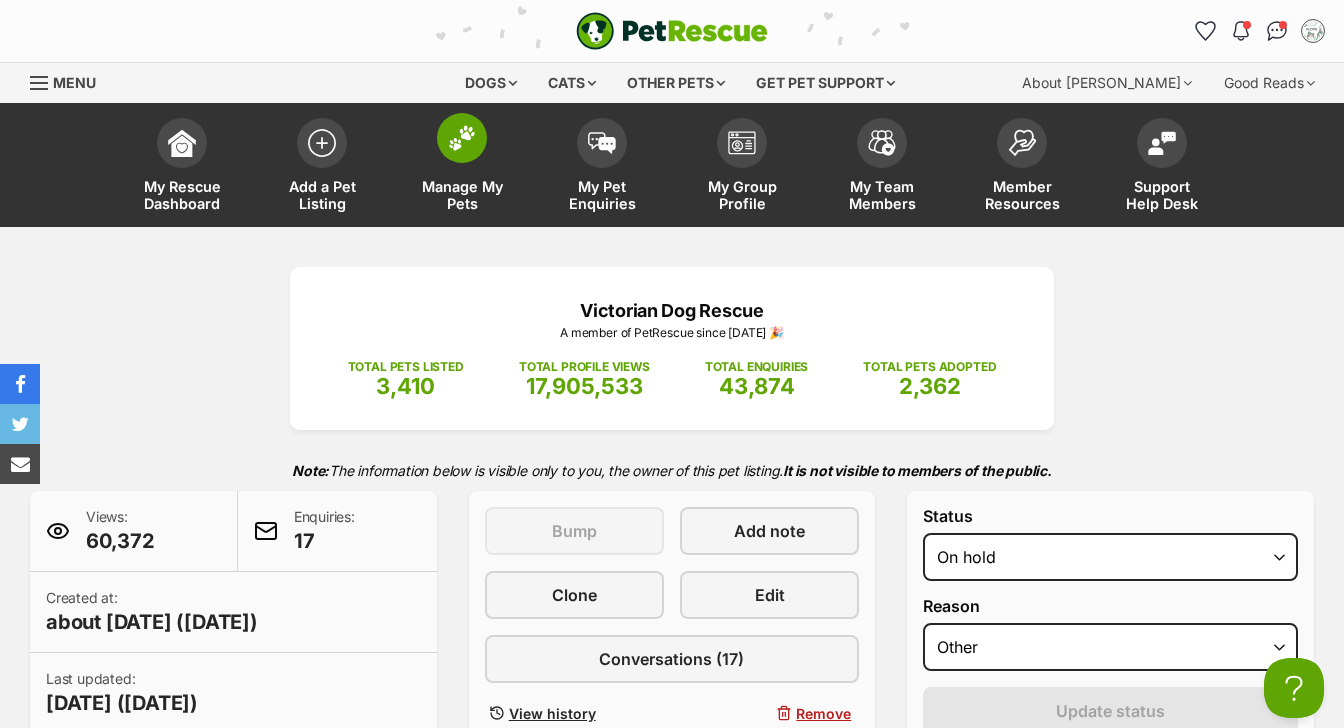click at bounding box center [462, 138] 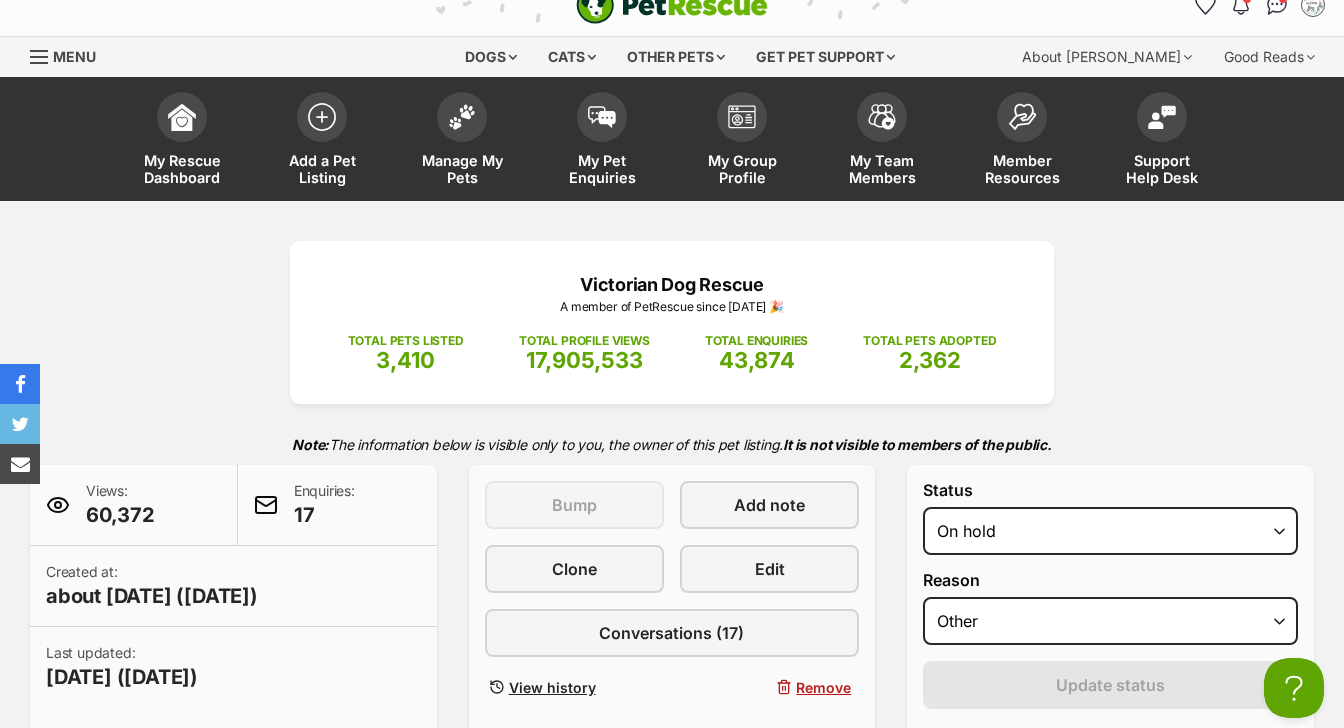 scroll, scrollTop: 45, scrollLeft: 0, axis: vertical 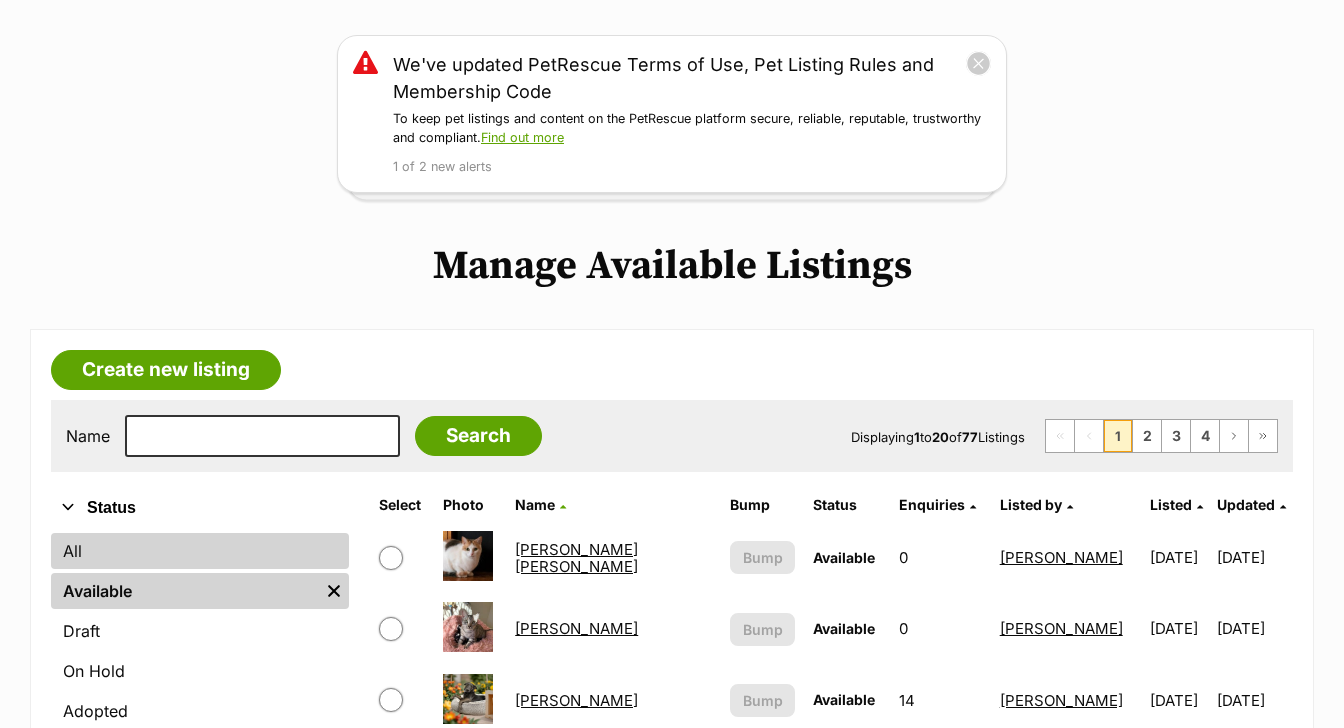 click on "All" at bounding box center (200, 551) 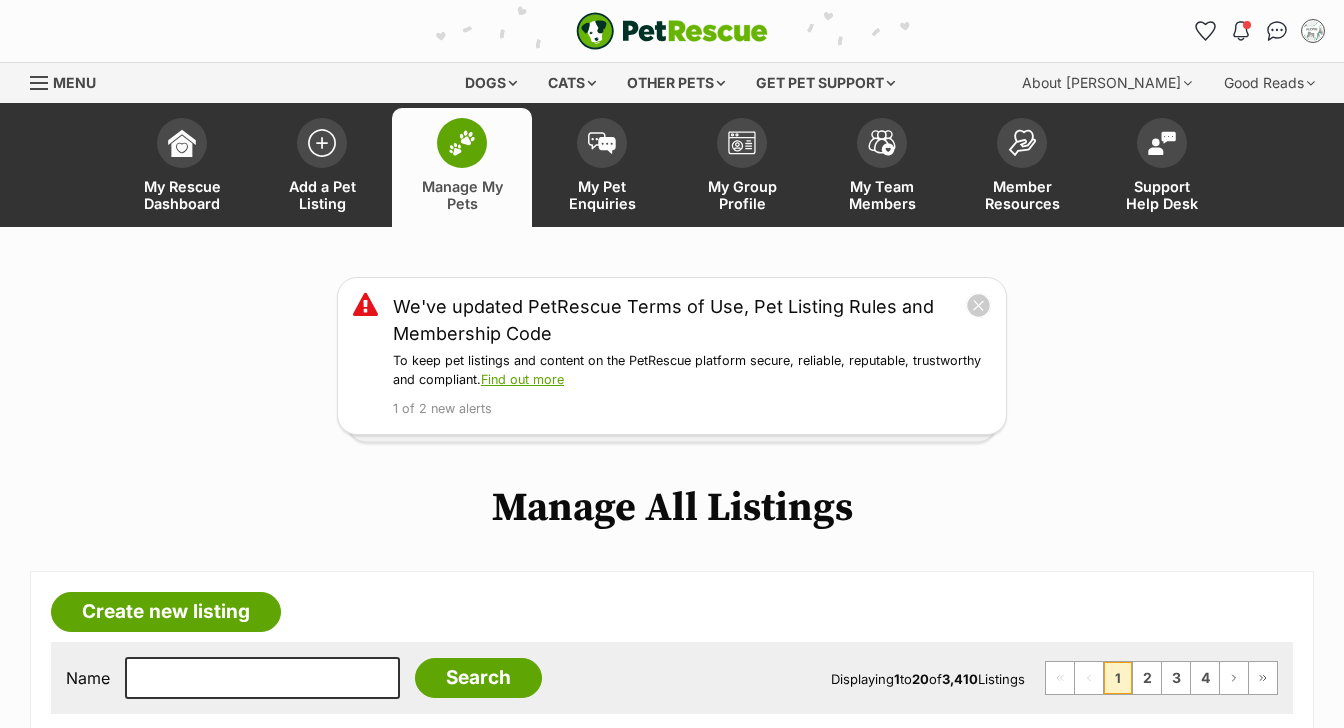 scroll, scrollTop: 0, scrollLeft: 0, axis: both 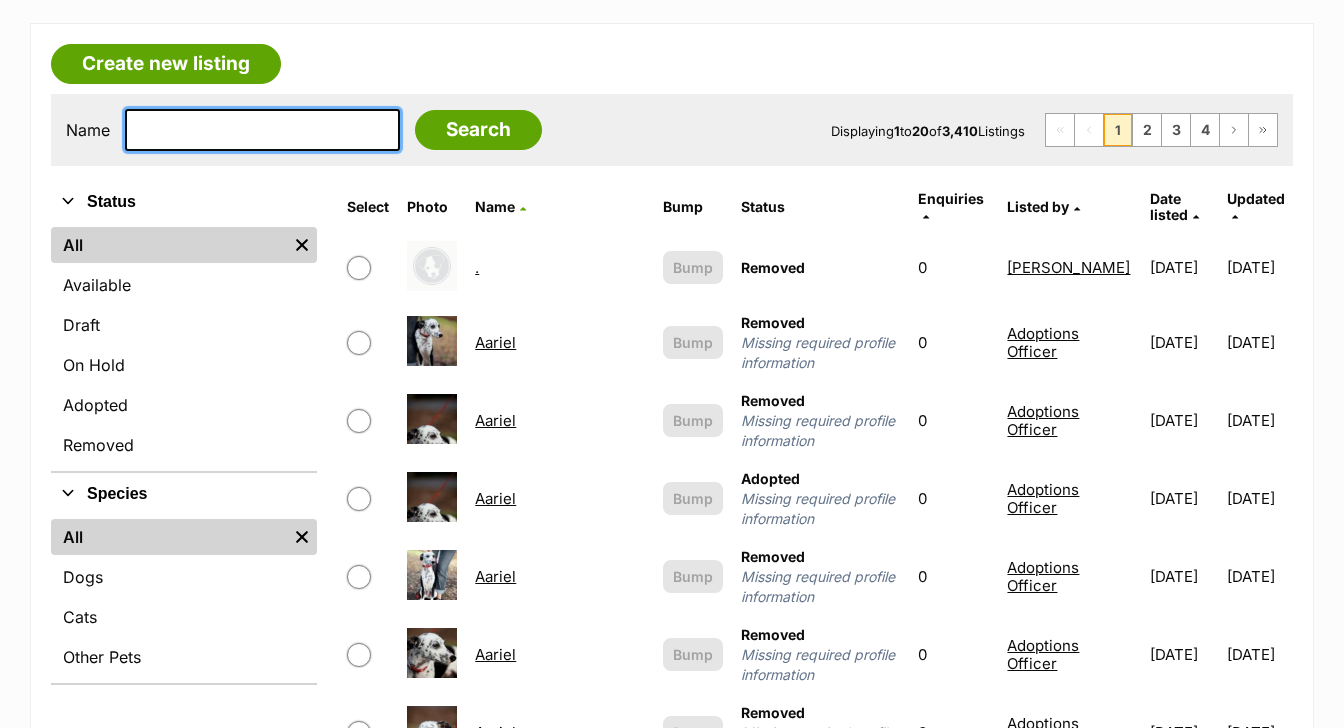 click at bounding box center [262, 130] 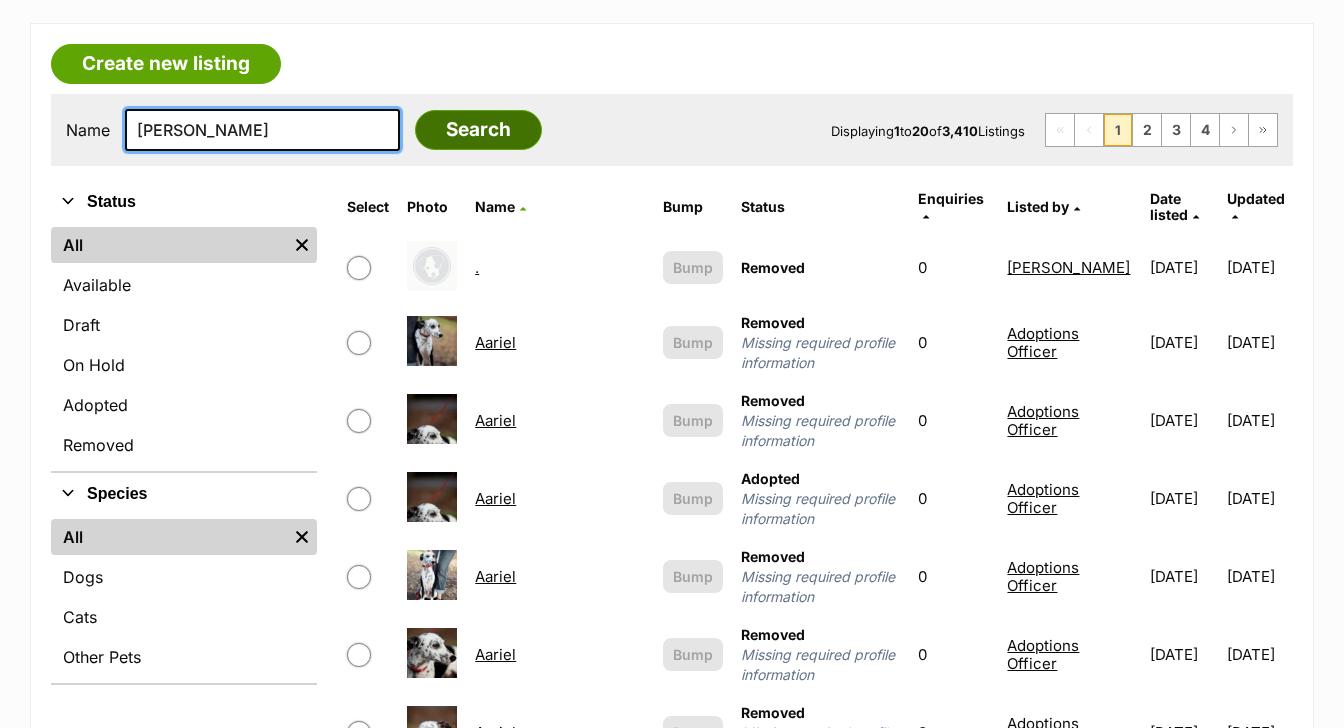 type on "toby" 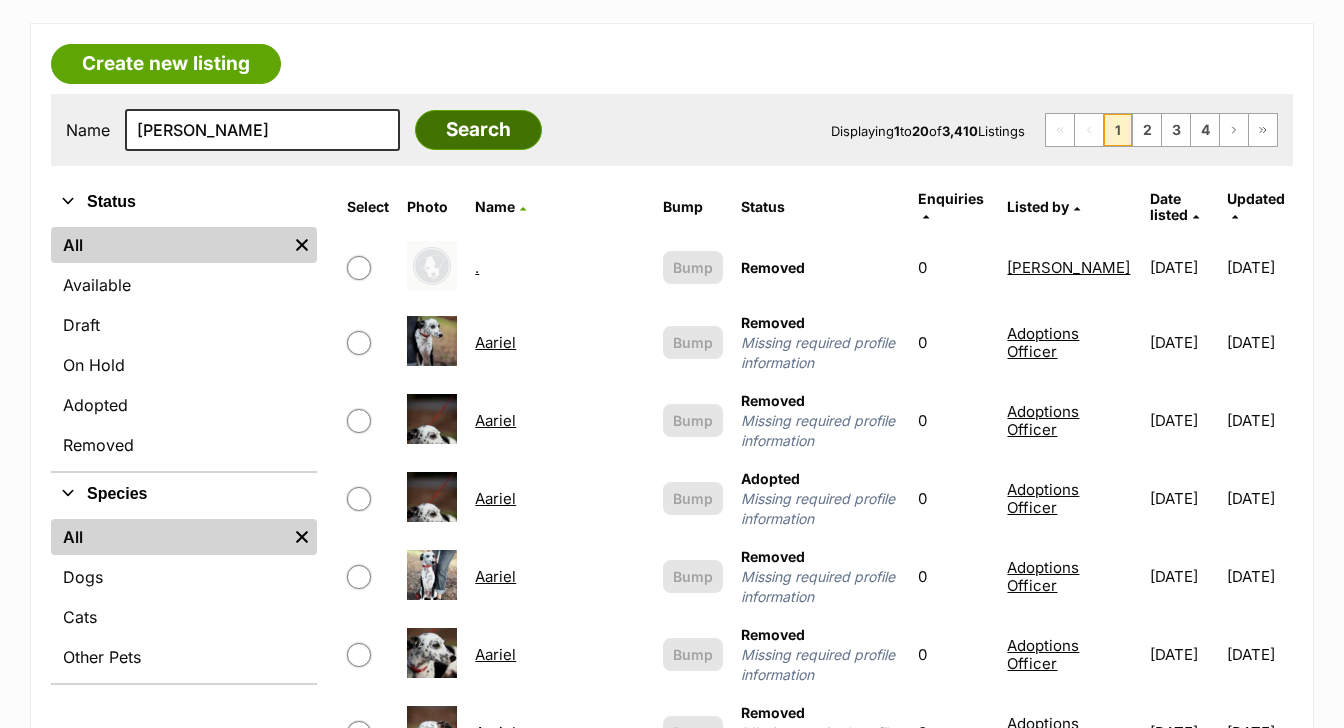 click on "Search" at bounding box center [478, 130] 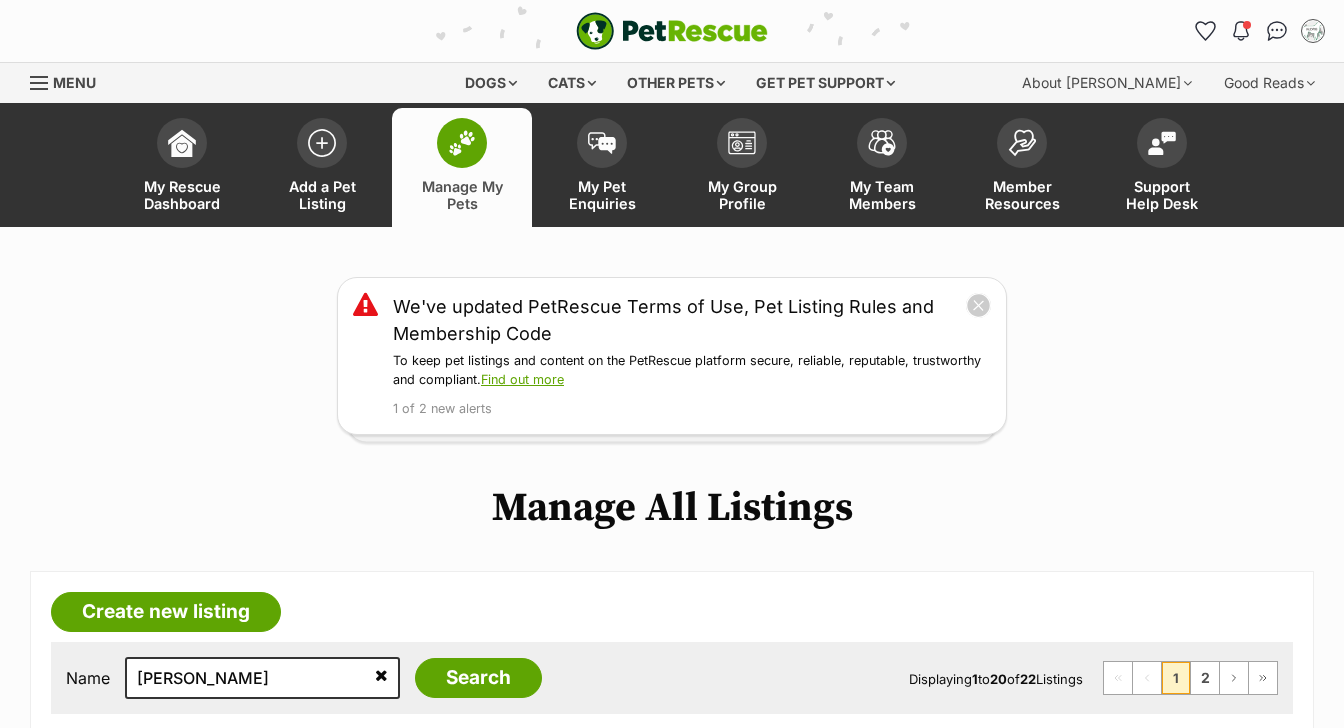 scroll, scrollTop: 0, scrollLeft: 0, axis: both 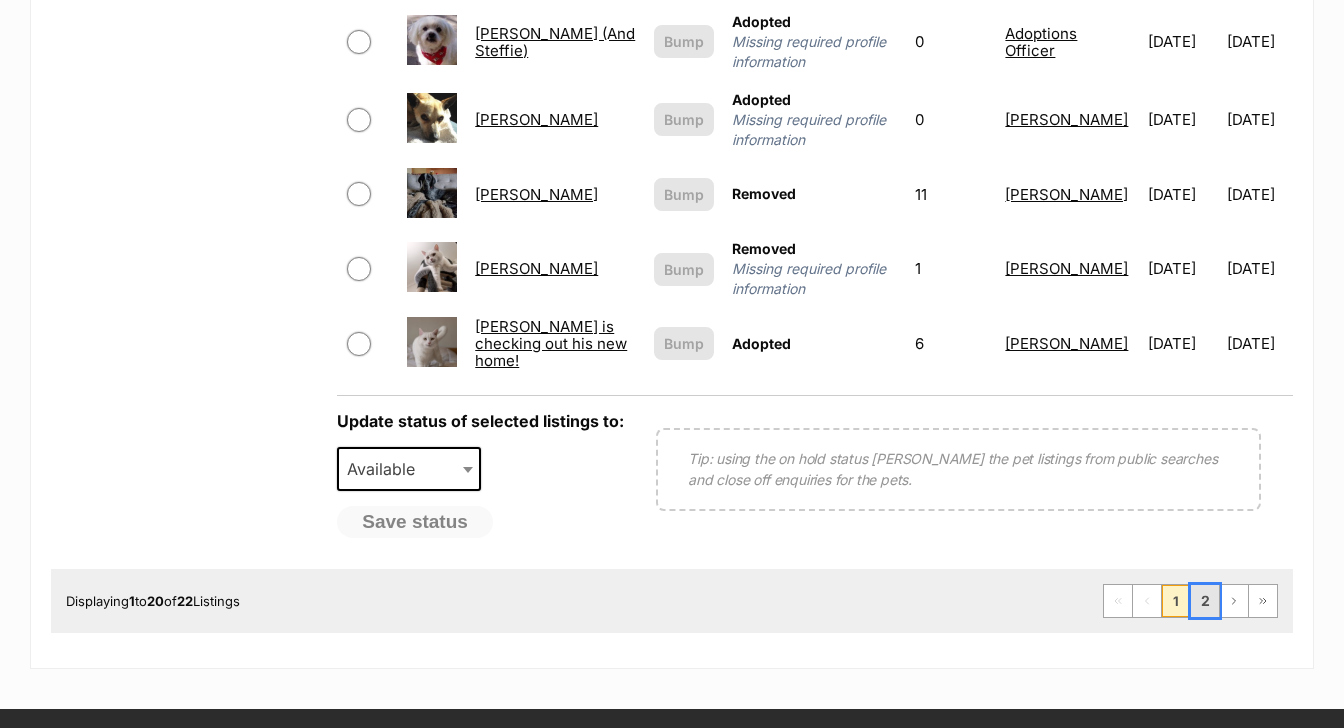 click on "2" at bounding box center (1205, 601) 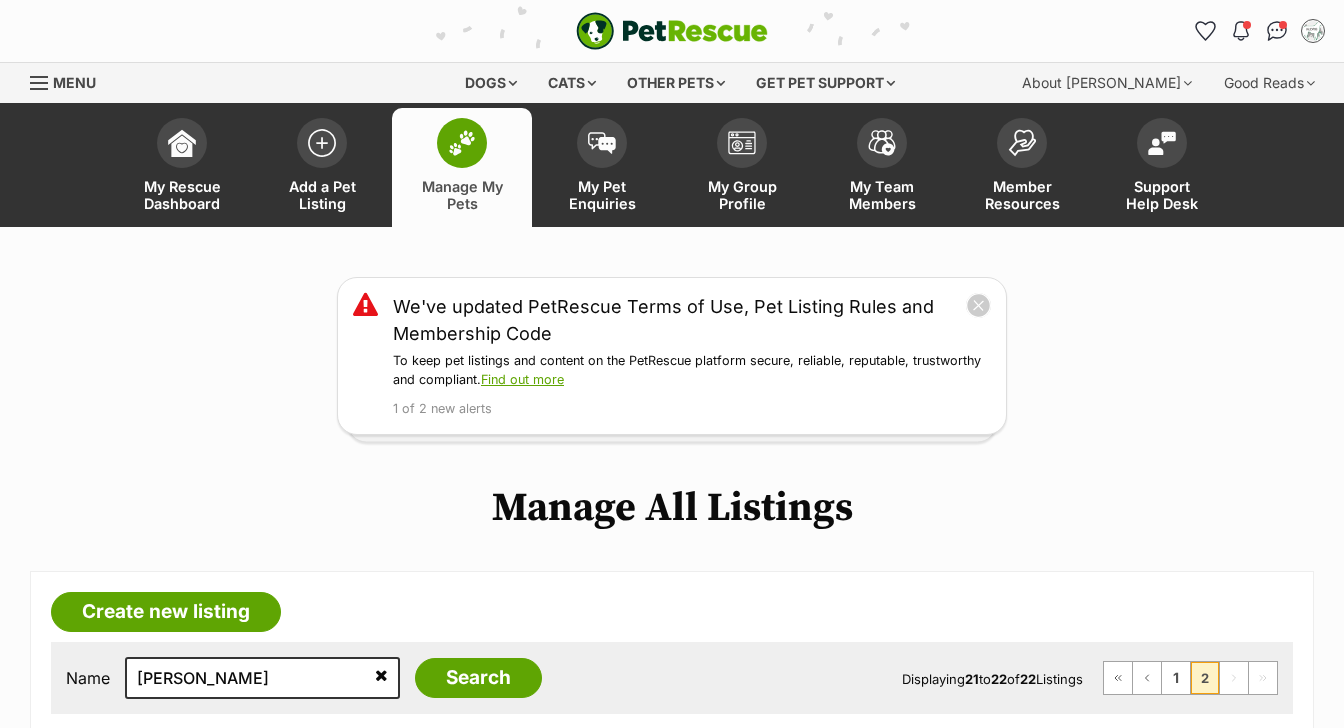 scroll, scrollTop: 0, scrollLeft: 0, axis: both 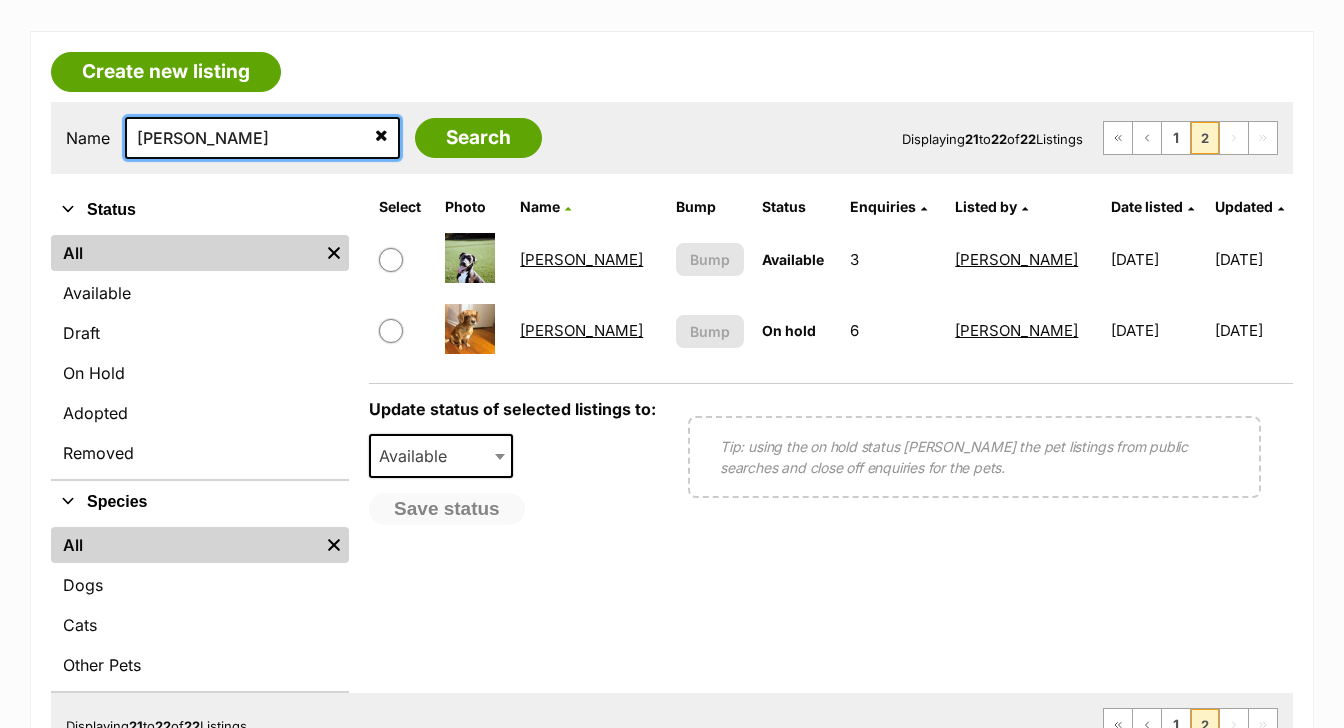 click on "toby" at bounding box center (262, 138) 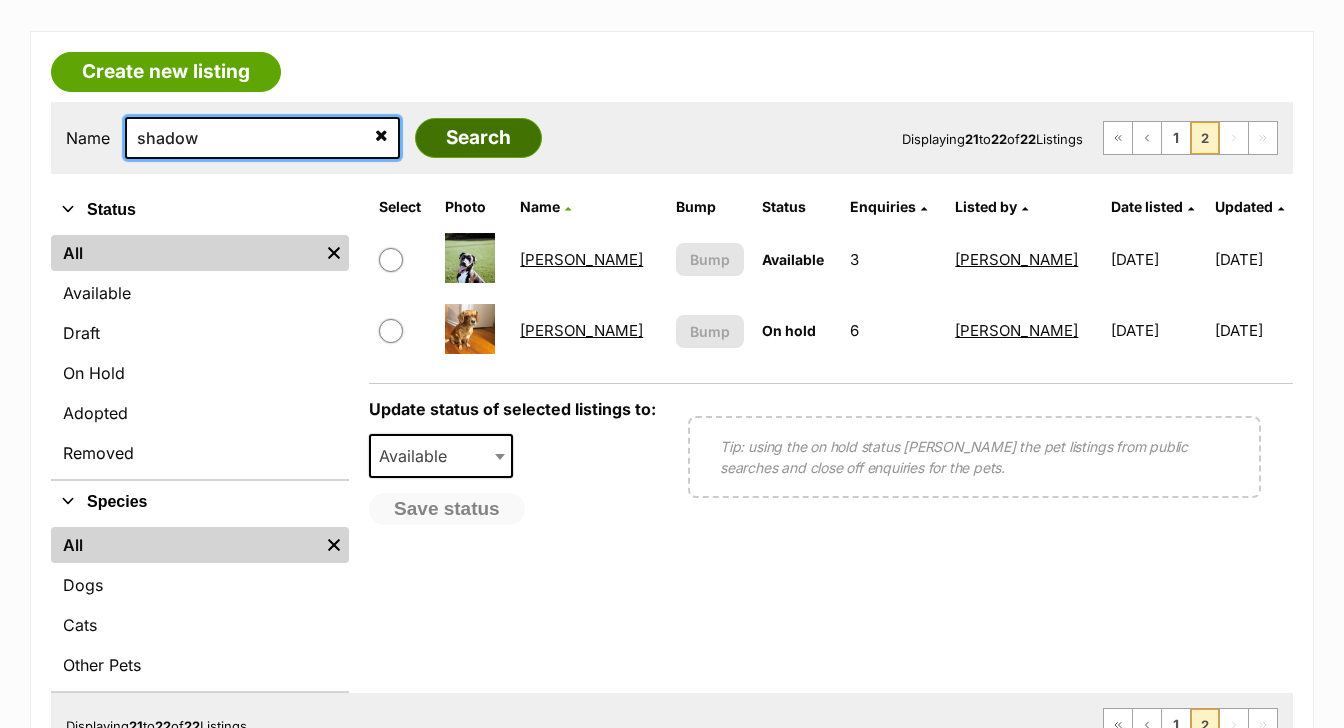 type on "shadow" 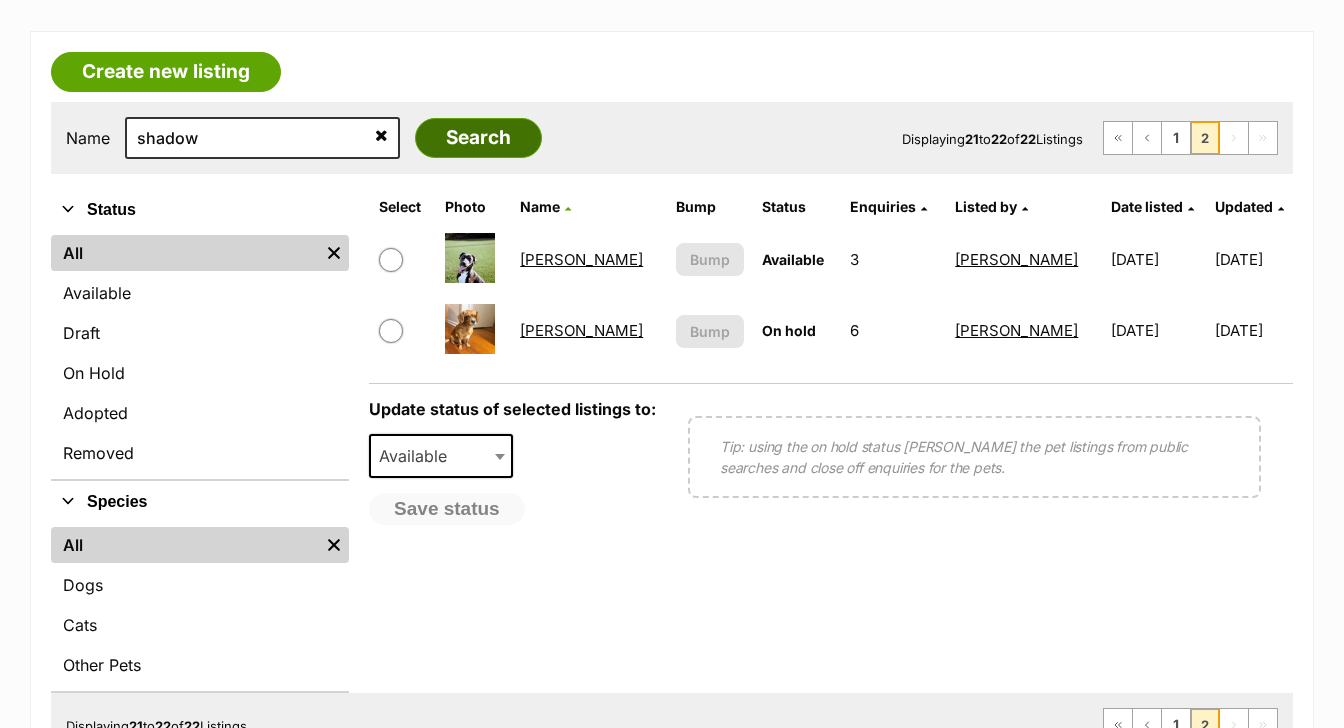 click on "Search" at bounding box center [478, 138] 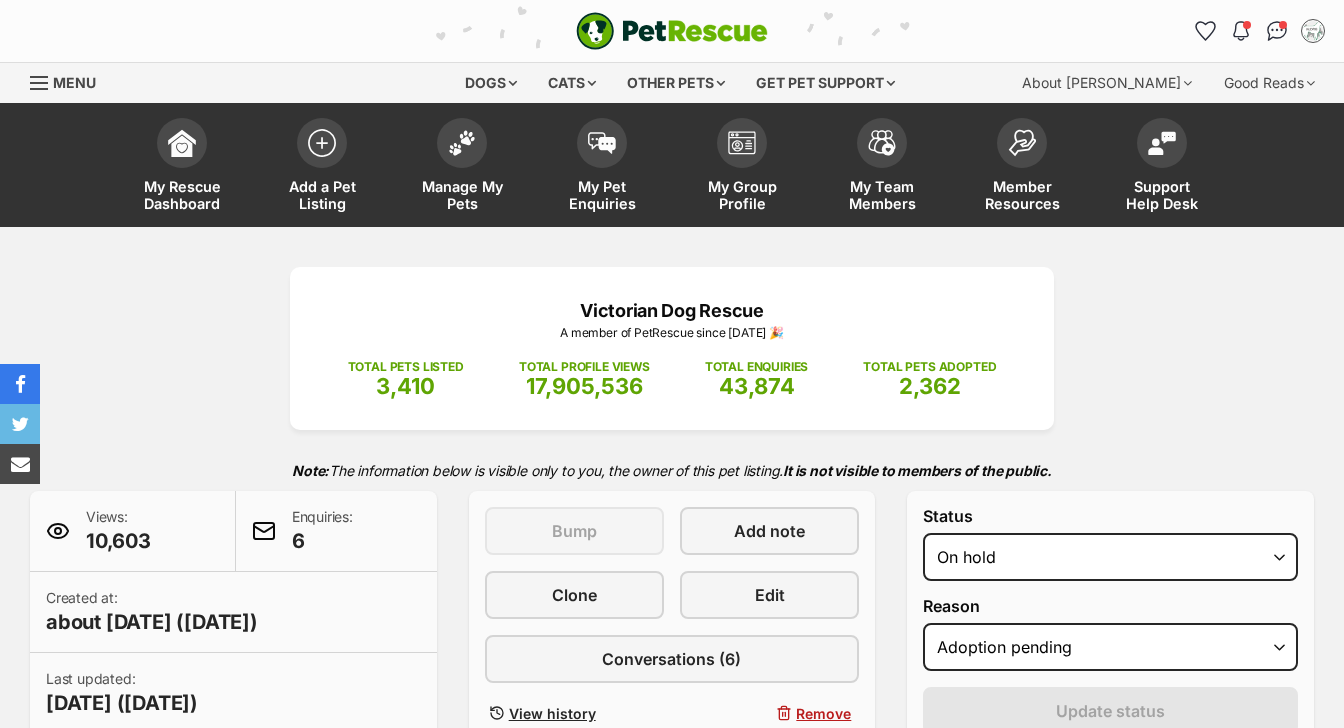 select on "adoption_pending" 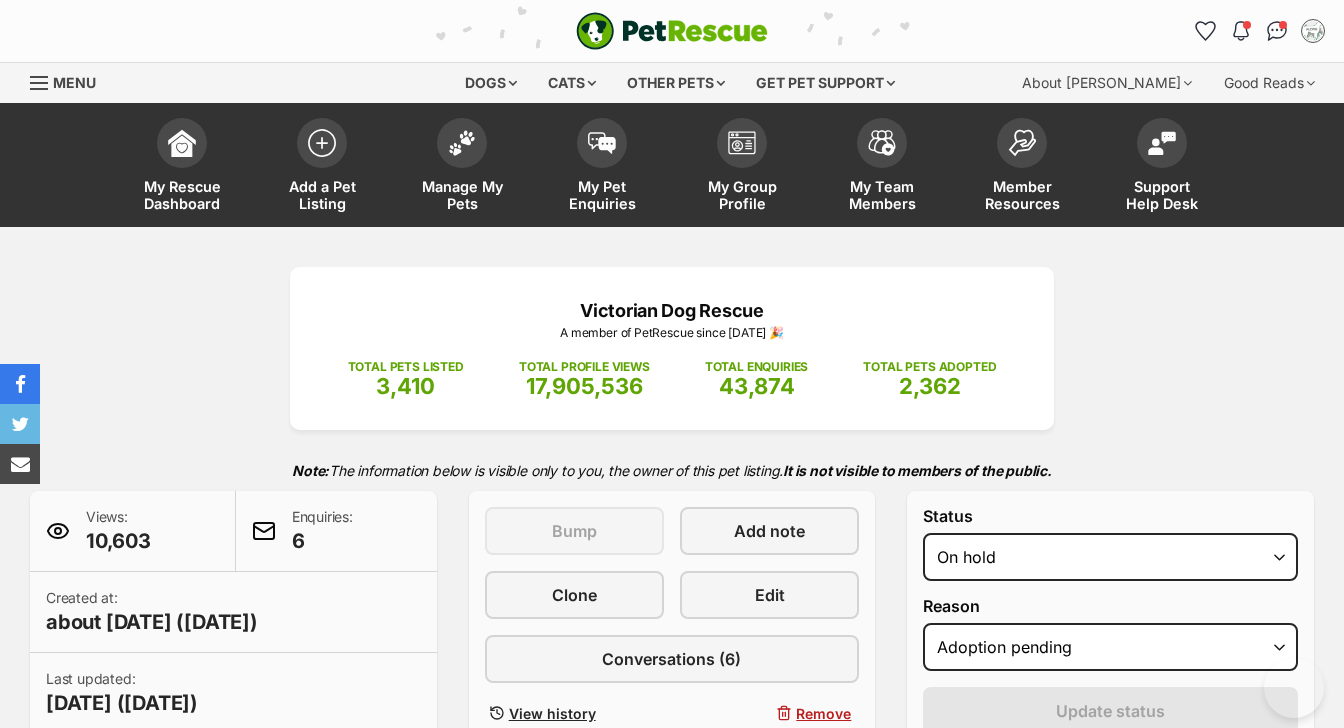 scroll, scrollTop: 0, scrollLeft: 0, axis: both 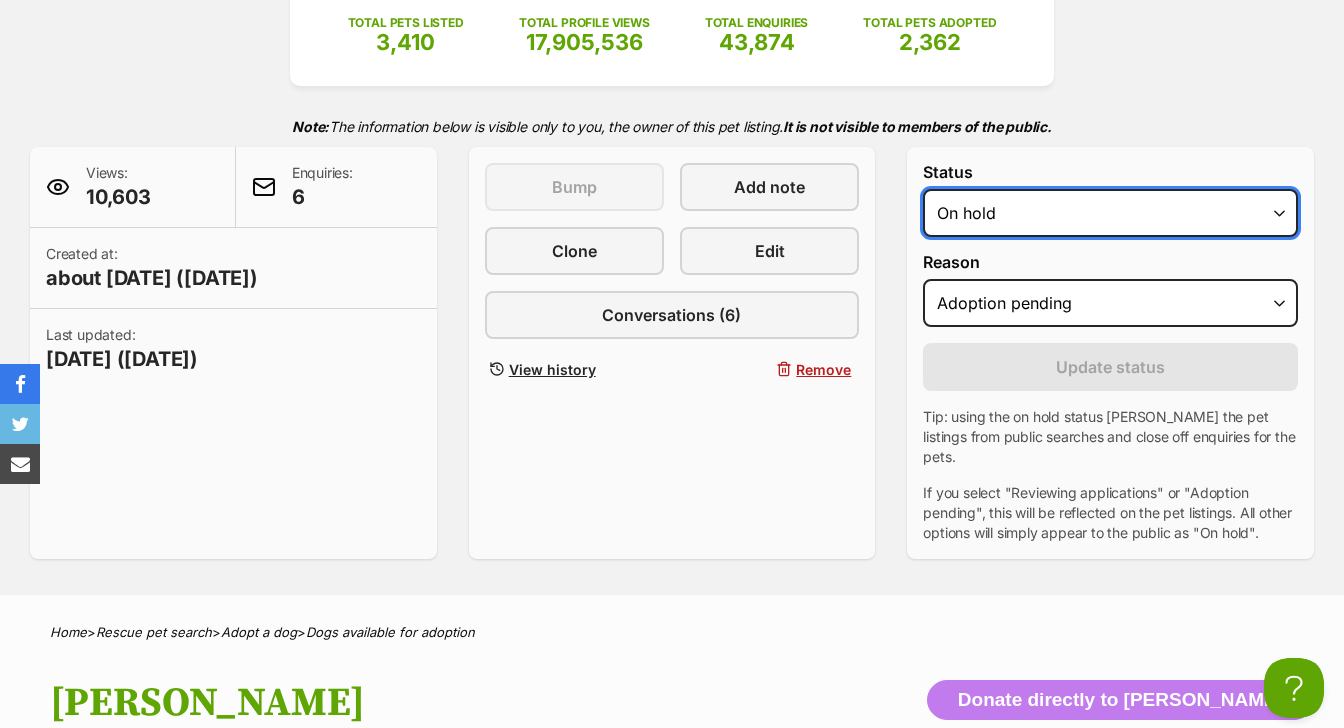 click on "Draft - not available as listing has enquires
Available
On hold
Adopted" at bounding box center [1110, 213] 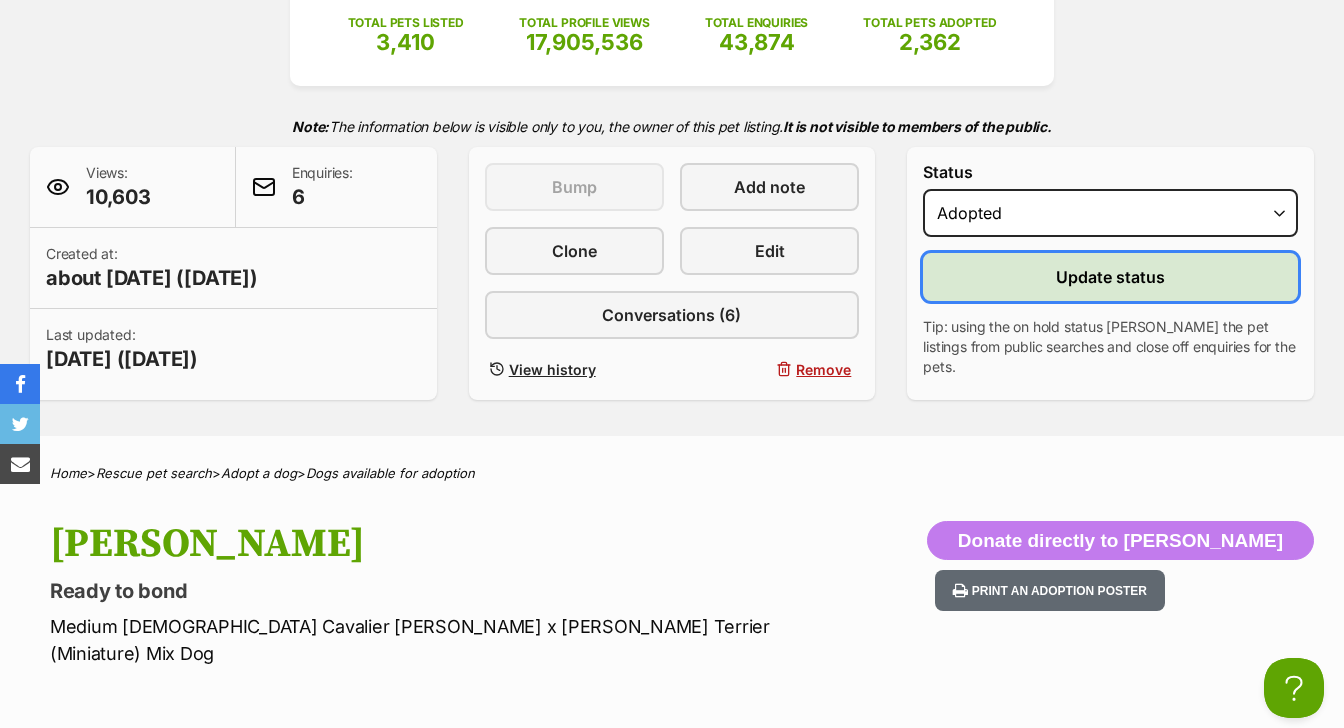 click on "Update status" at bounding box center [1110, 277] 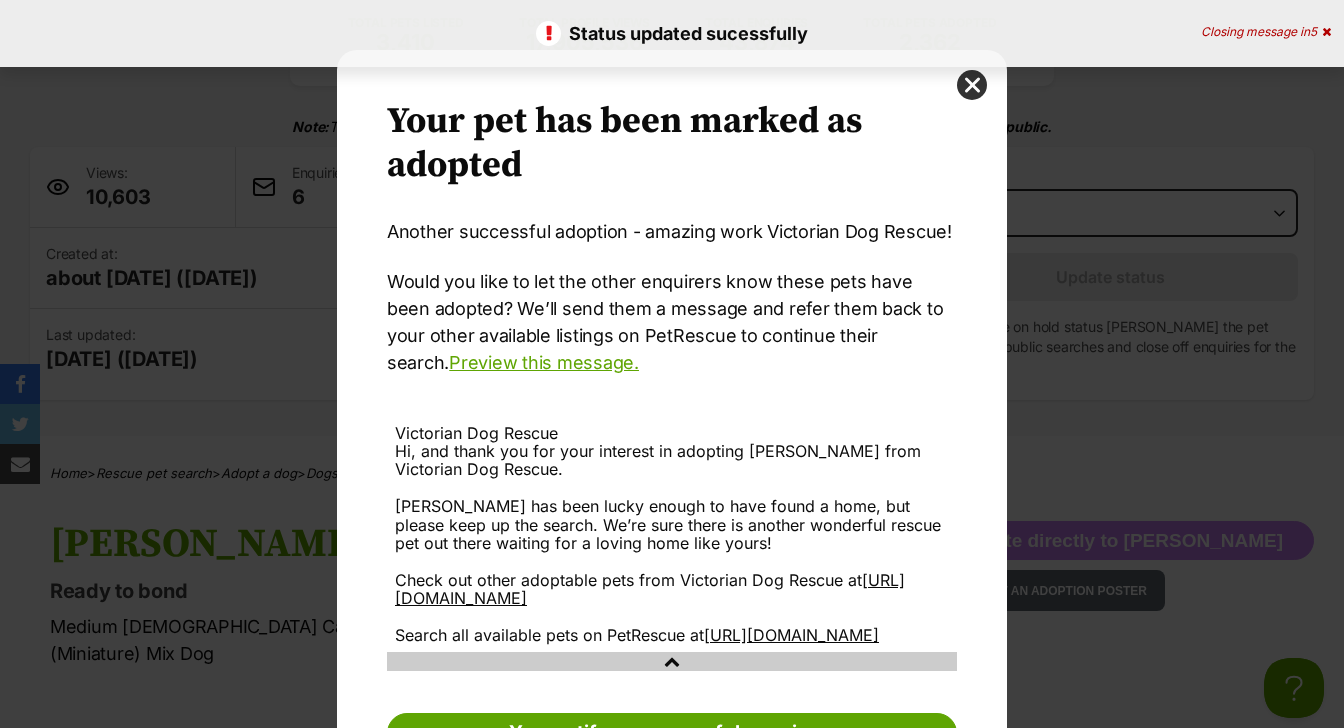 scroll, scrollTop: 0, scrollLeft: 0, axis: both 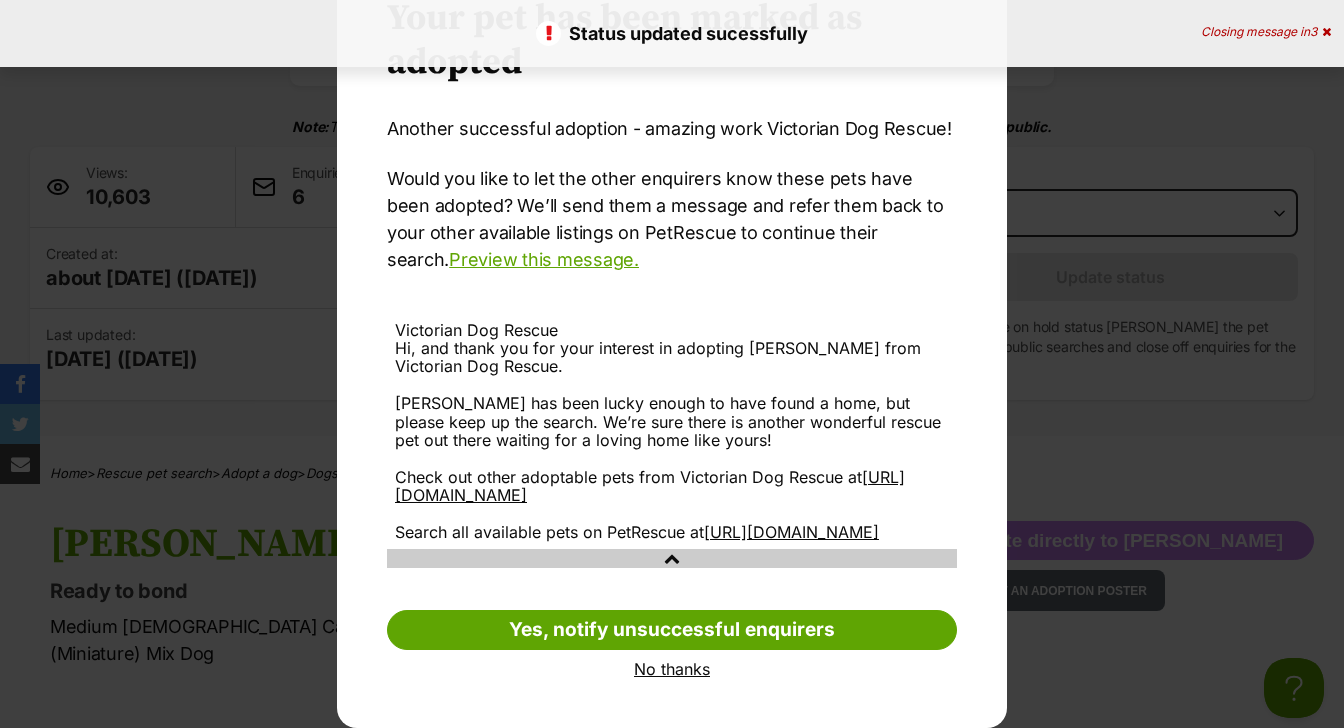 click on "No thanks" at bounding box center (672, 669) 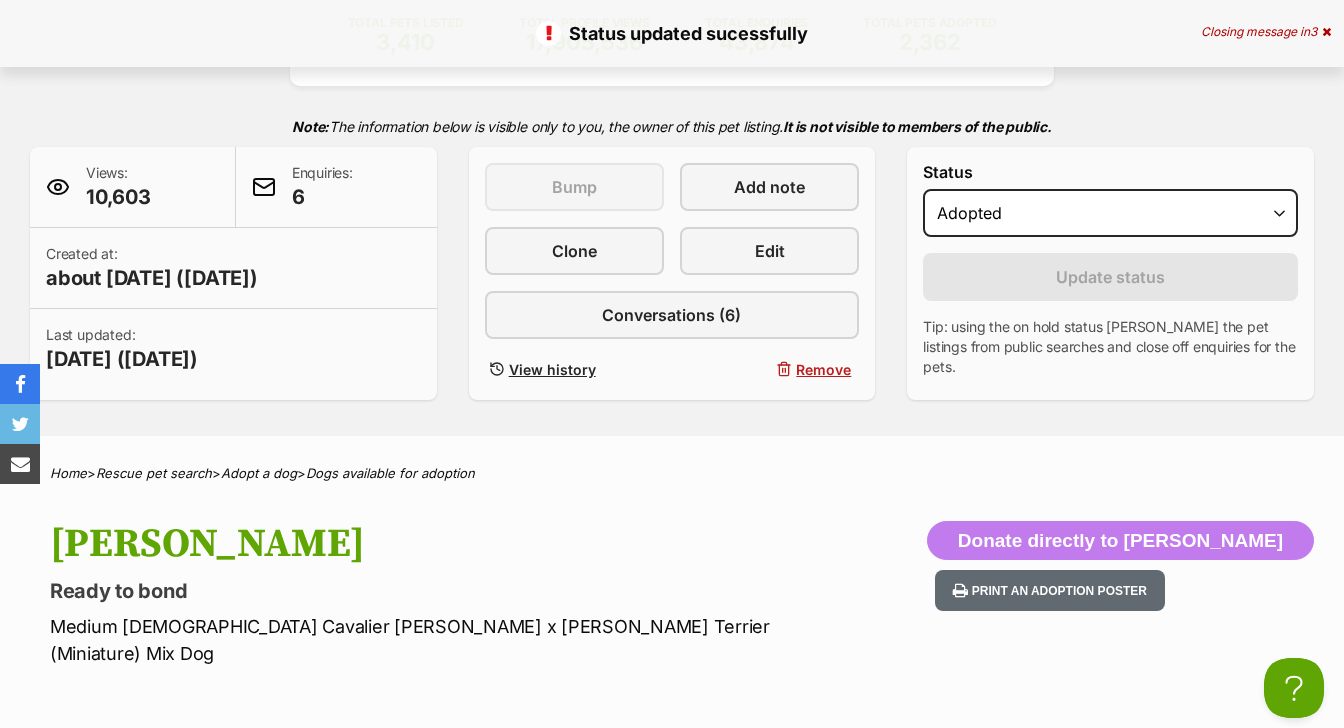 scroll, scrollTop: 344, scrollLeft: 0, axis: vertical 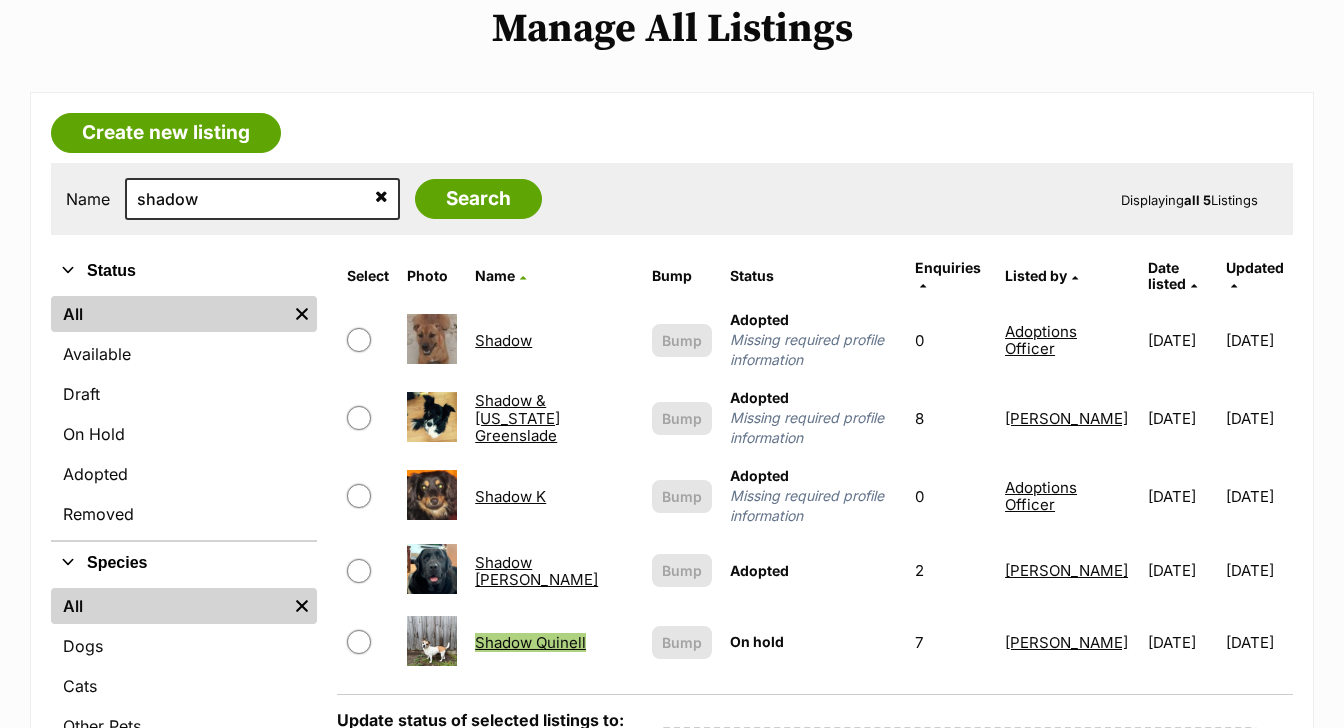 drag, startPoint x: 523, startPoint y: 414, endPoint x: 560, endPoint y: 7, distance: 408.67834 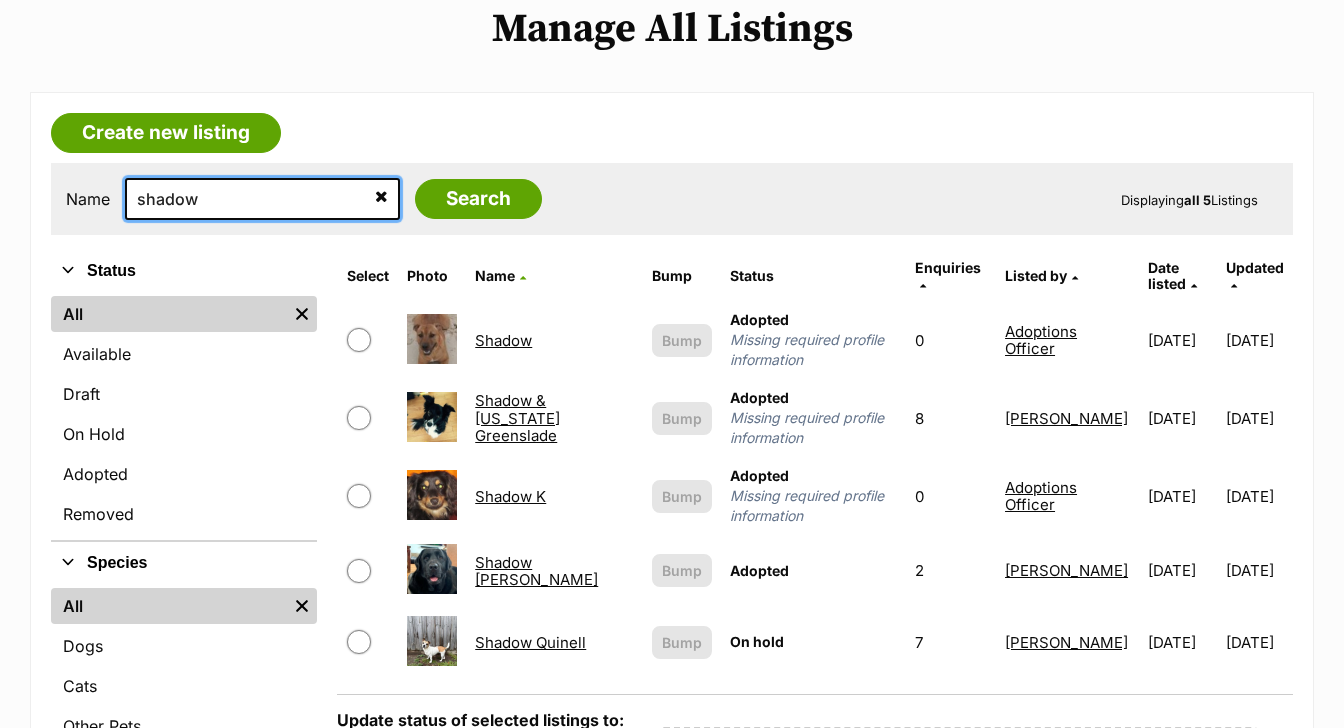 click on "shadow" at bounding box center (262, 199) 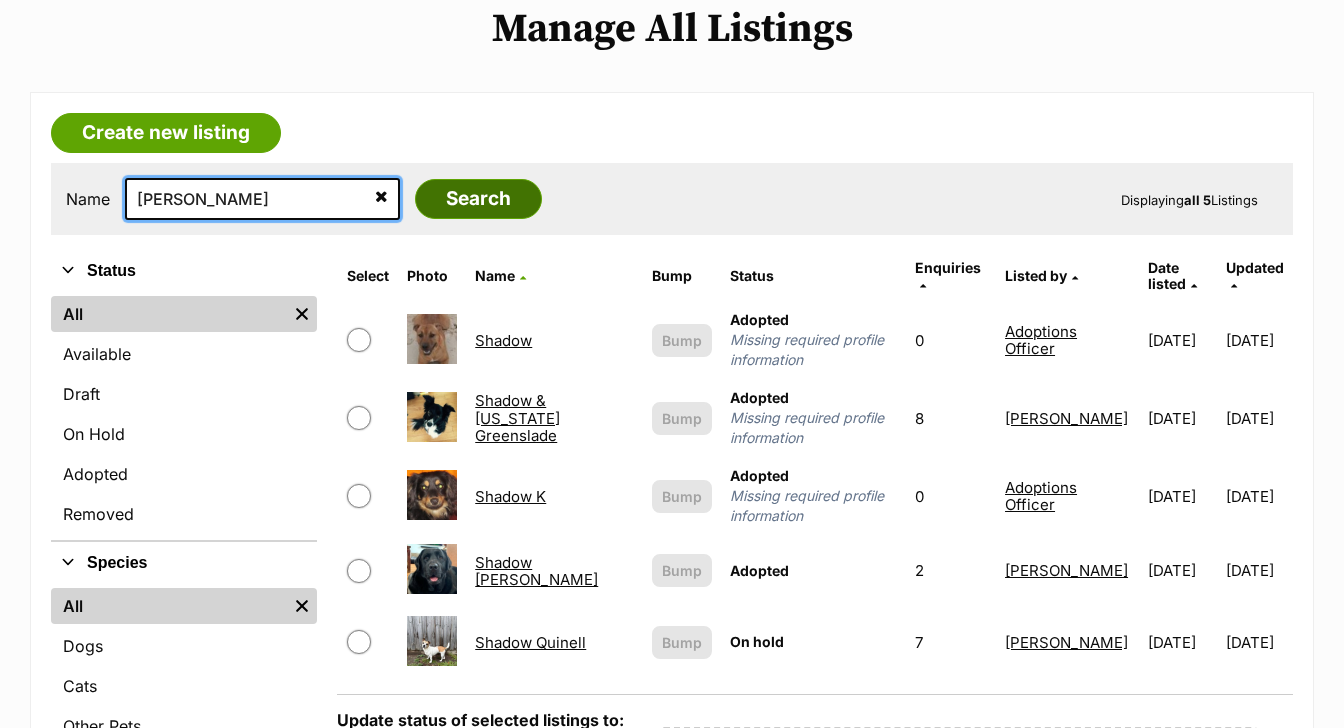 type on "russell" 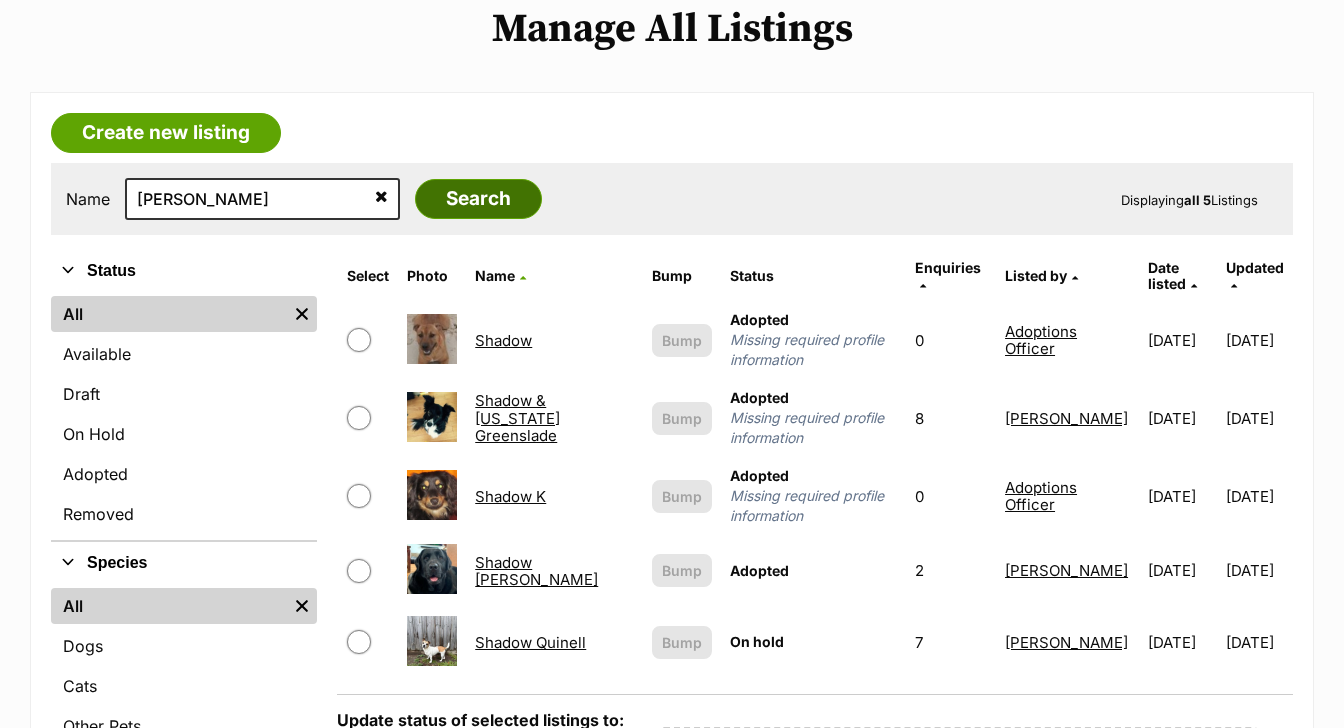 click on "Search" at bounding box center [478, 199] 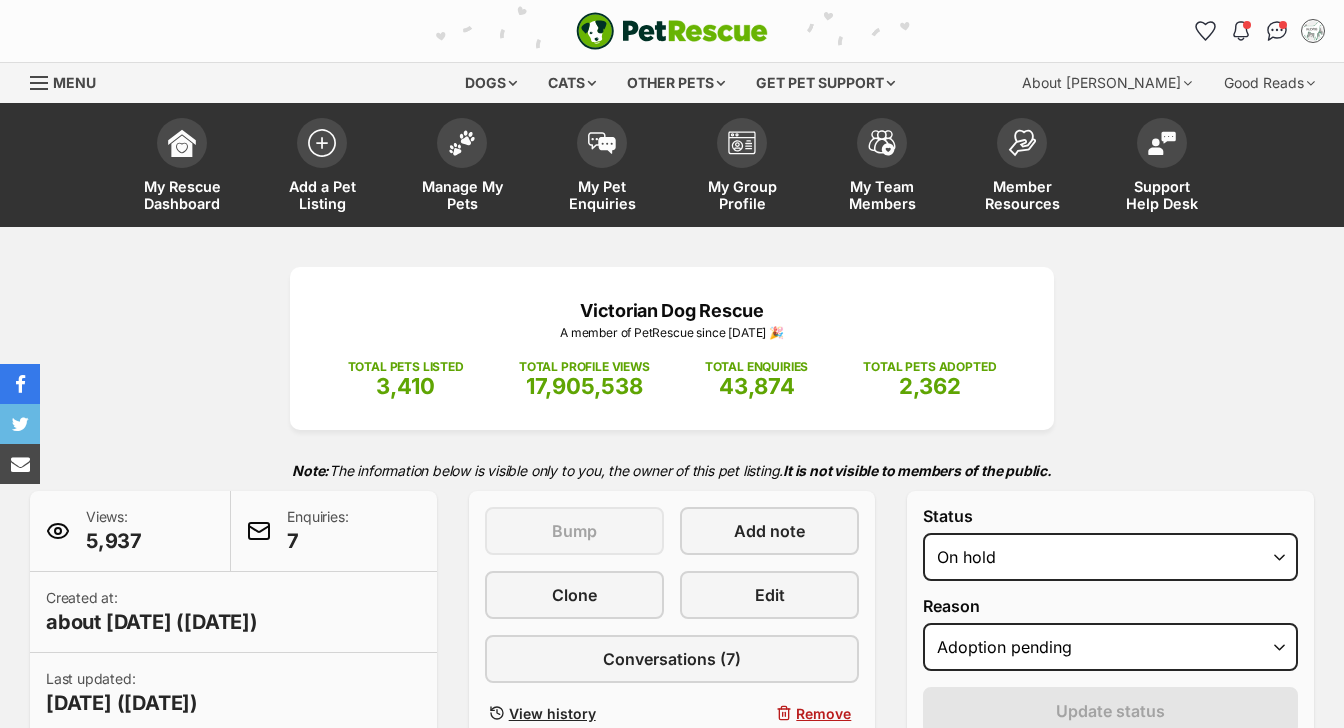 select on "adoption_pending" 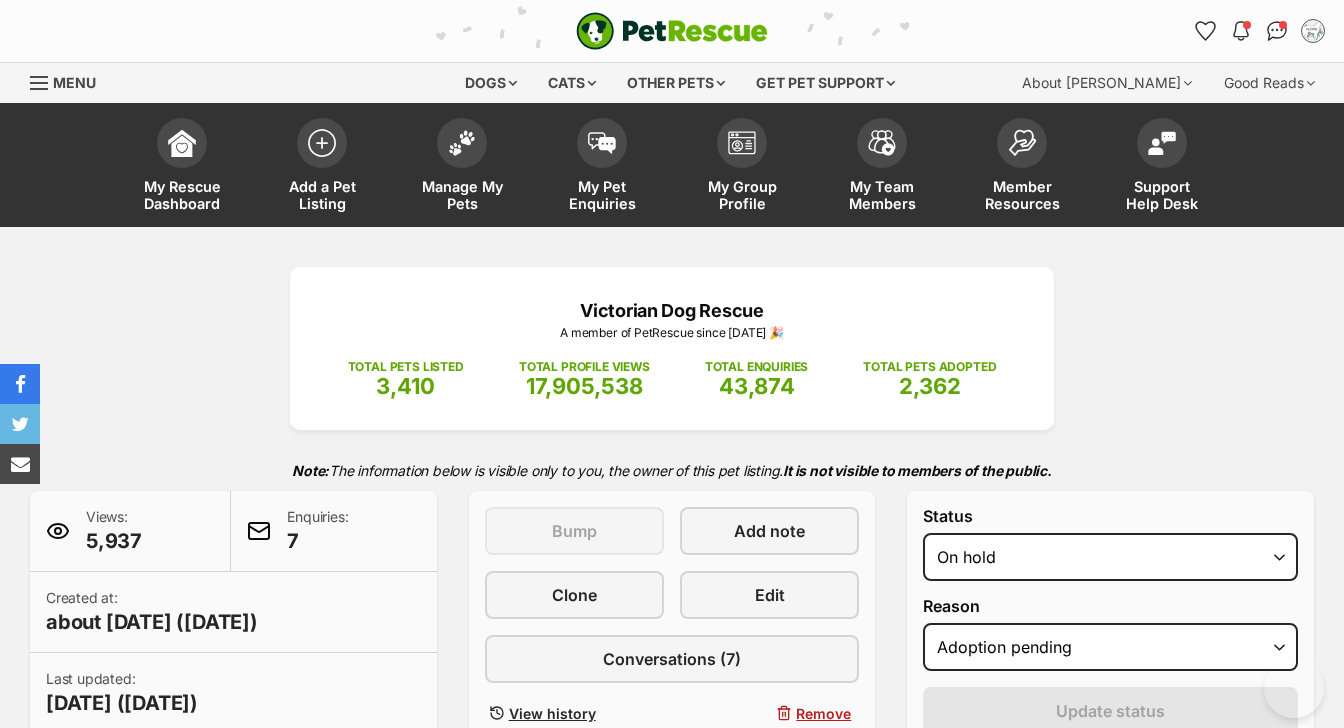 scroll, scrollTop: 0, scrollLeft: 0, axis: both 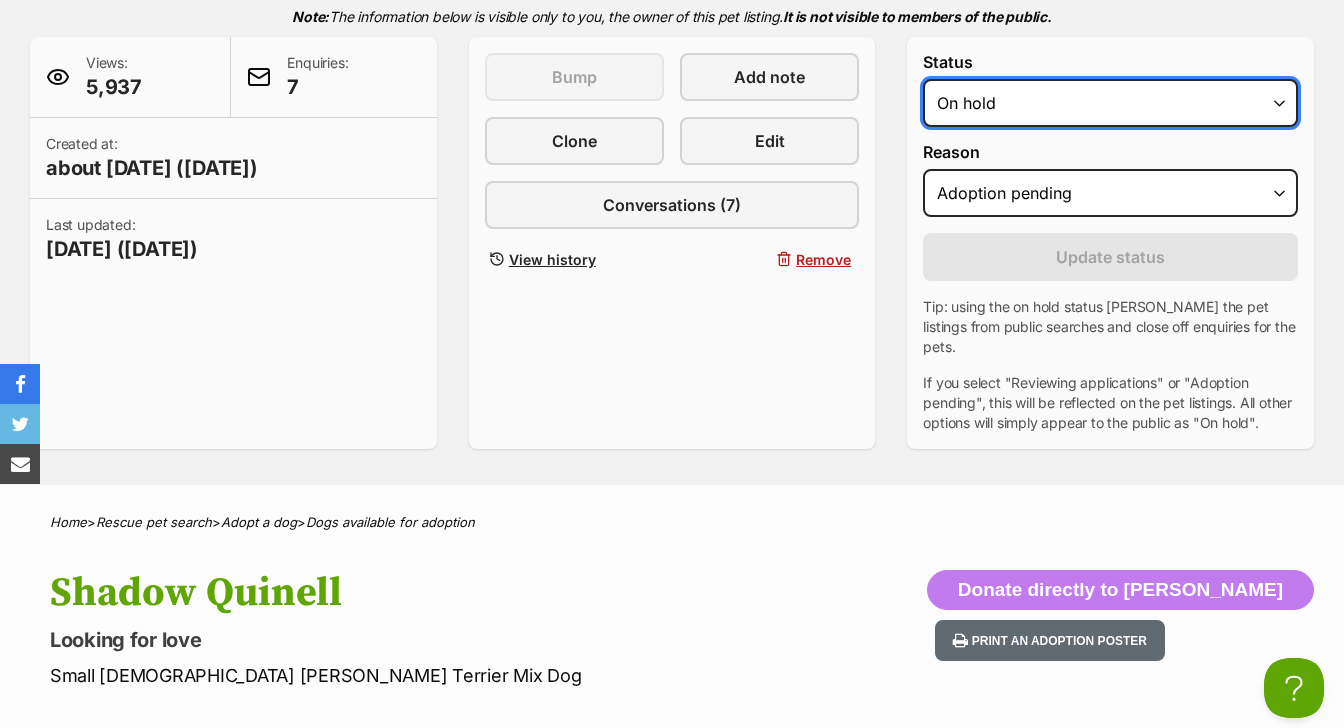 click on "Draft - not available as listing has enquires
Available
On hold
Adopted" at bounding box center (1110, 103) 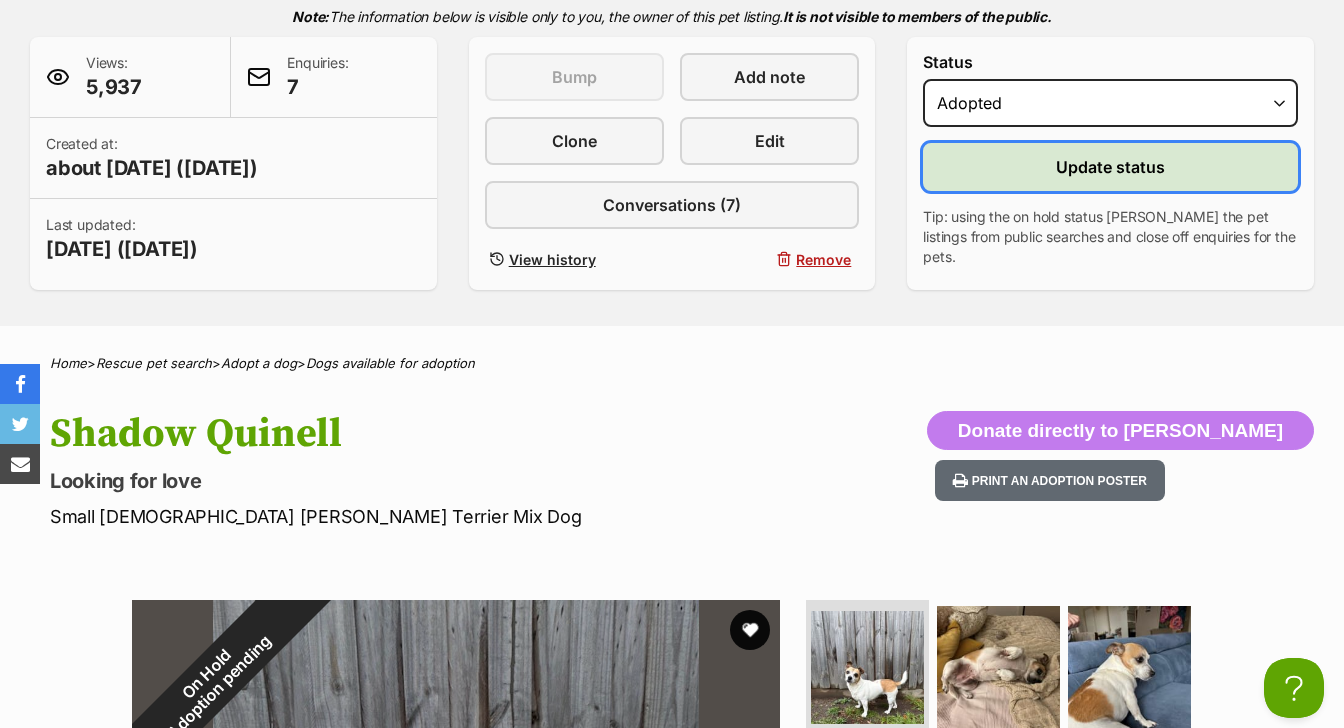 click on "Update status" at bounding box center [1110, 167] 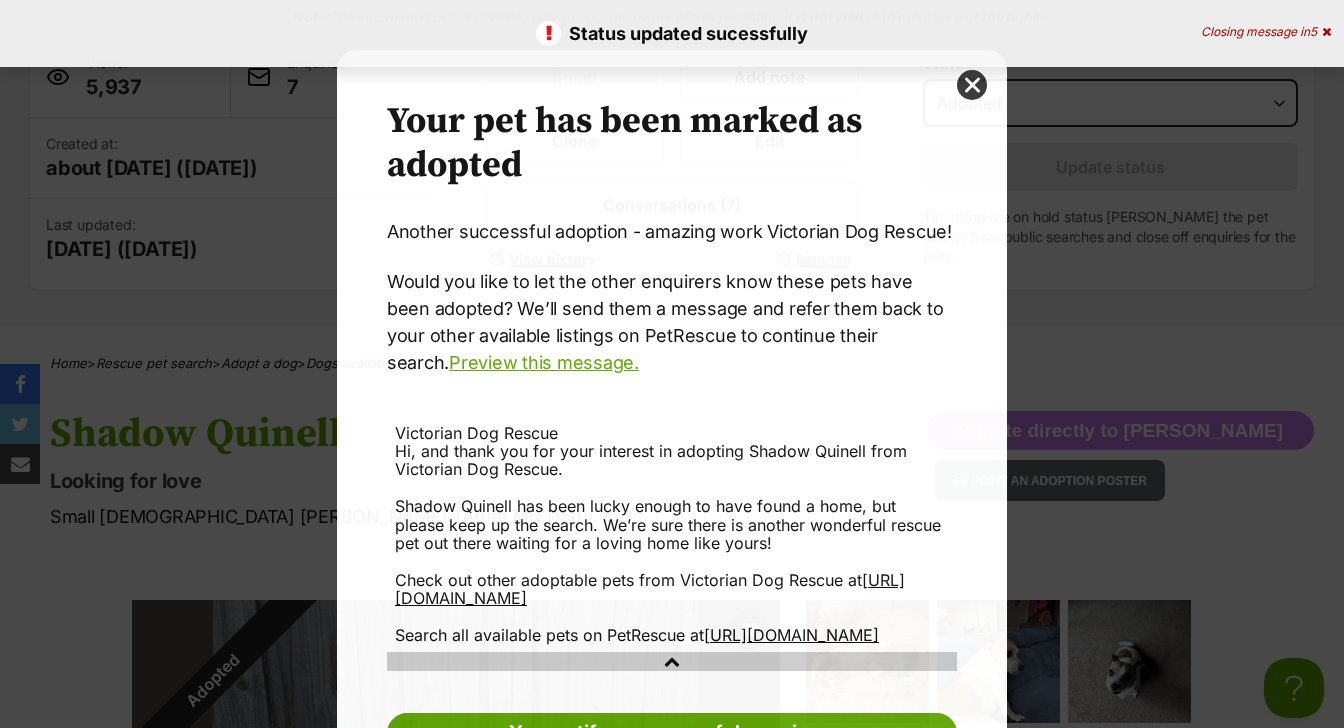 scroll, scrollTop: 0, scrollLeft: 0, axis: both 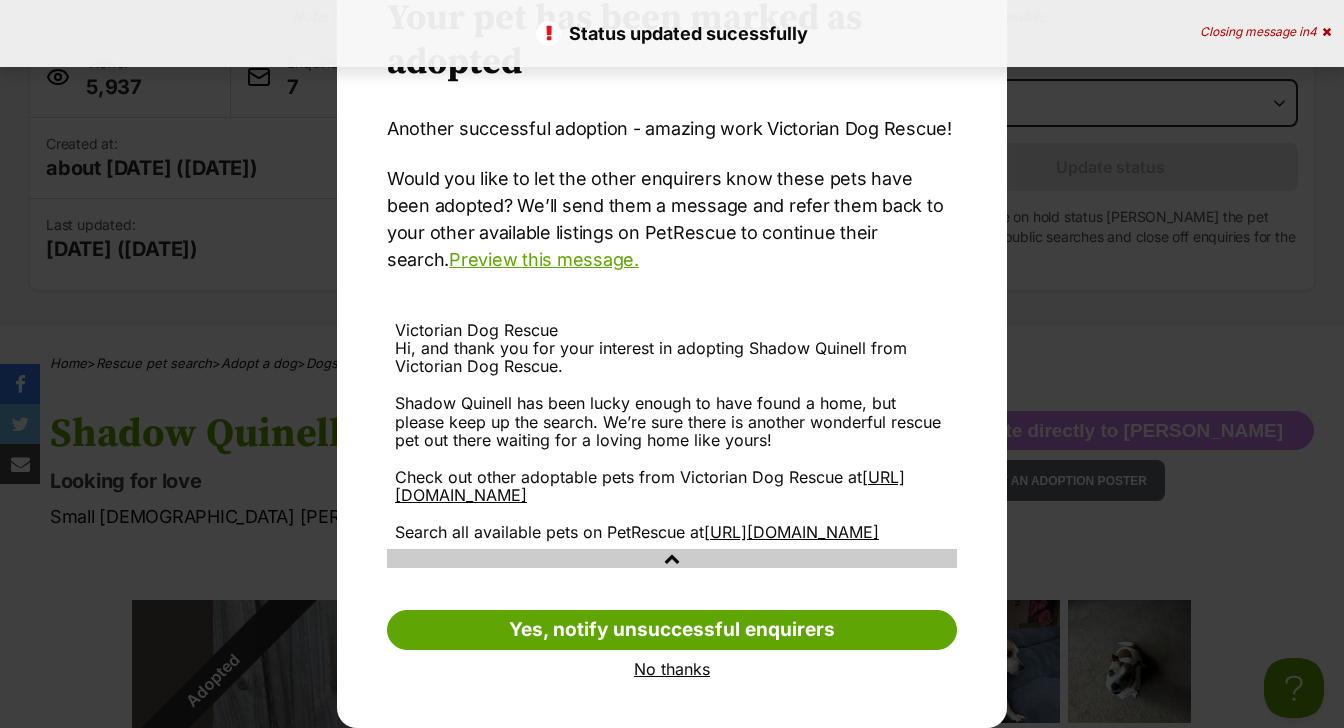 click on "No thanks" at bounding box center [672, 669] 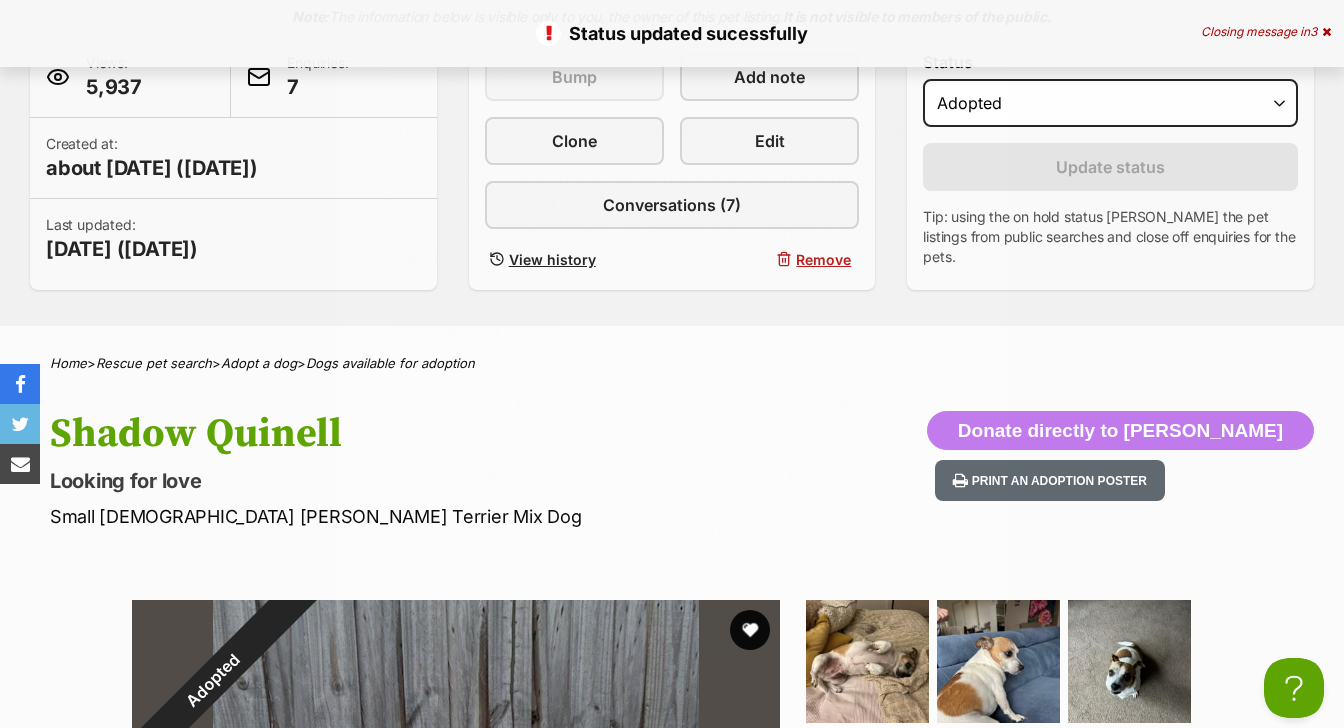 scroll, scrollTop: 454, scrollLeft: 0, axis: vertical 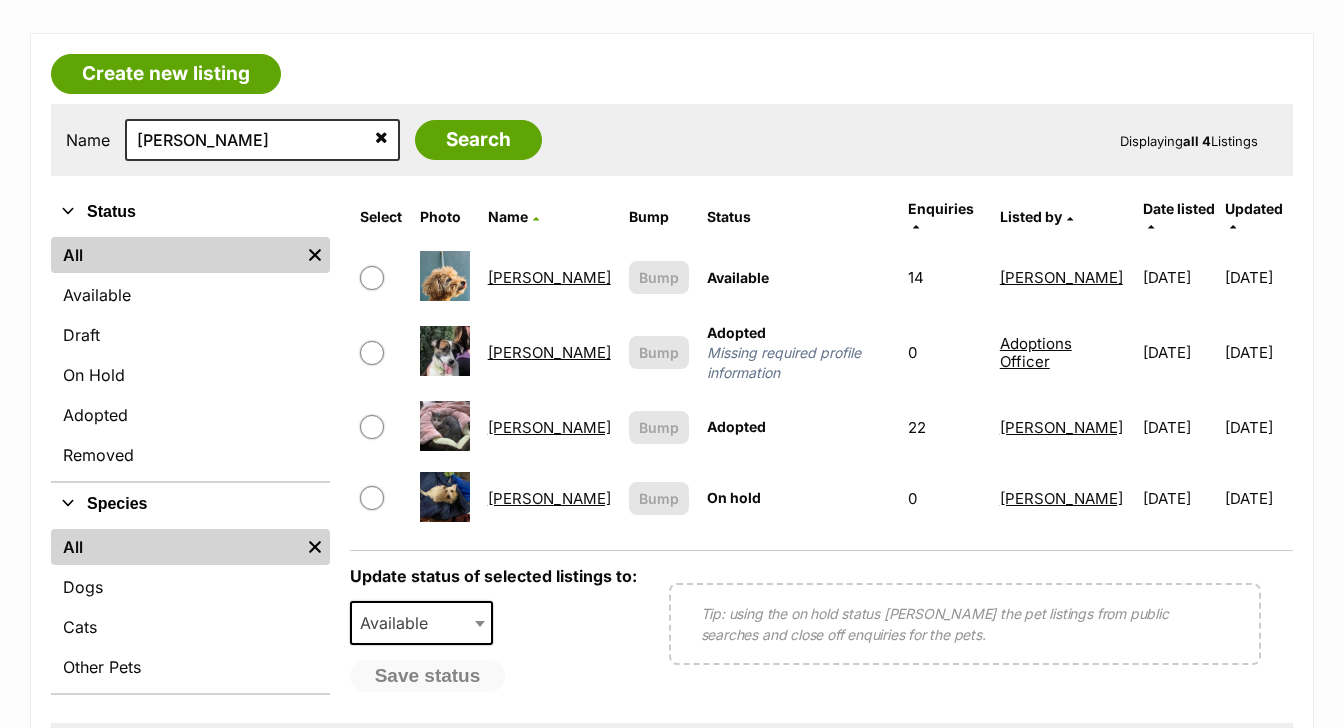 click on "Russell Russelton" at bounding box center [549, 498] 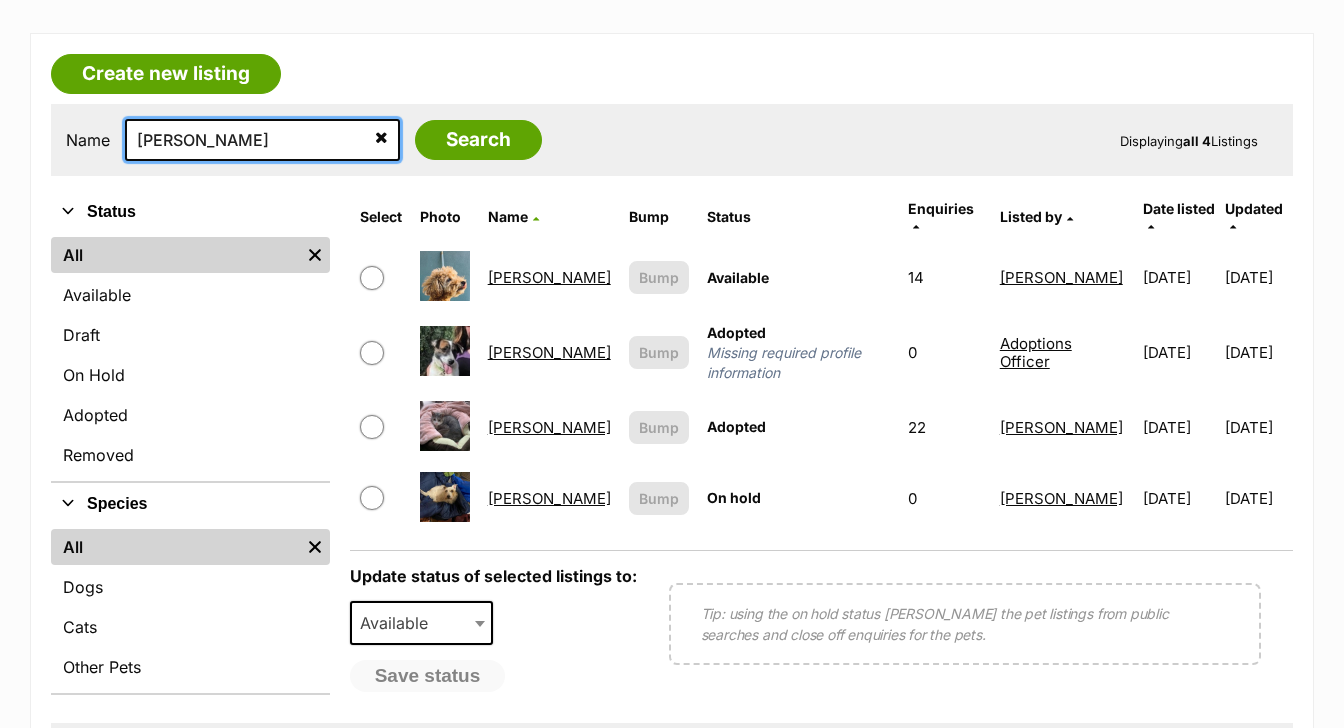 drag, startPoint x: 229, startPoint y: 143, endPoint x: 145, endPoint y: 128, distance: 85.32877 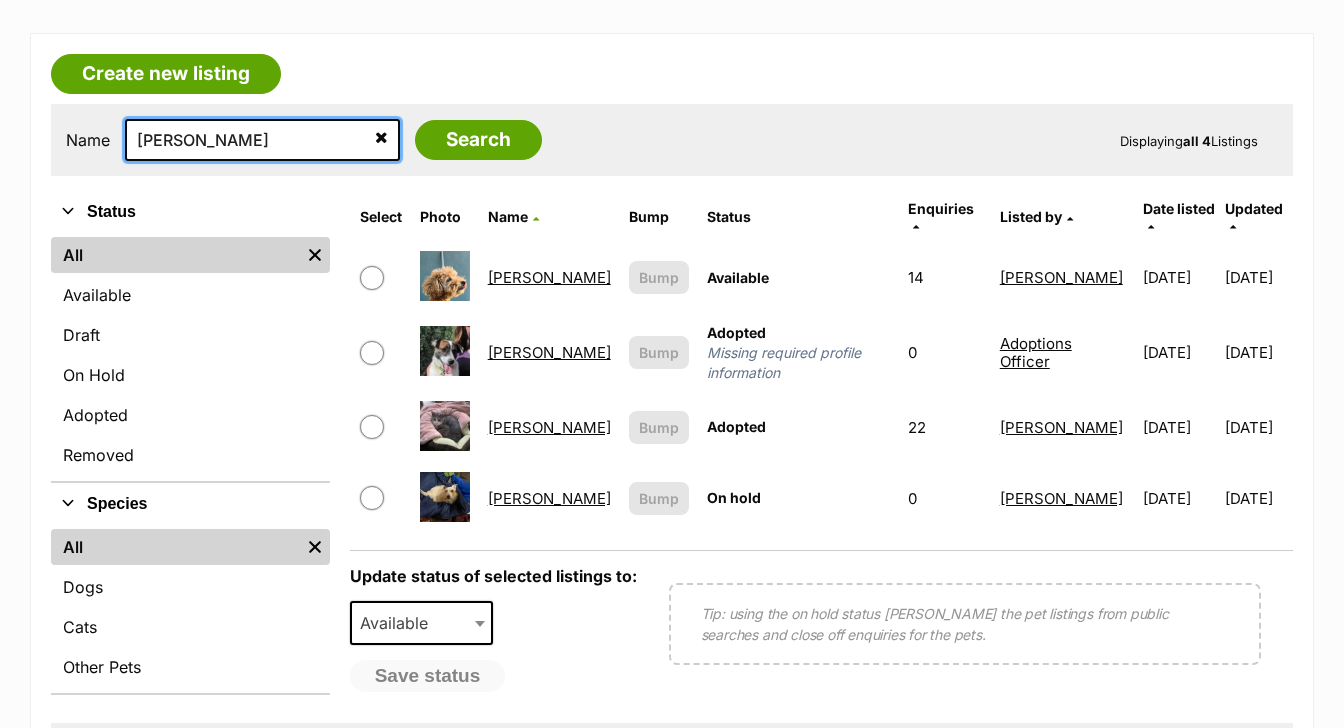 click on "russell" at bounding box center [262, 140] 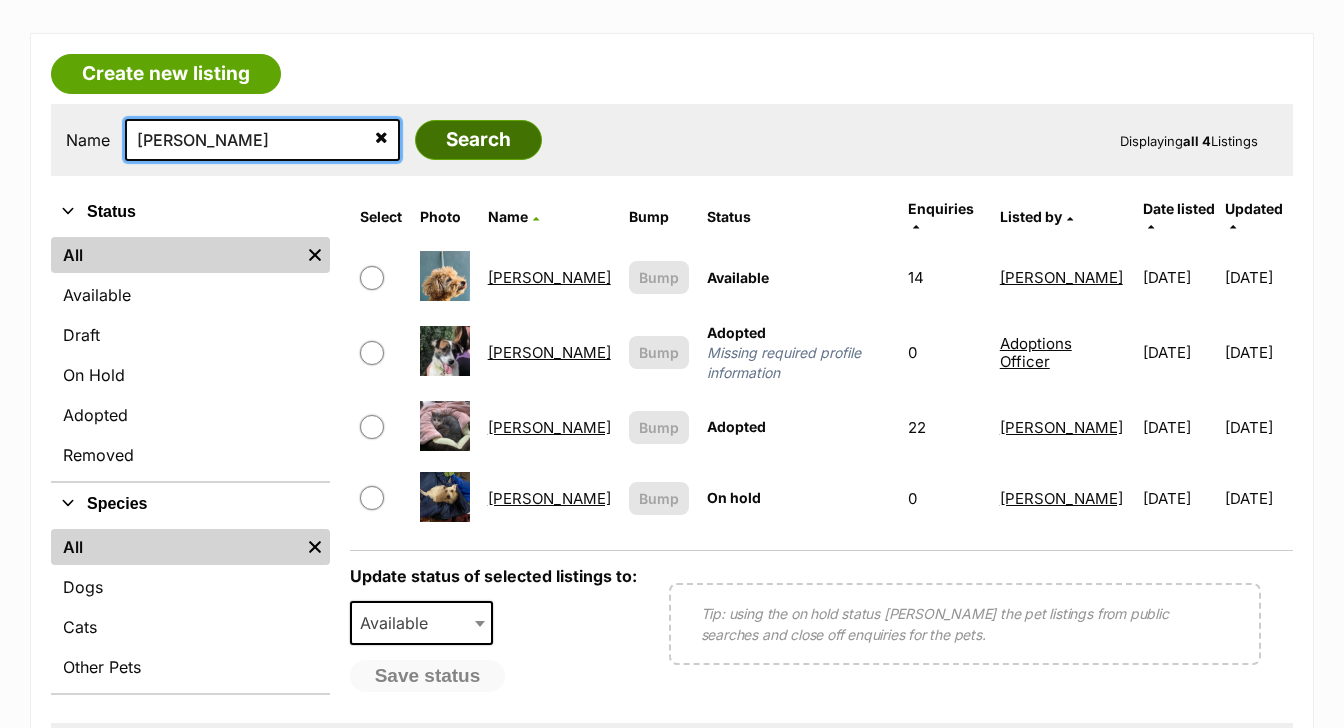 type on "louie" 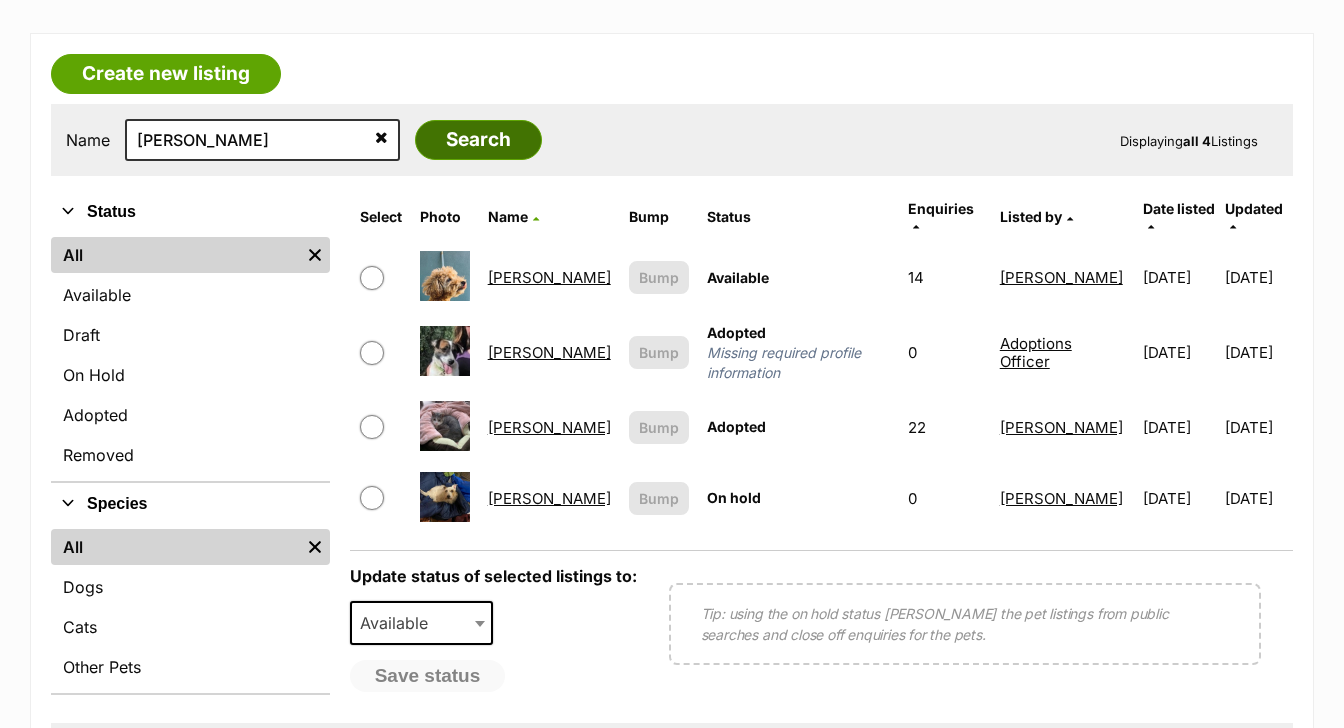 click on "Search" at bounding box center (478, 140) 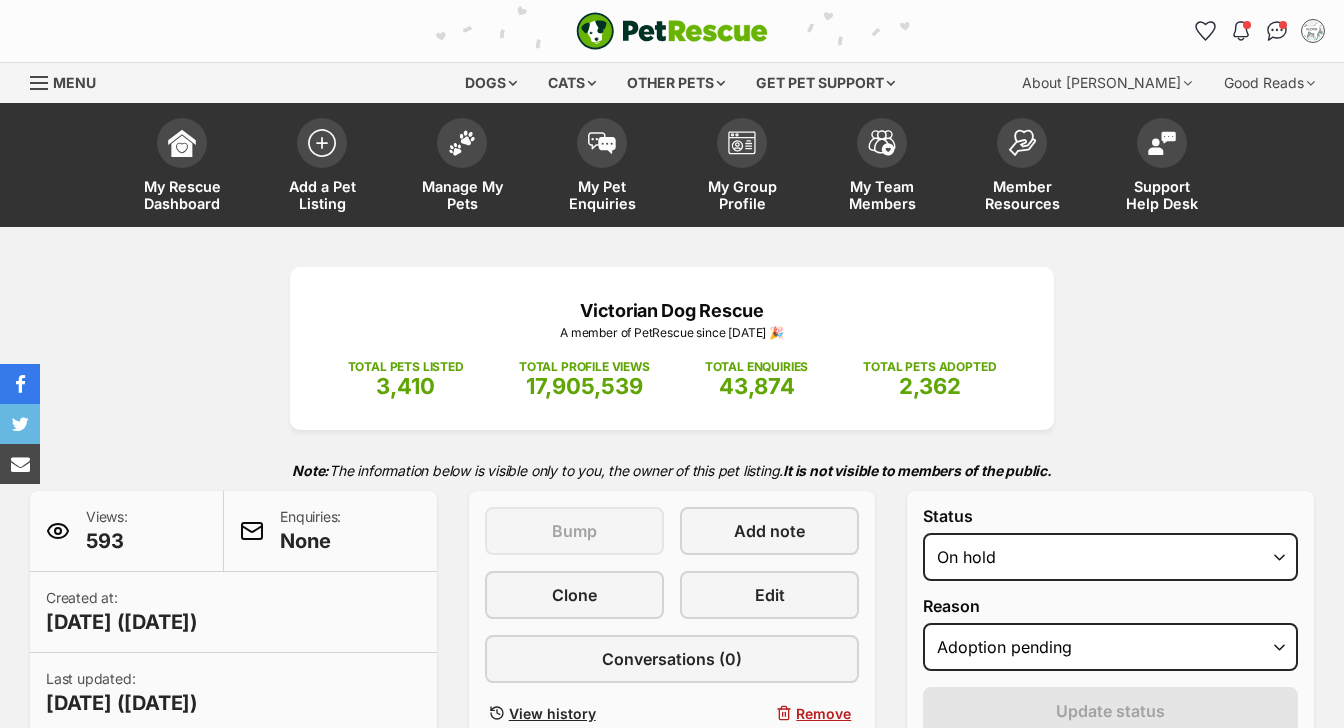 select on "adoption_pending" 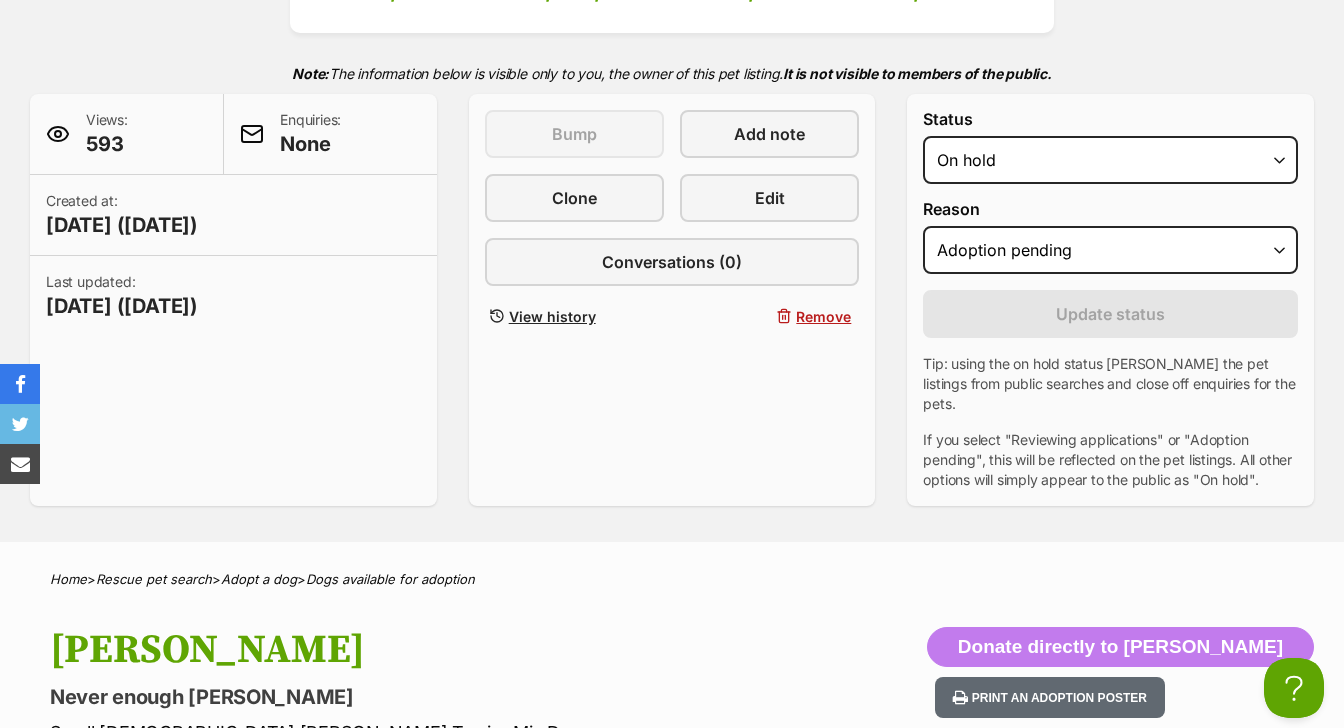 scroll, scrollTop: 388, scrollLeft: 0, axis: vertical 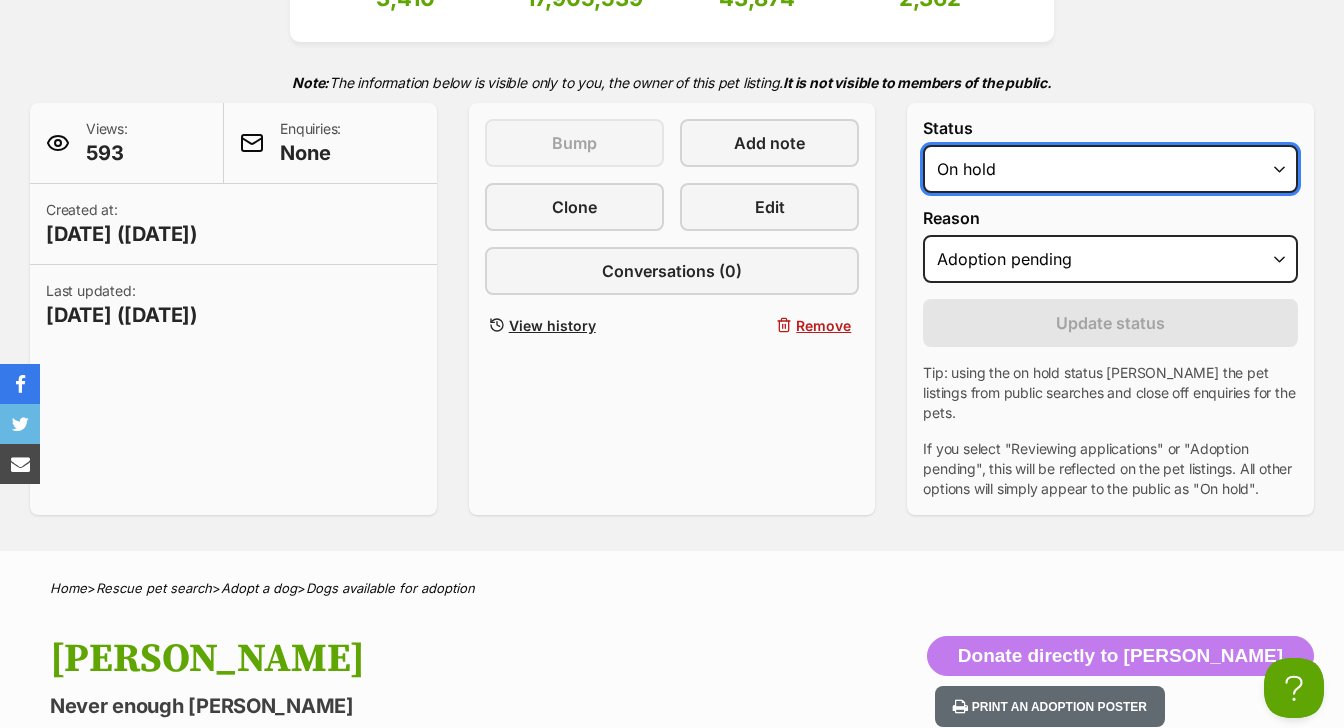 click on "Draft
Available
On hold
Adopted" at bounding box center [1110, 169] 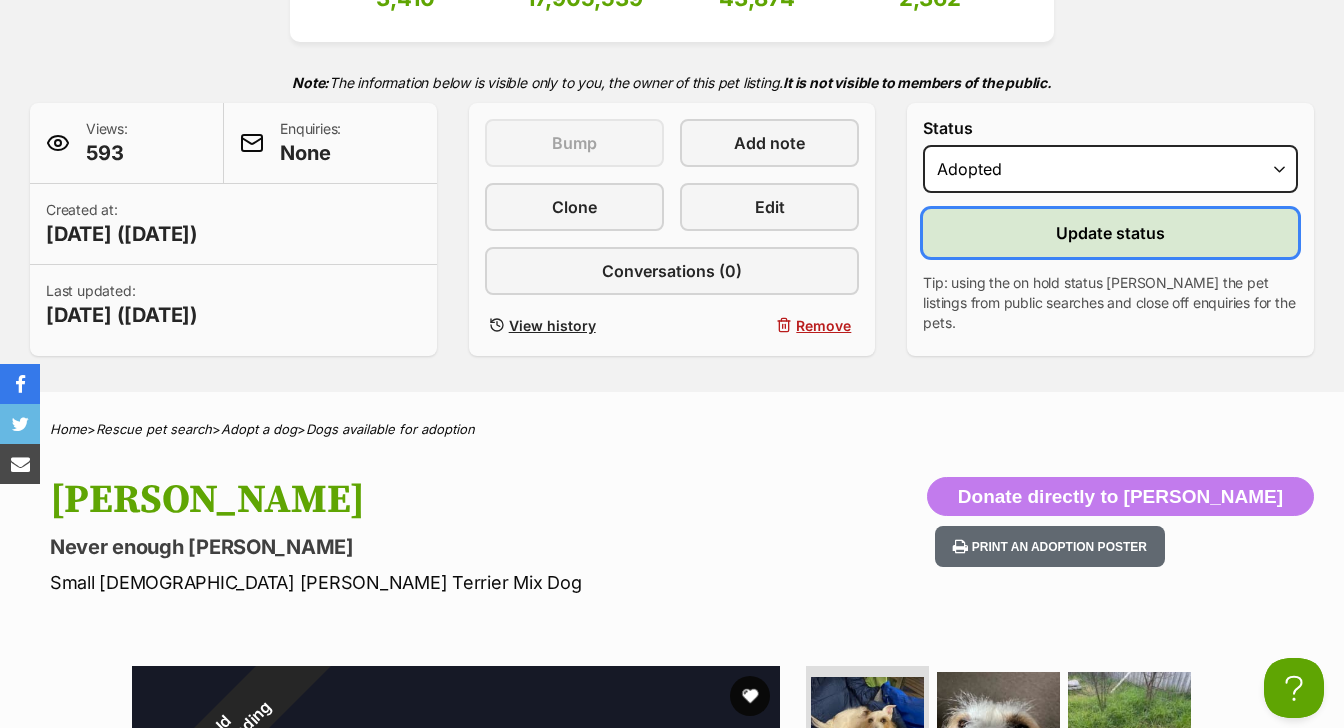 click on "Update status" at bounding box center (1110, 233) 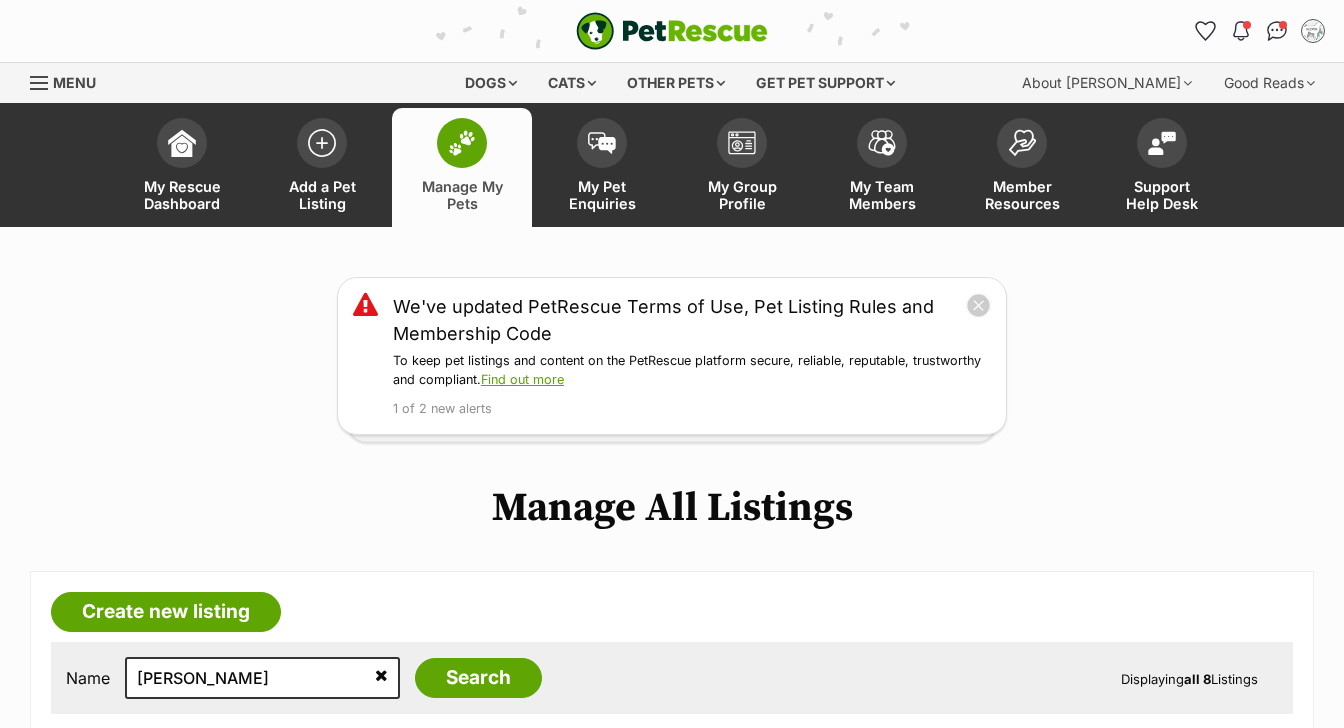 scroll, scrollTop: 0, scrollLeft: 0, axis: both 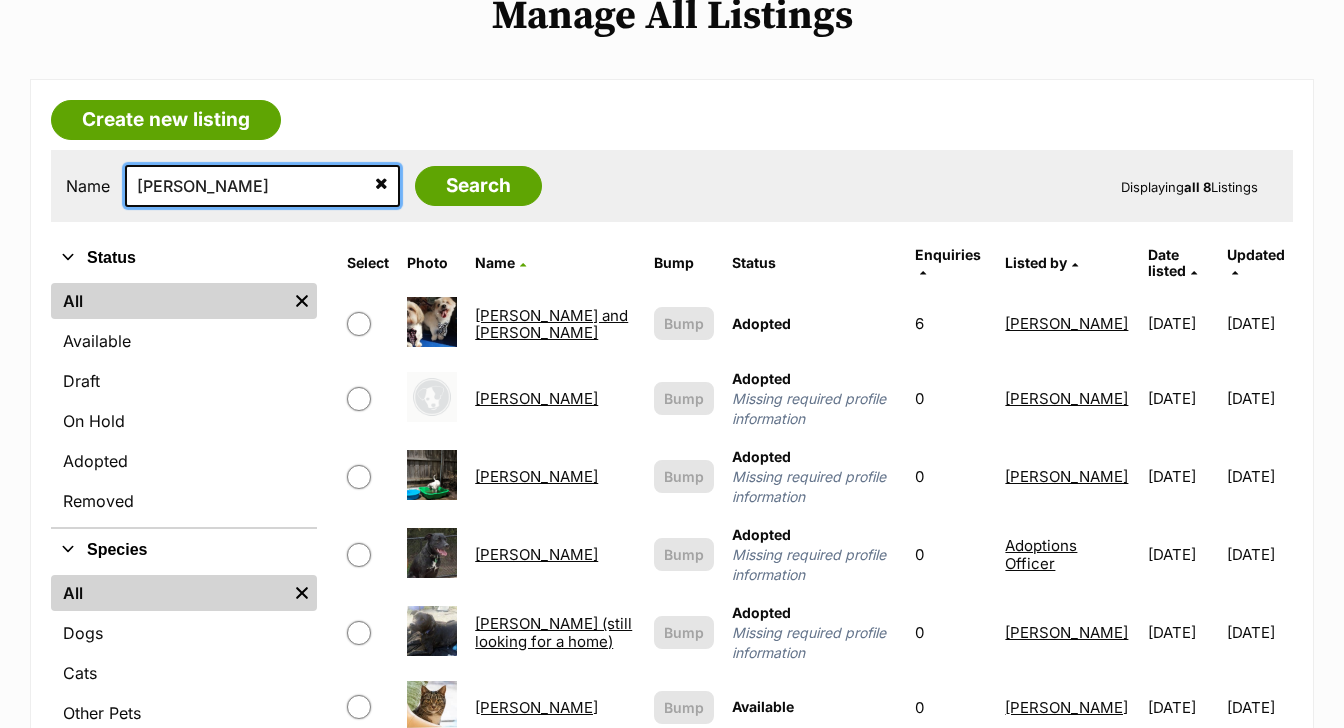 click on "louie" at bounding box center (262, 186) 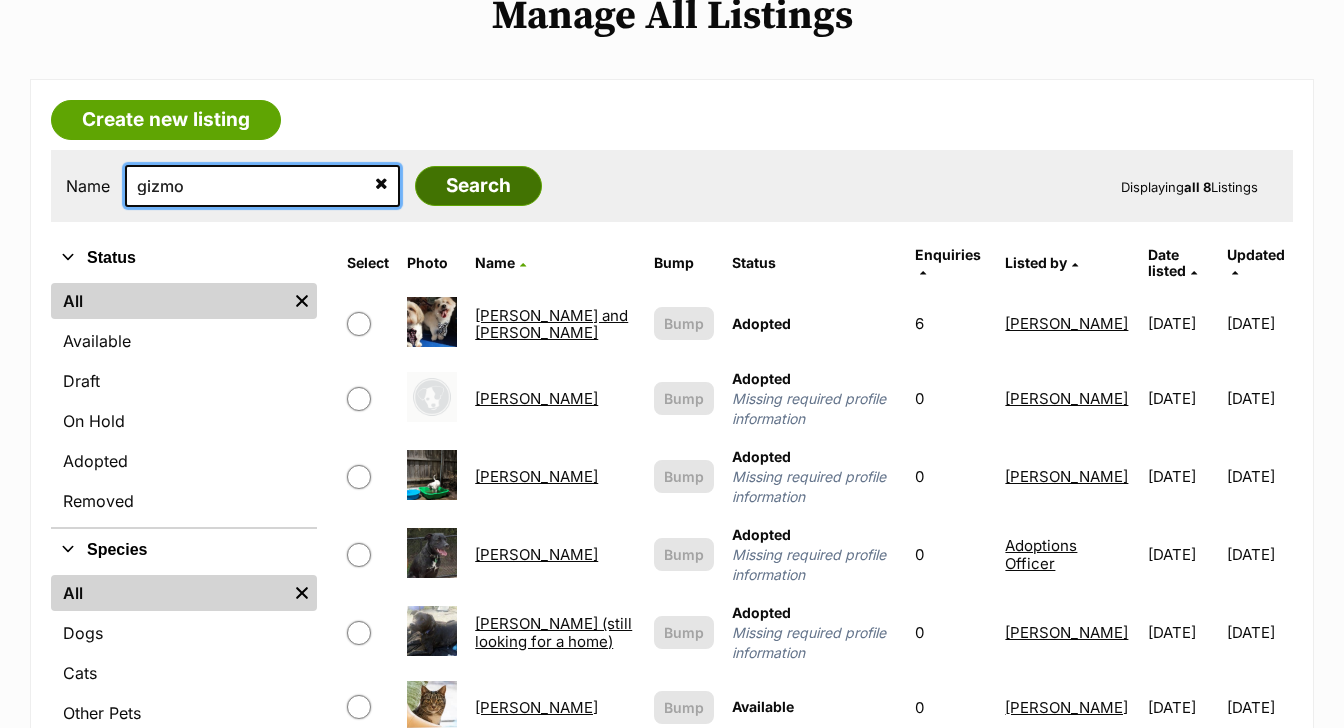type on "gizmo" 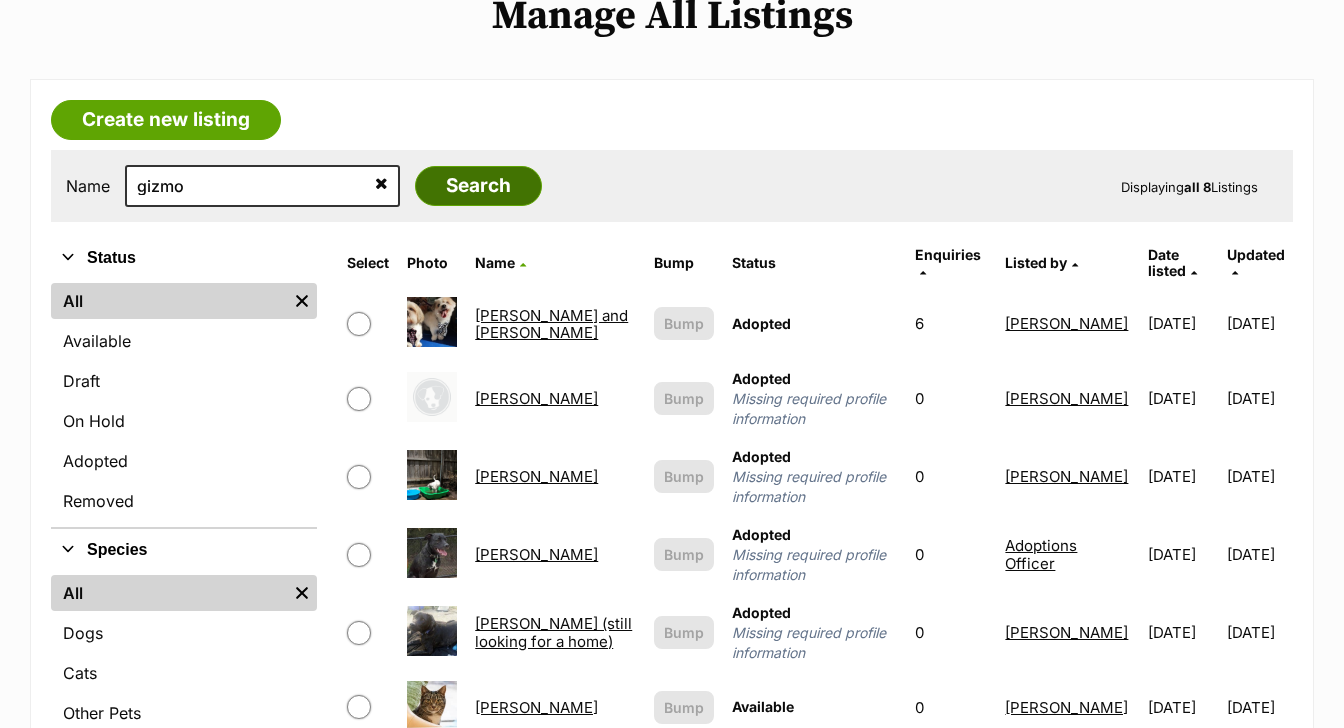 click on "Search" at bounding box center [478, 186] 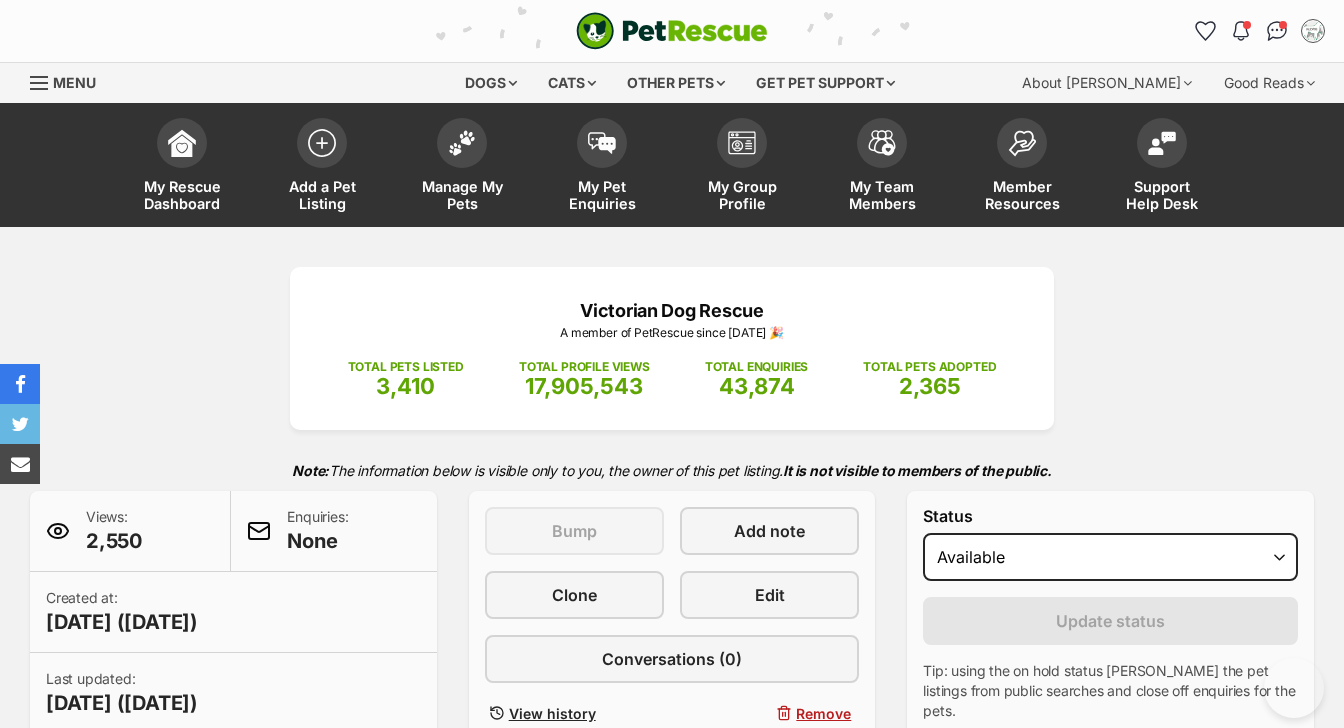 scroll, scrollTop: 0, scrollLeft: 0, axis: both 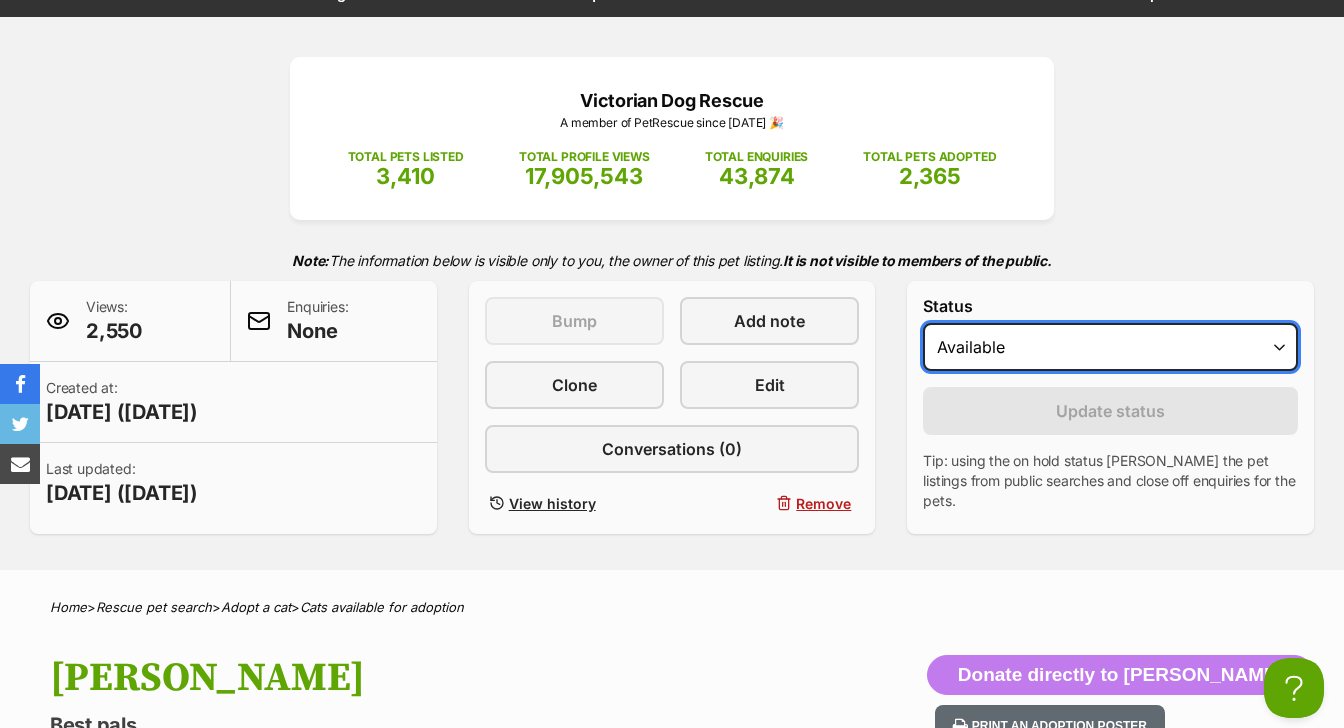 click on "Draft
Available
On hold
Adopted" at bounding box center [1110, 347] 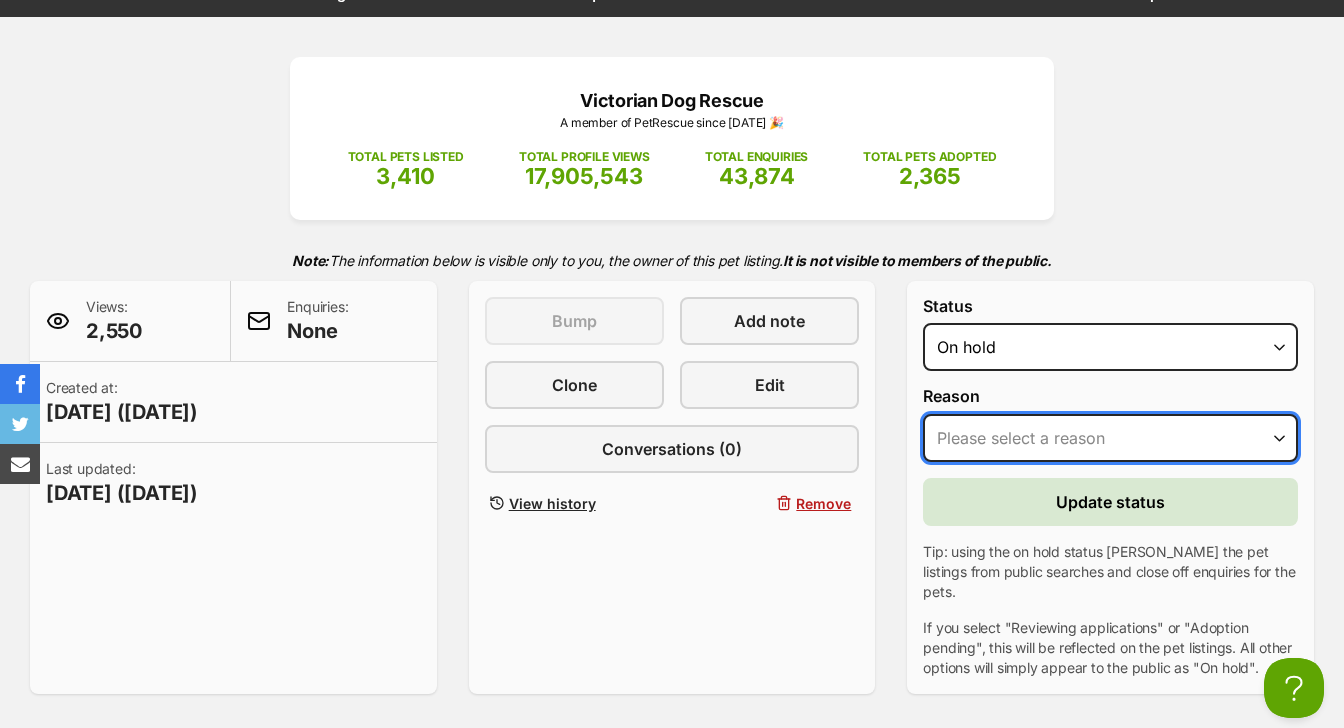 click on "Please select a reason
Medical reasons
Reviewing applications
Adoption pending
Other" at bounding box center [1110, 438] 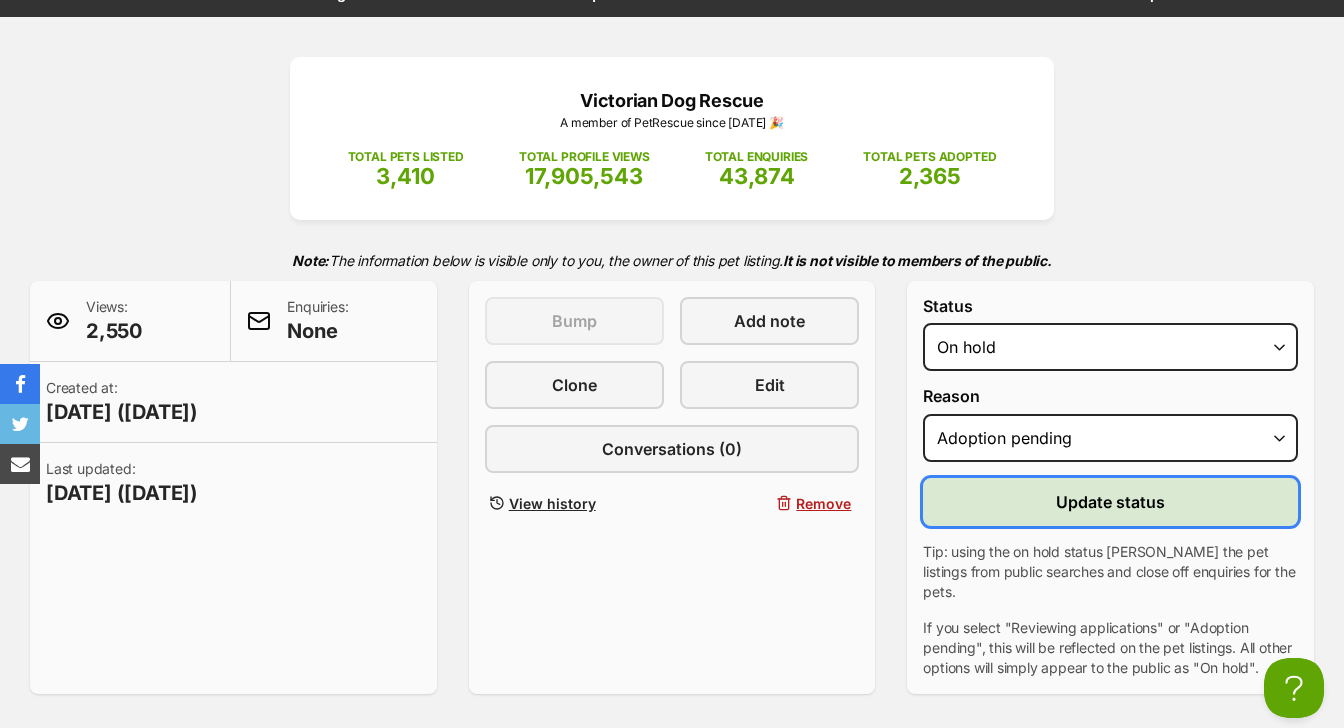 click on "Update status" at bounding box center [1110, 502] 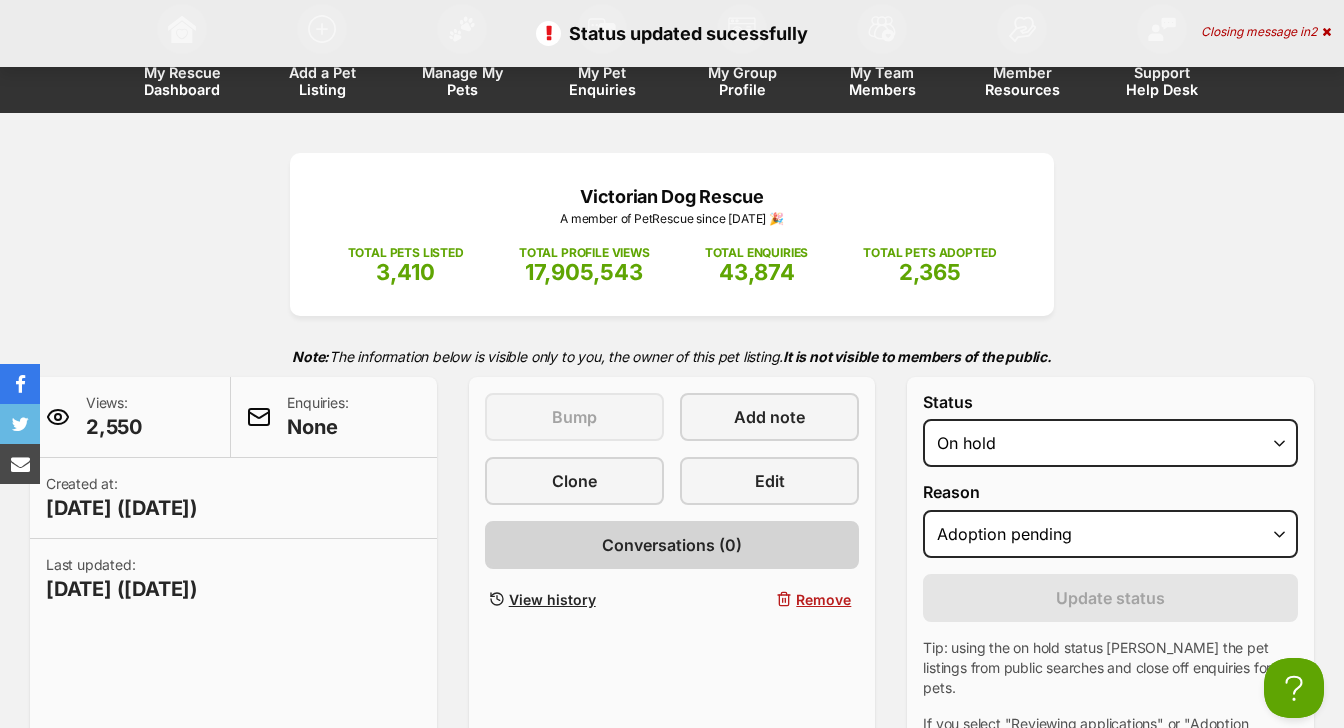 scroll, scrollTop: 121, scrollLeft: 0, axis: vertical 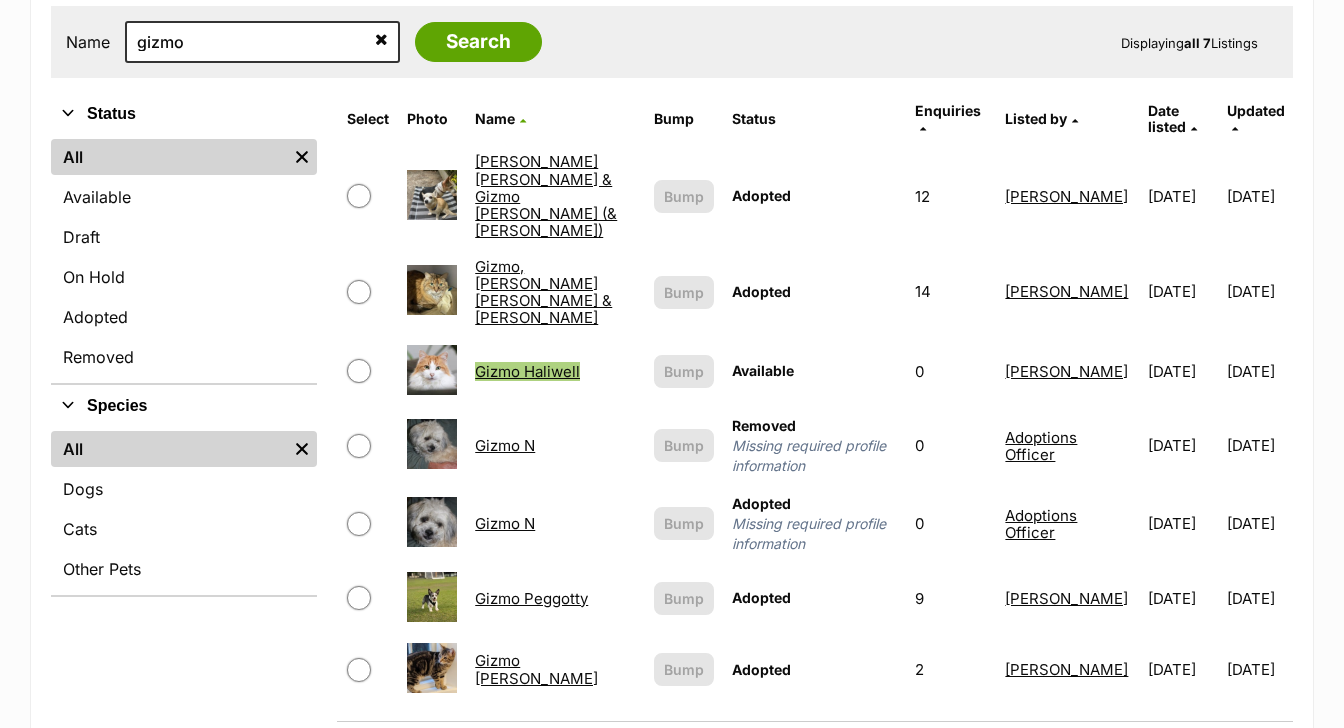 drag, startPoint x: 530, startPoint y: 301, endPoint x: 651, endPoint y: 8, distance: 317.0016 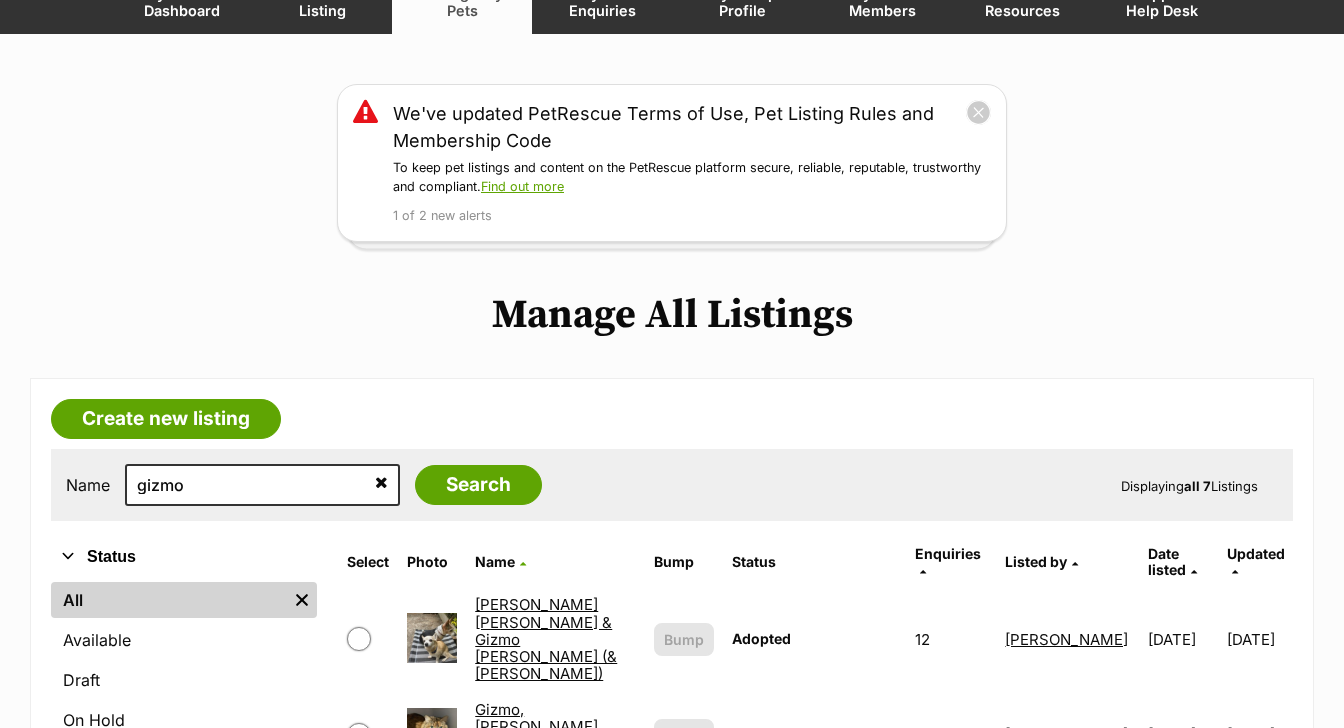 scroll, scrollTop: 0, scrollLeft: 0, axis: both 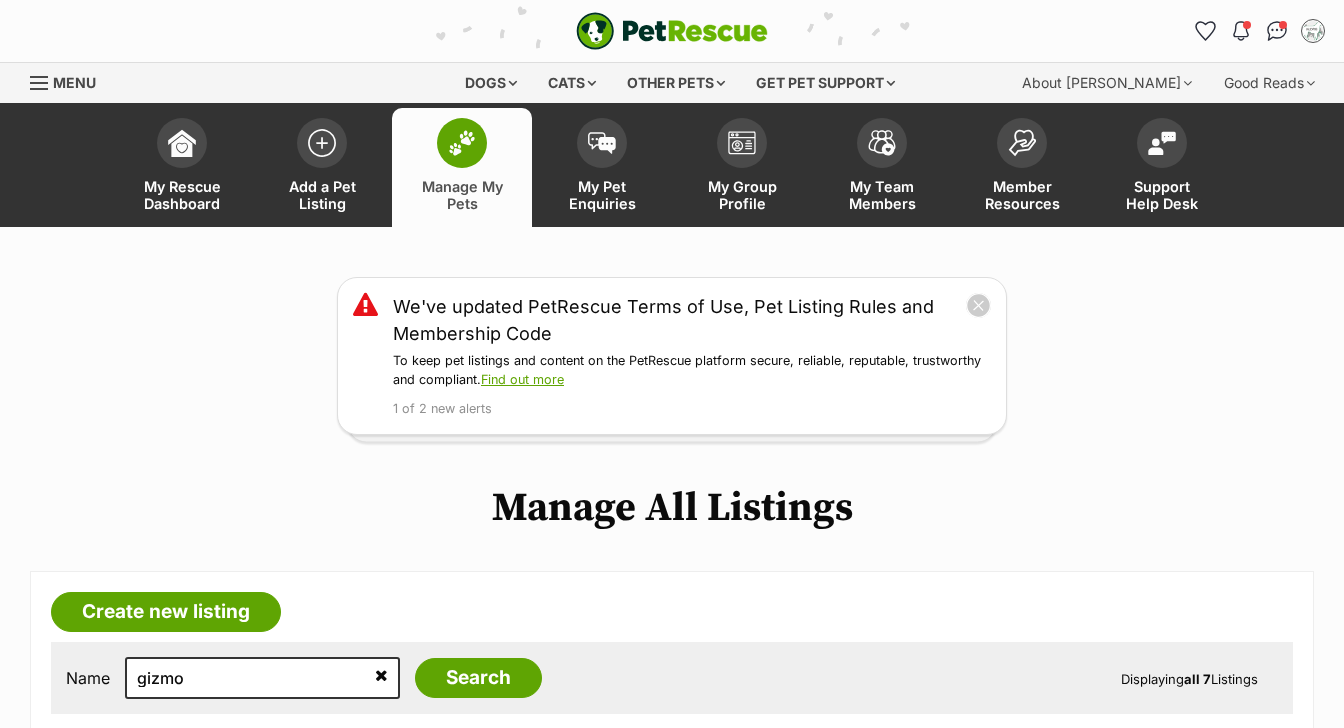 click at bounding box center (462, 143) 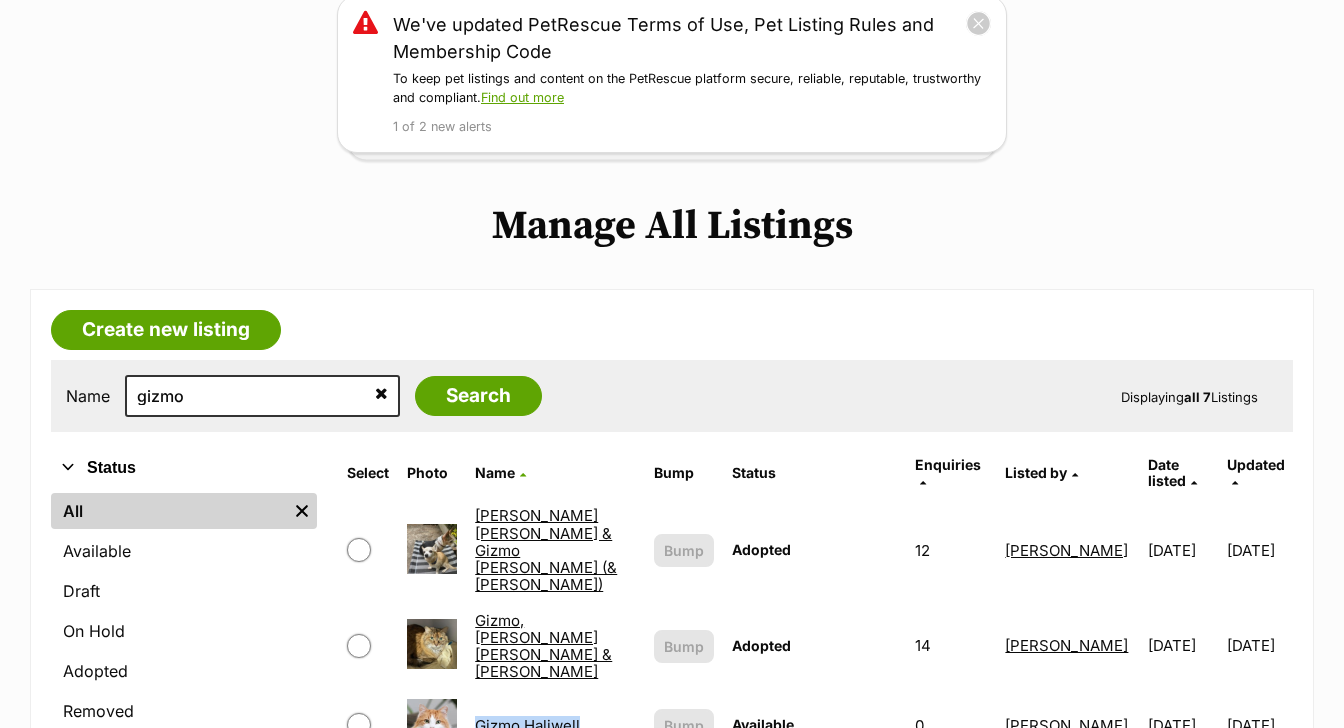 scroll, scrollTop: 313, scrollLeft: 0, axis: vertical 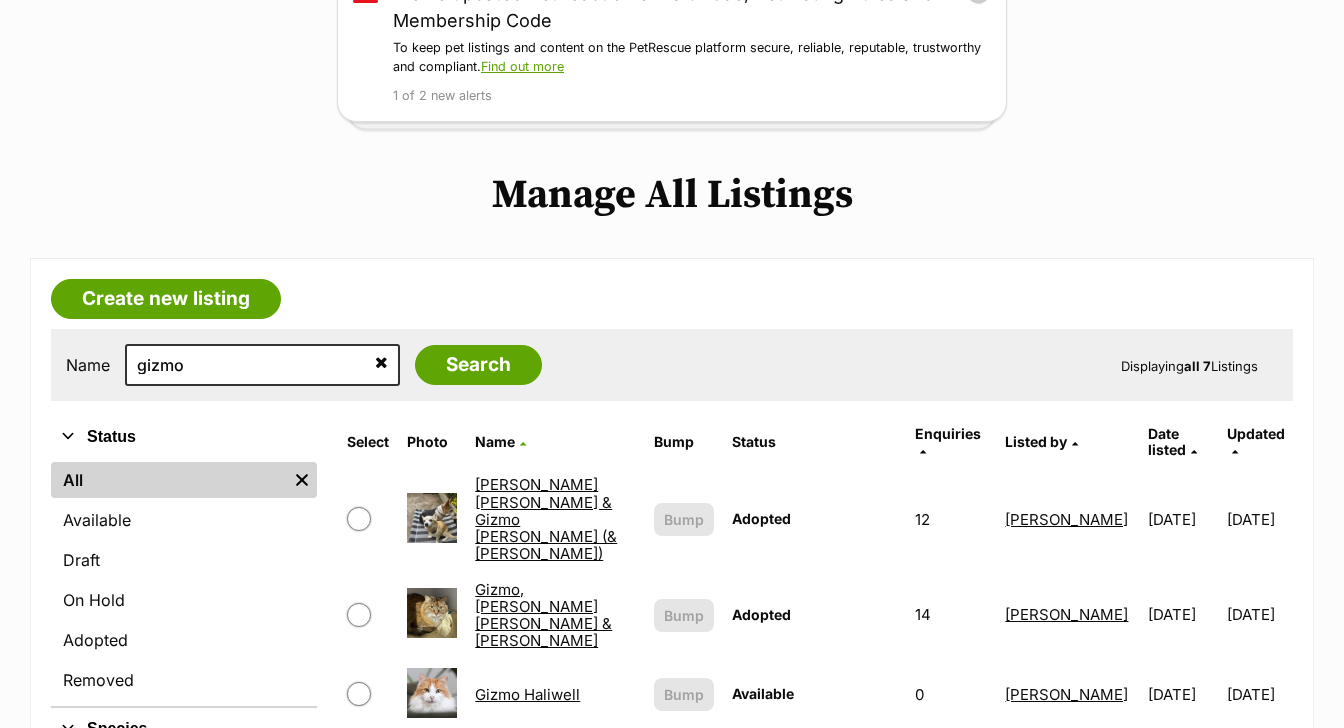 click at bounding box center [381, 362] 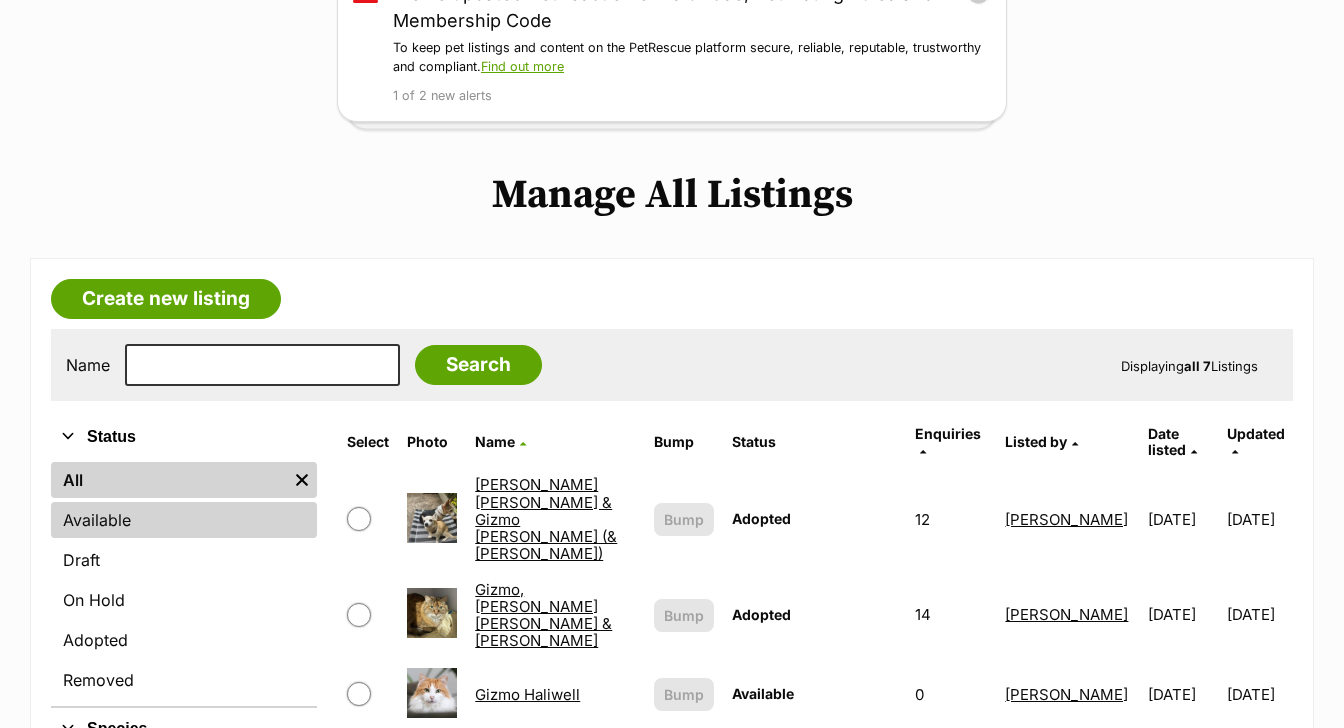 click on "Available" at bounding box center (184, 520) 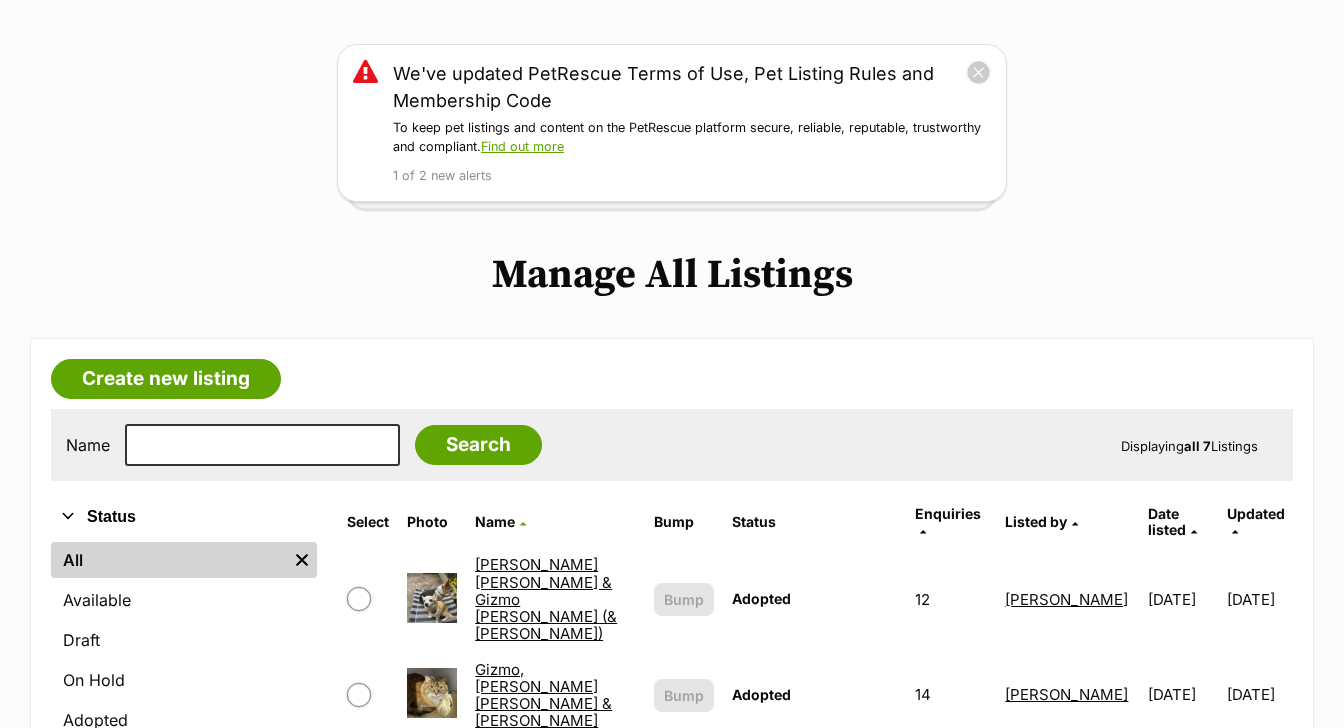 scroll, scrollTop: 0, scrollLeft: 0, axis: both 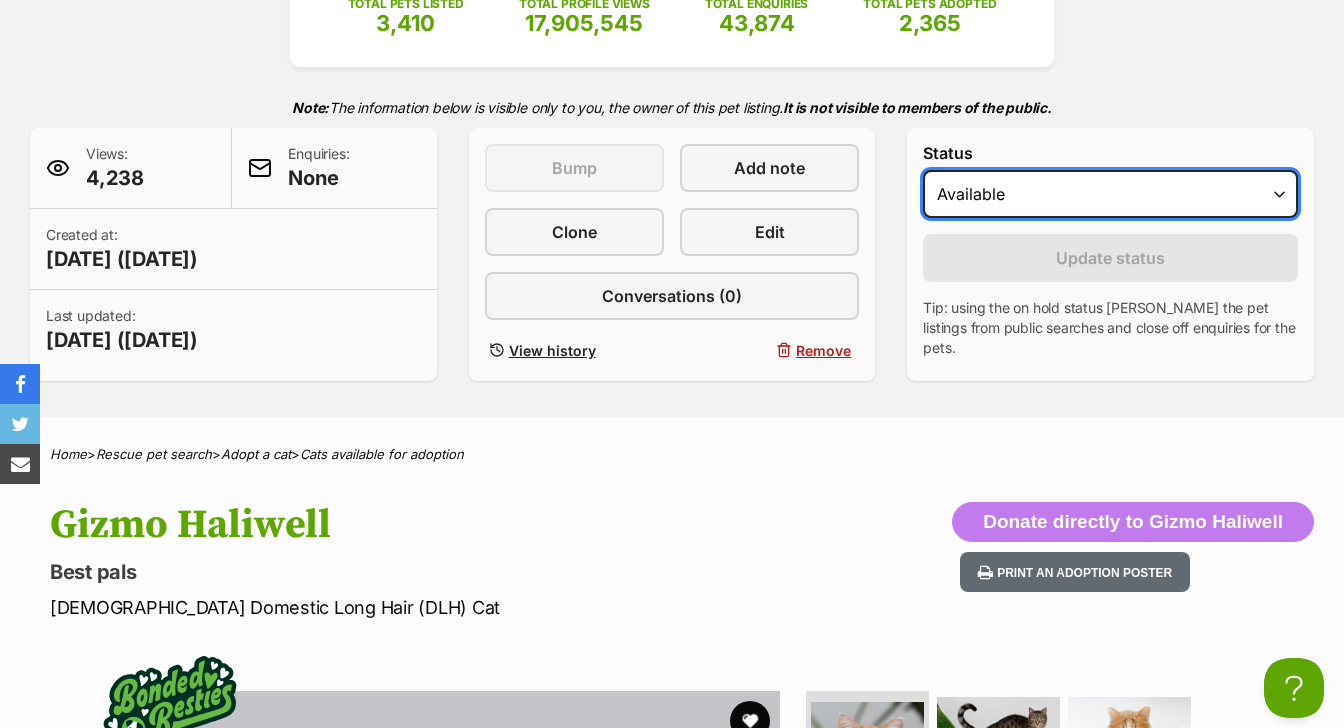 click on "Draft
Available
On hold
Adopted" at bounding box center [1110, 194] 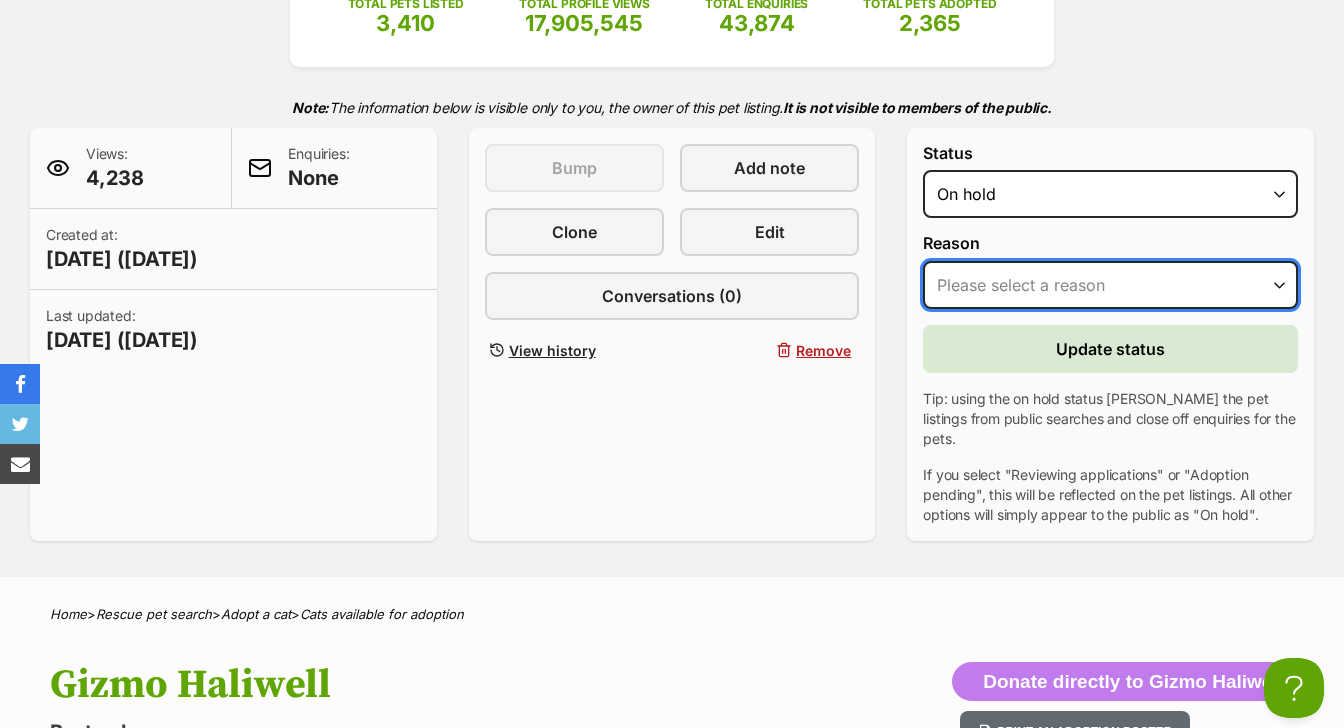 click on "Please select a reason
Medical reasons
Reviewing applications
Adoption pending
Other" at bounding box center [1110, 285] 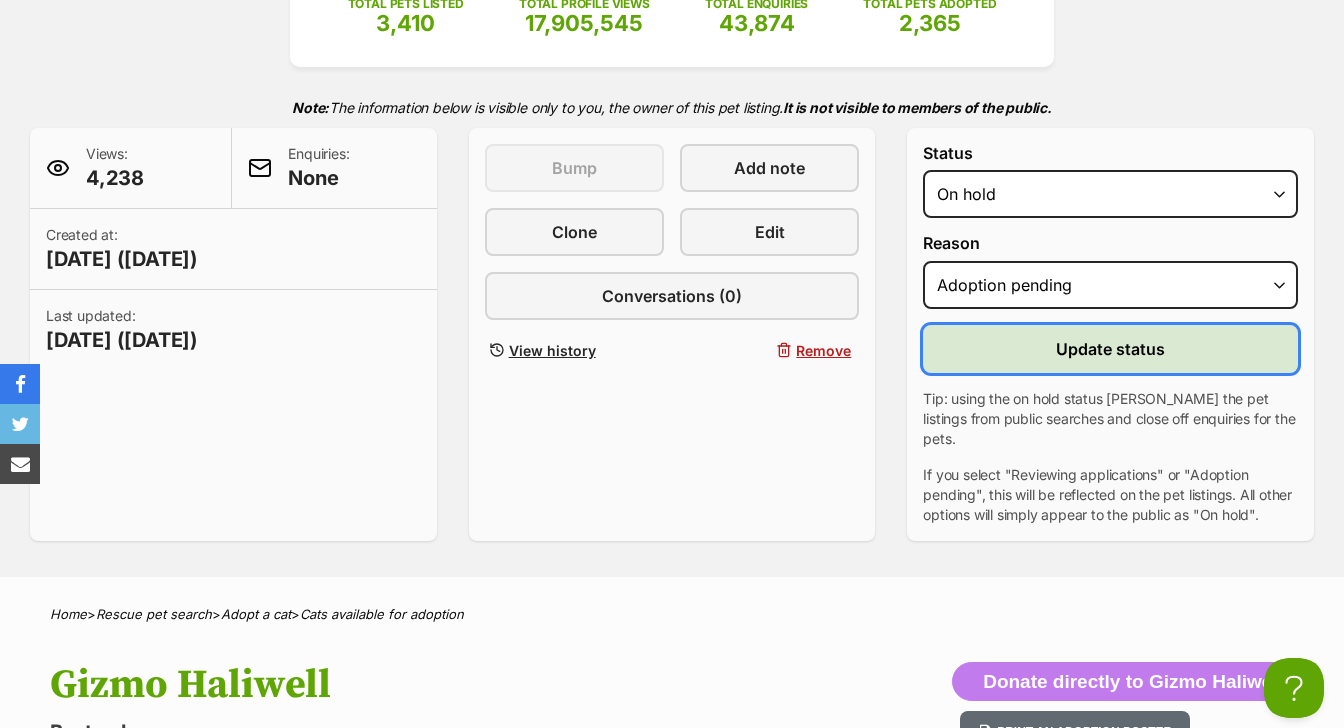 click on "Update status" at bounding box center (1110, 349) 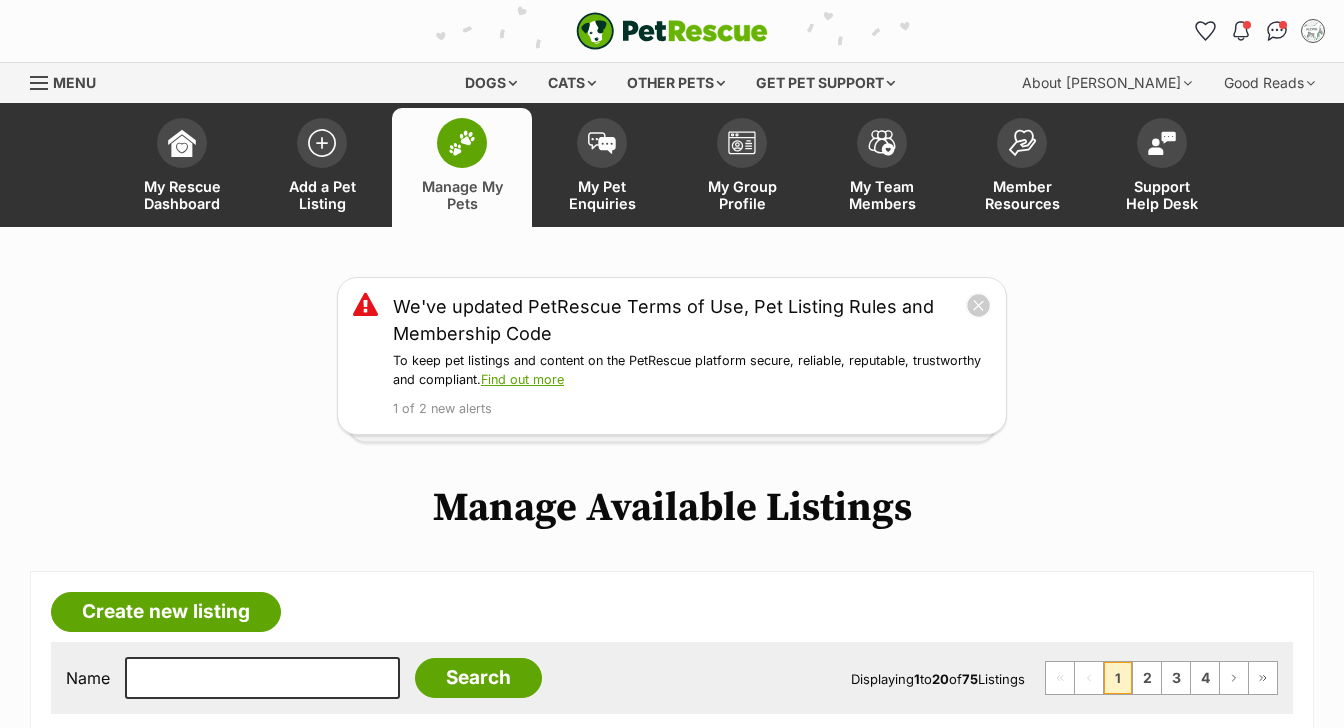 scroll, scrollTop: 0, scrollLeft: 0, axis: both 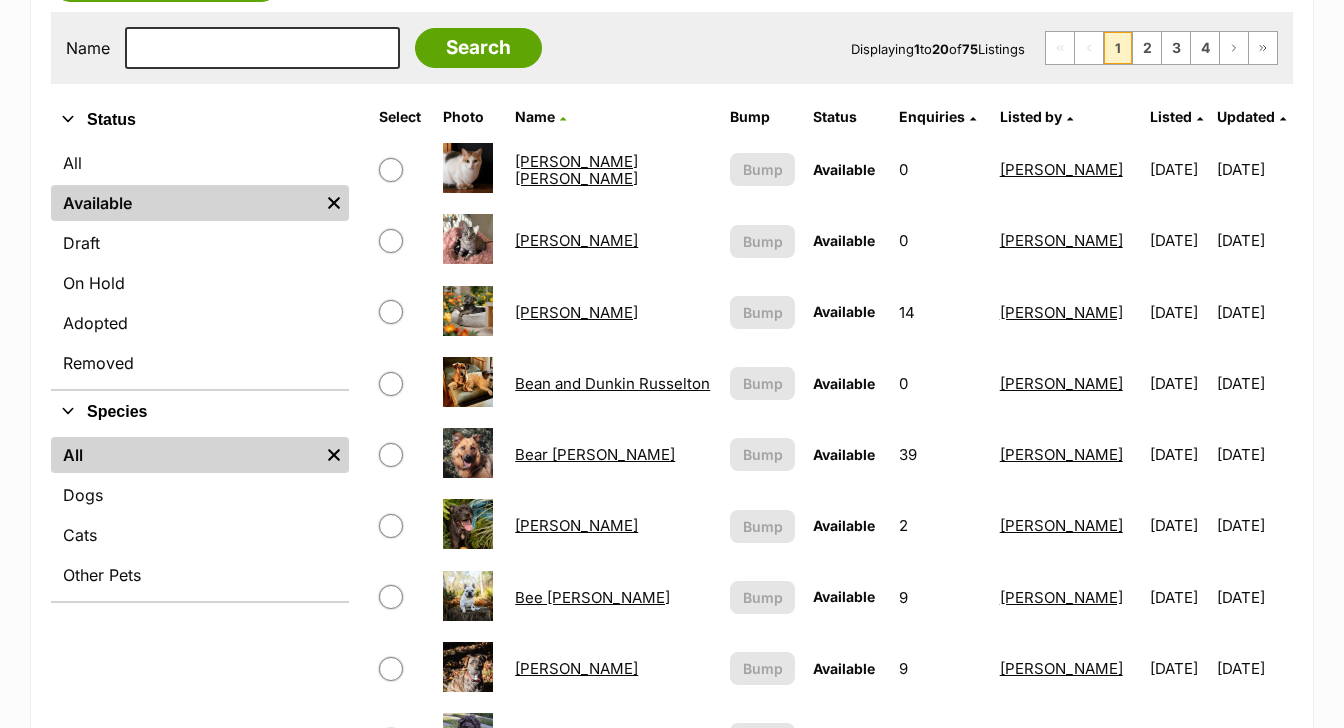 click on "[PERSON_NAME]" at bounding box center (576, 312) 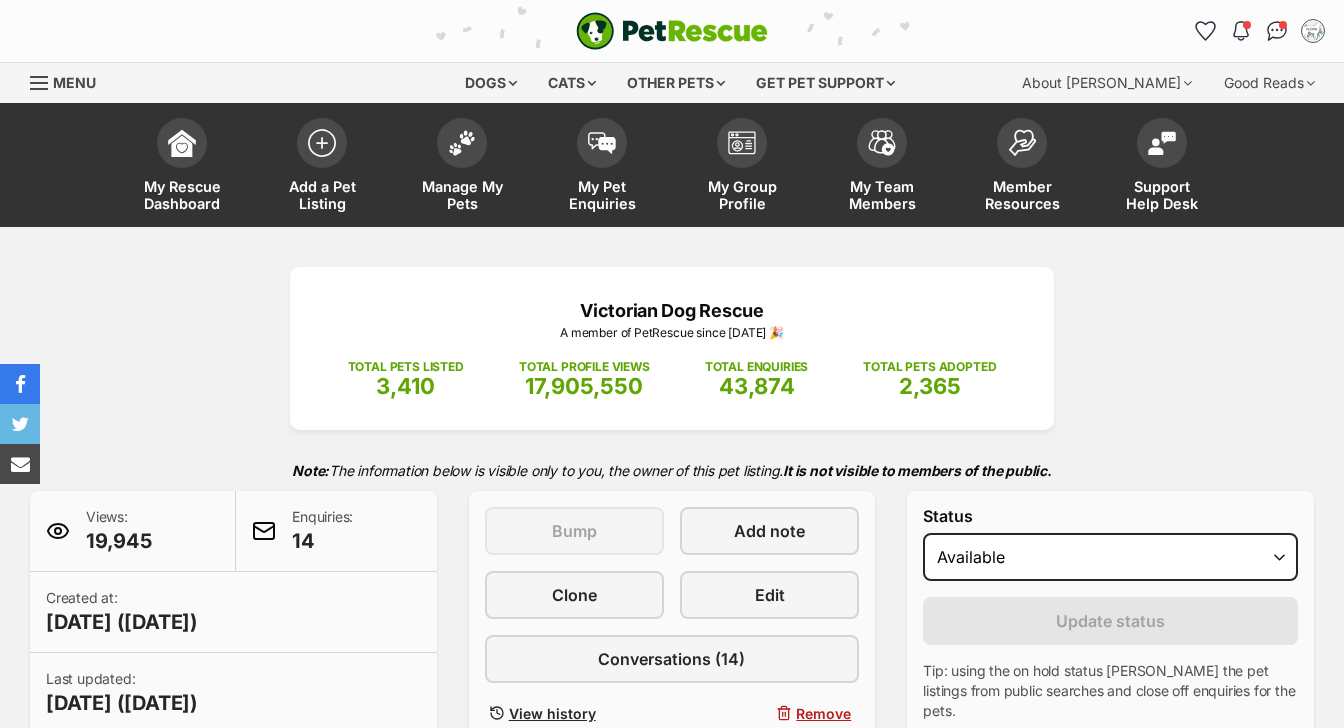 scroll, scrollTop: 0, scrollLeft: 0, axis: both 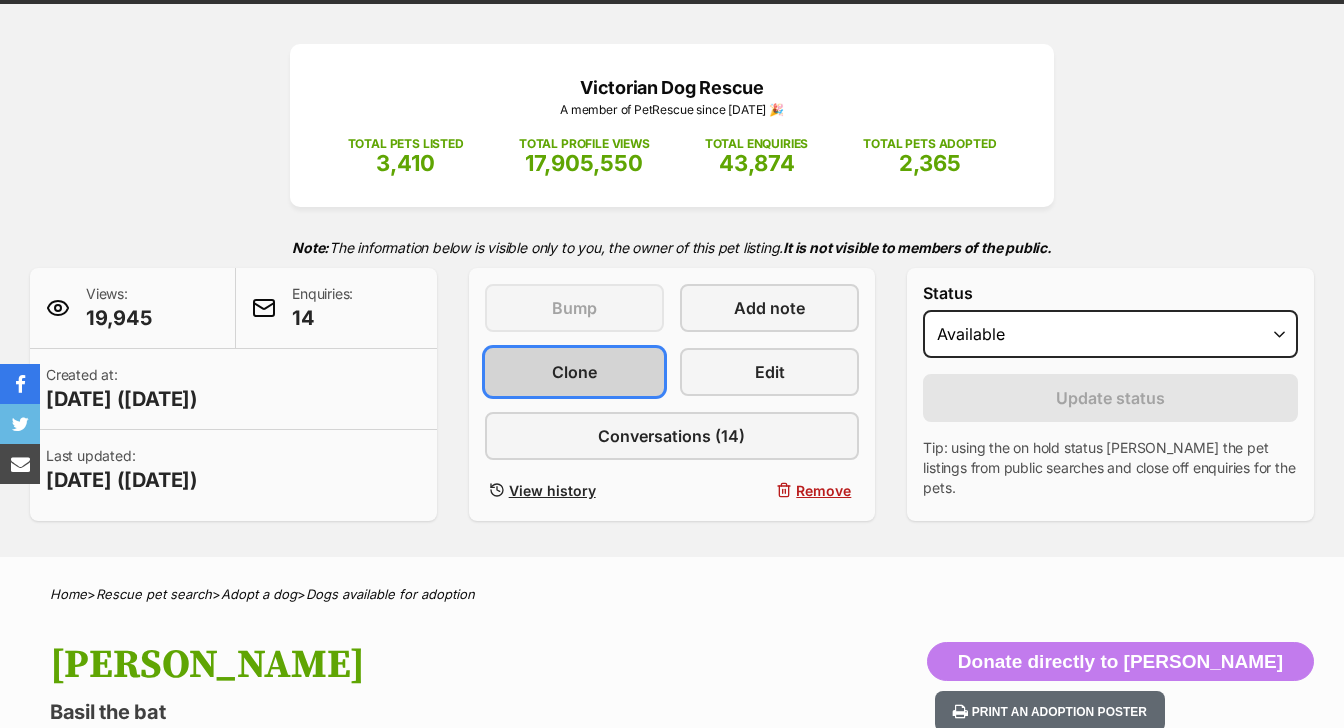 click on "Clone" at bounding box center (574, 372) 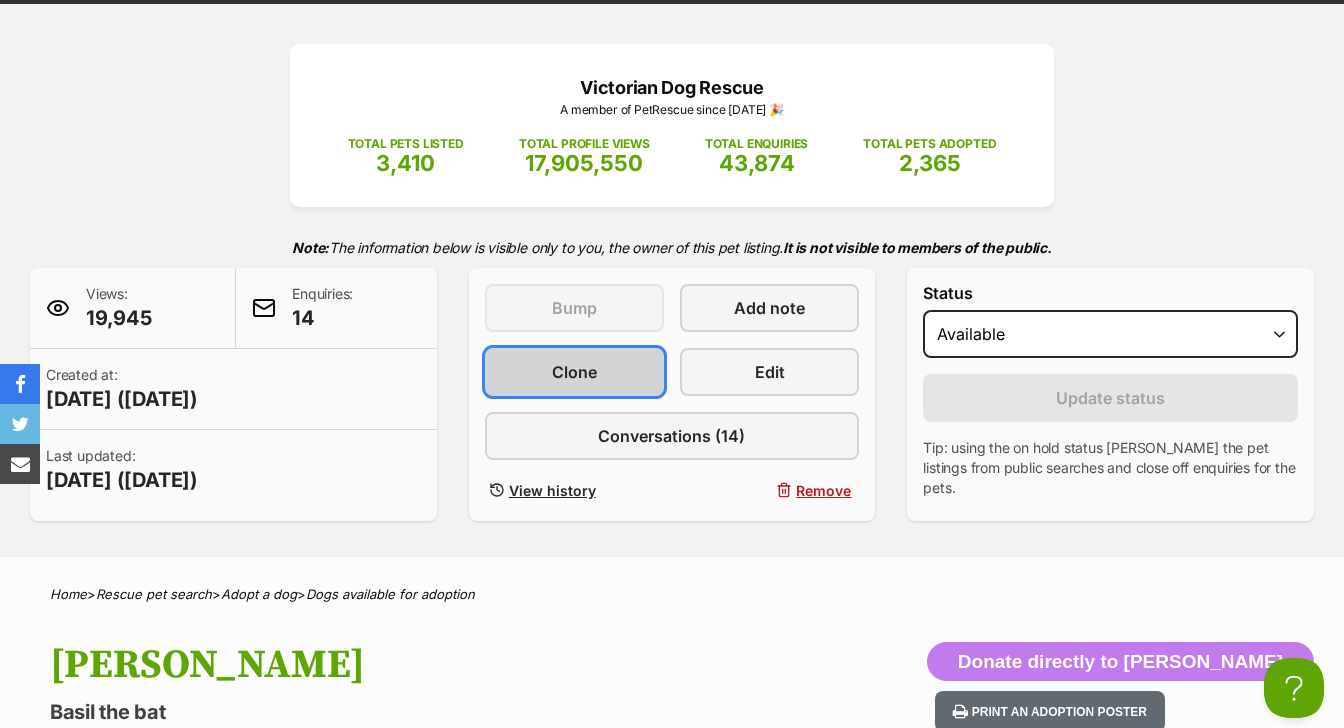 scroll, scrollTop: 0, scrollLeft: 0, axis: both 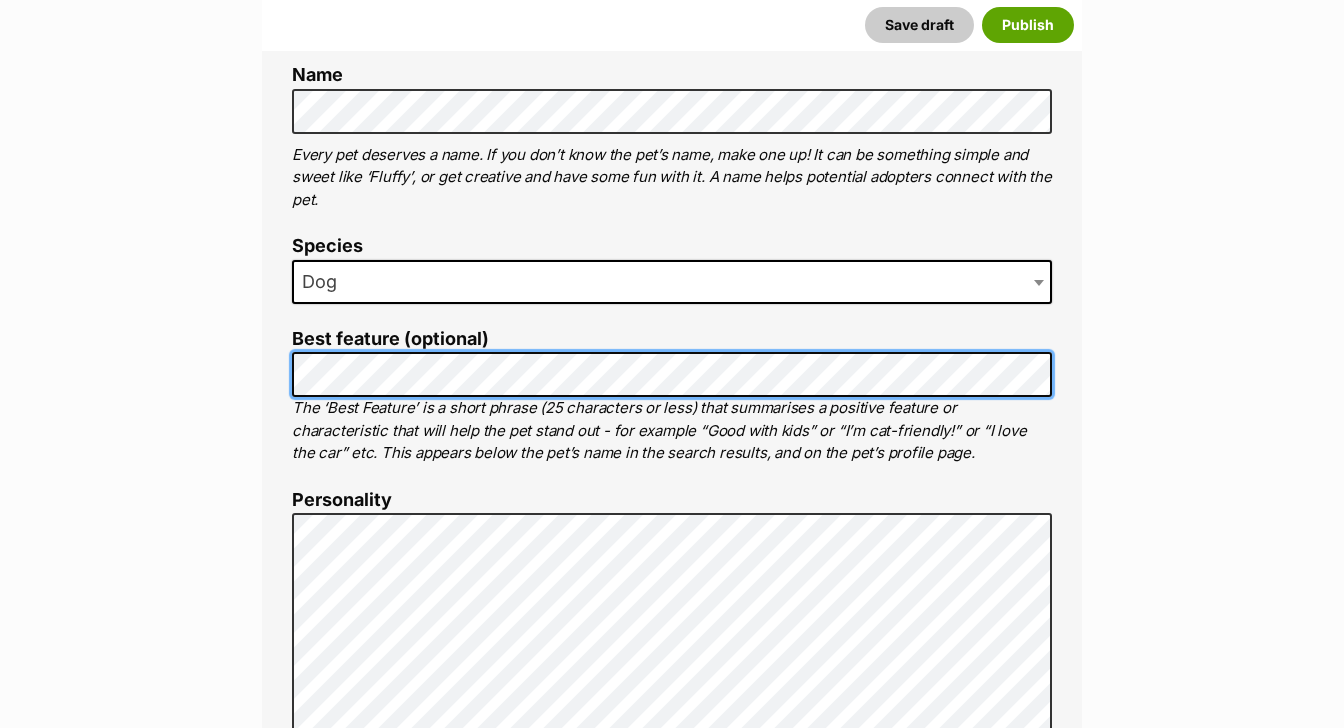 click on "About This Pet Name
Henlo there, it looks like you might be using the pet name field to indicate that this pet is now on hold - we recommend updating the status to on hold from the listing page instead!
Every pet deserves a name. If you don’t know the pet’s name, make one up! It can be something simple and sweet like ‘Fluffy’, or get creative and have some fun with it. A name helps potential adopters connect with the pet.
Species Dog
Best feature (optional)
The ‘Best Feature’ is a short phrase (25 characters or less) that summarises a positive feature or characteristic that will help the pet stand out - for example “Good with kids” or “I’m cat-friendly!” or “I love the car” etc. This appears below the pet’s name in the search results, and on the pet’s profile page.
Personality 6011  characters remaining
How to write a great pet profile  for more tips and our  Pet Listing Rules  for more info.
Generate a profile using AI
Beta
." at bounding box center (672, 1049) 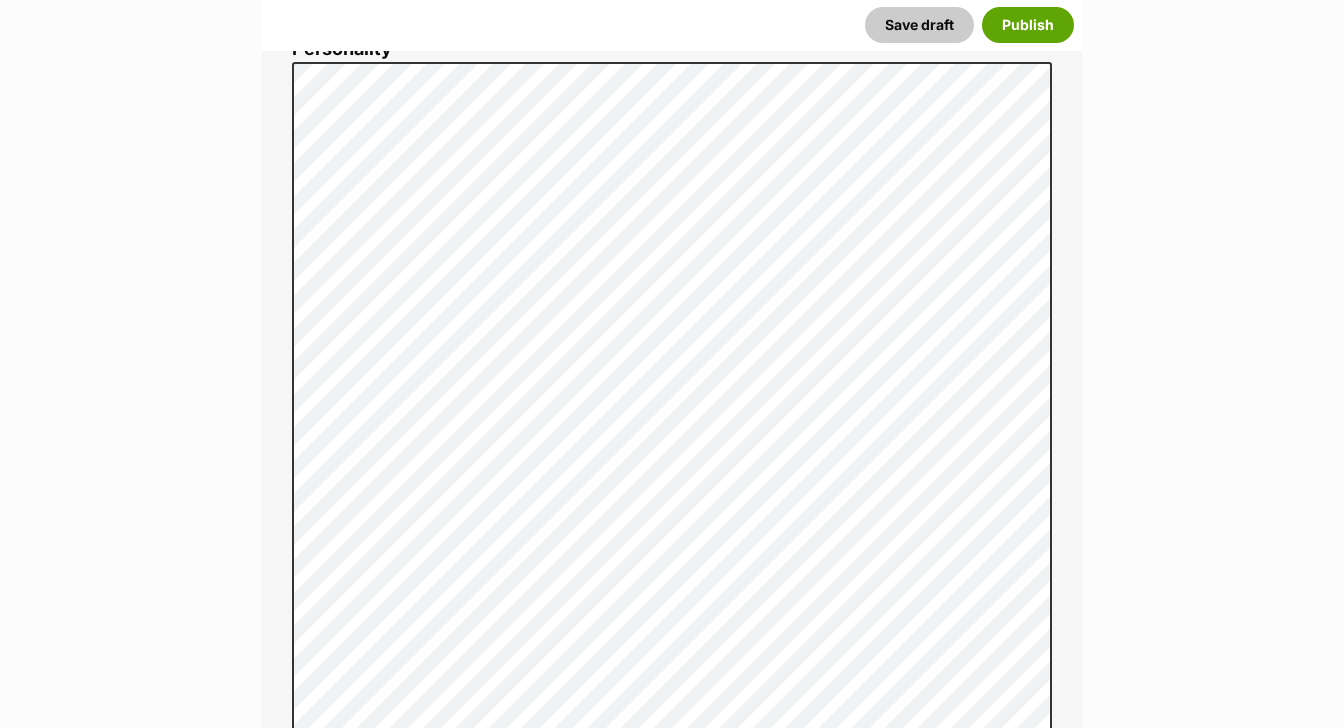 scroll, scrollTop: 1247, scrollLeft: 0, axis: vertical 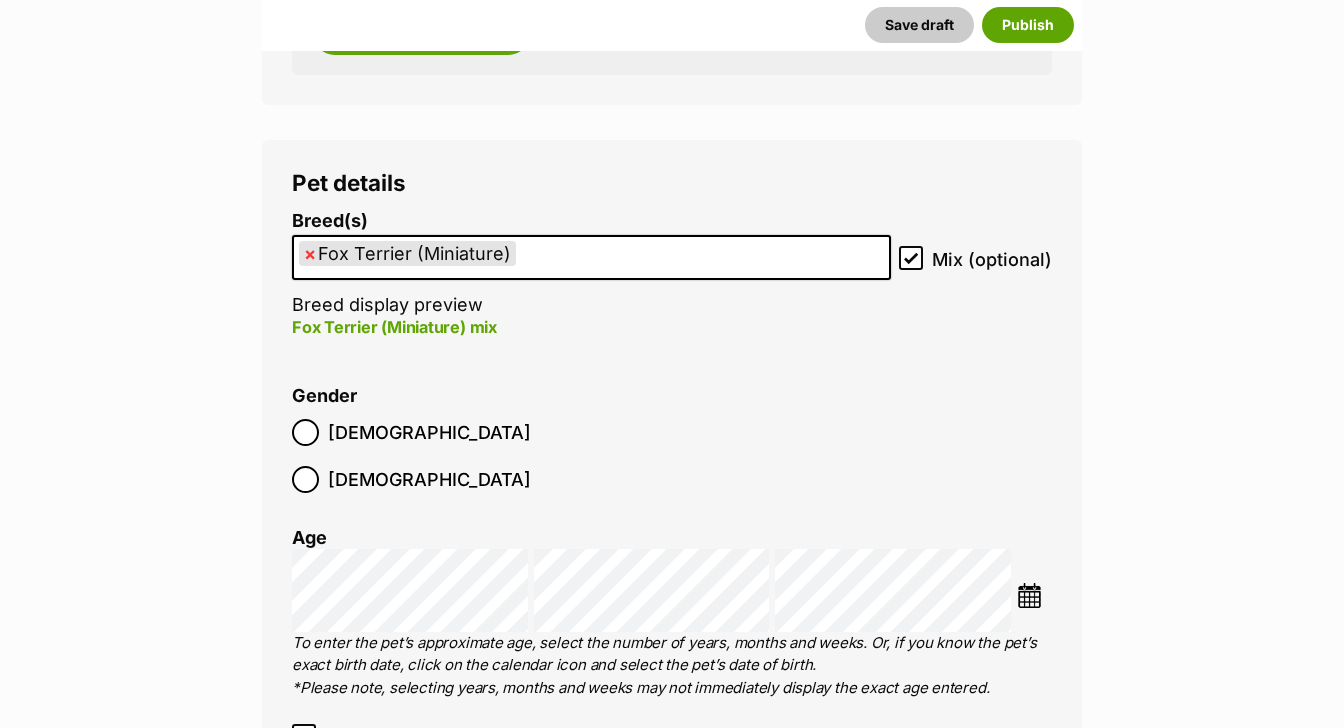 click at bounding box center [1029, 595] 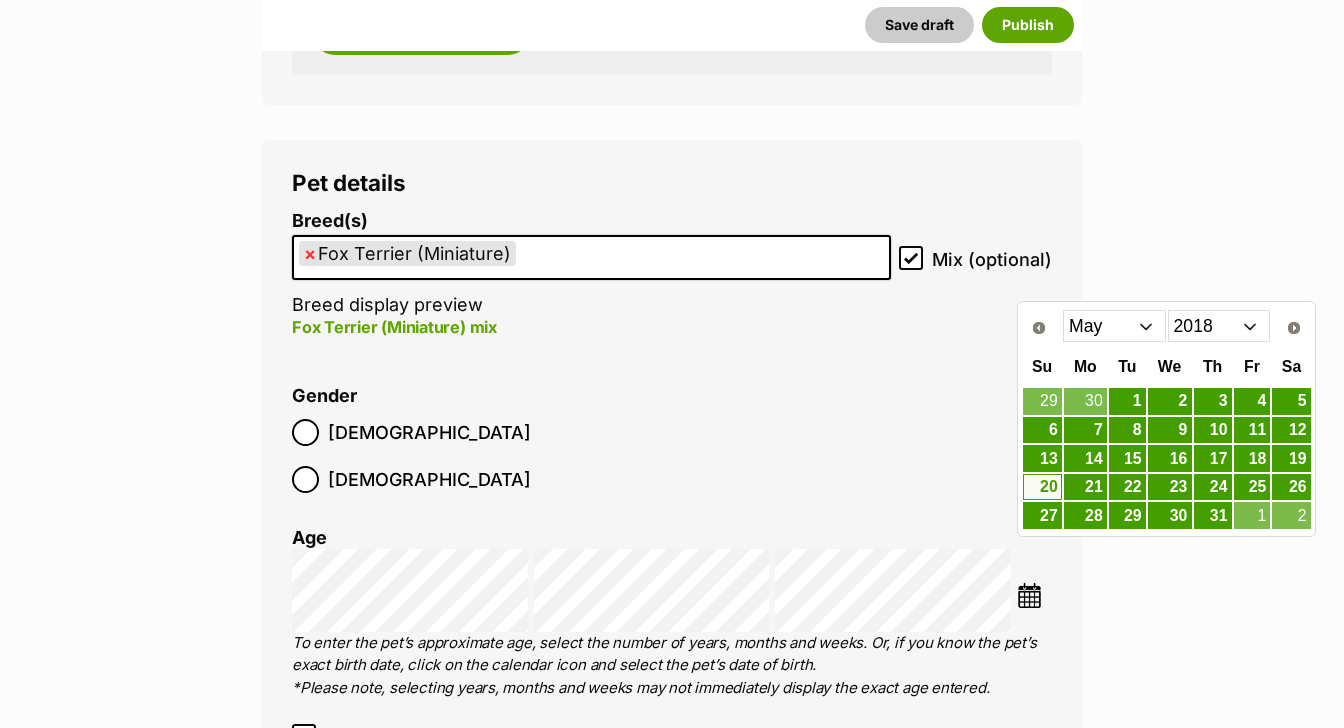 click on "2008 2009 2010 2011 2012 2013 2014 2015 2016 2017 2018 2019 2020 2021 2022 2023 2024 2025" at bounding box center [1219, 326] 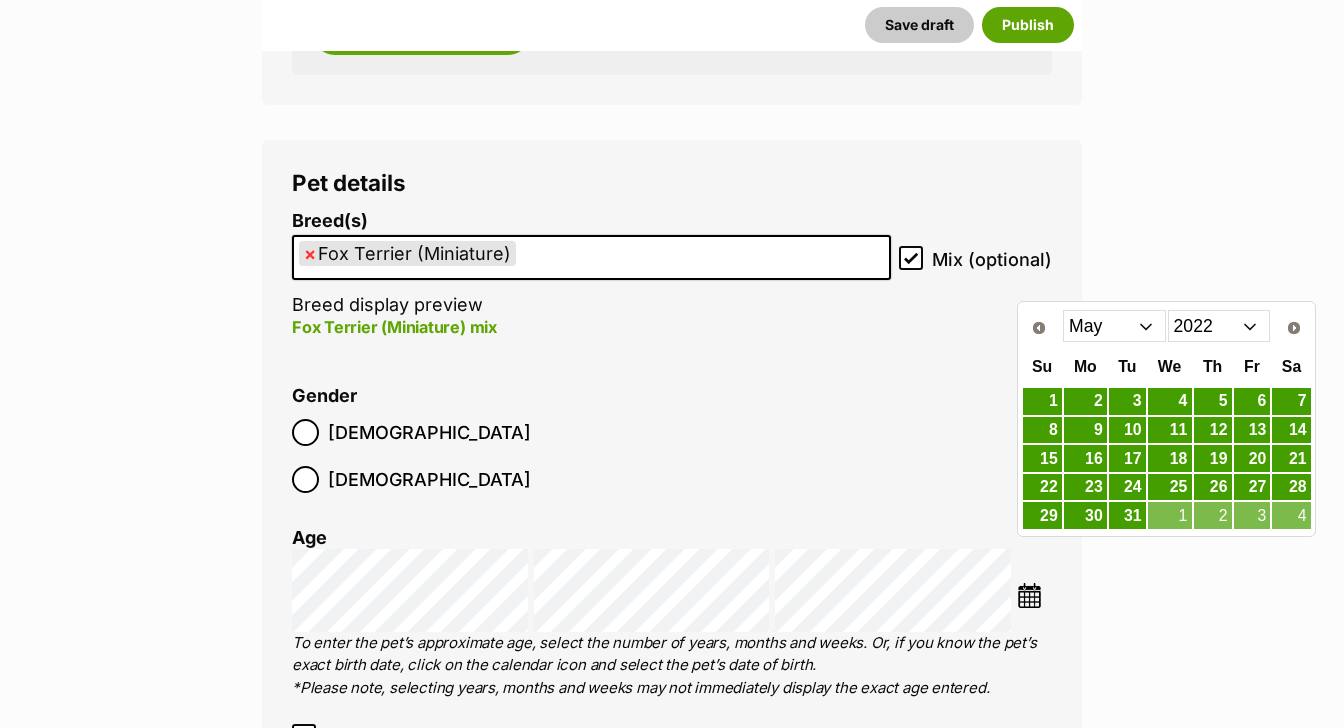 click on "Jan Feb Mar Apr May Jun Jul Aug Sep Oct Nov Dec" at bounding box center [1114, 326] 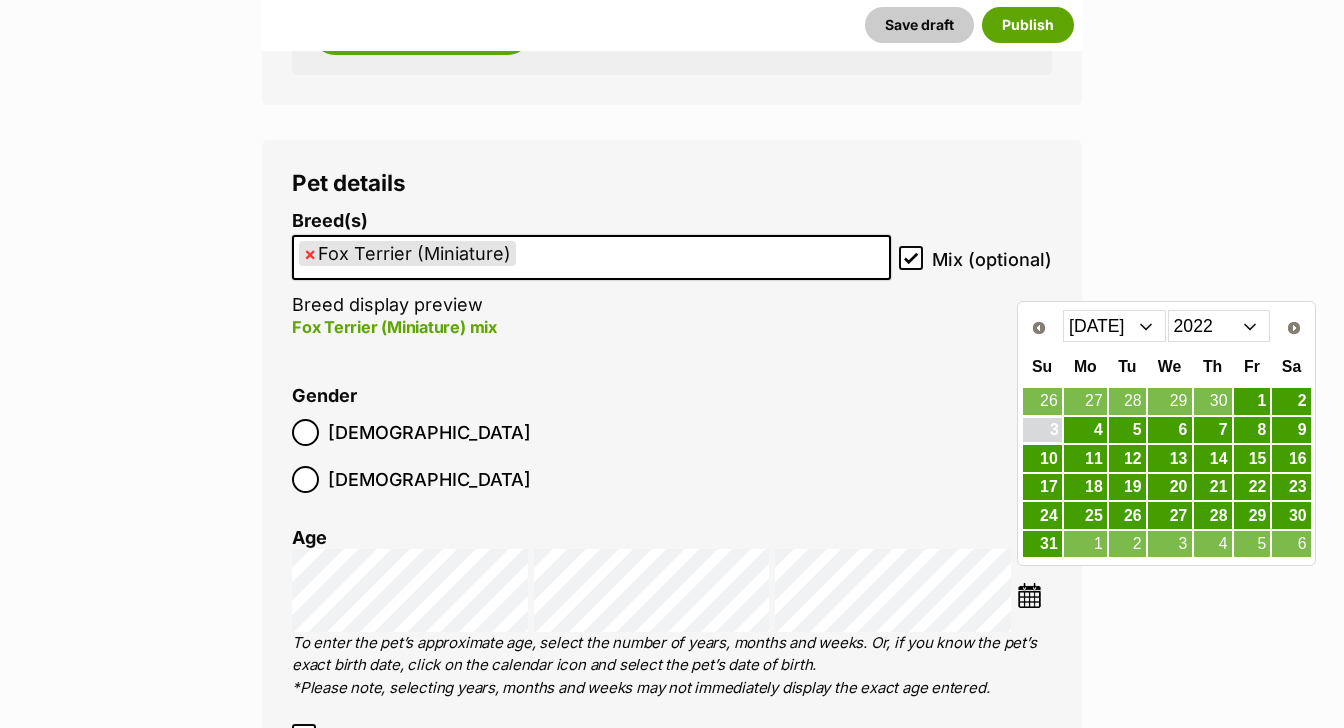 click on "3" at bounding box center [1042, 430] 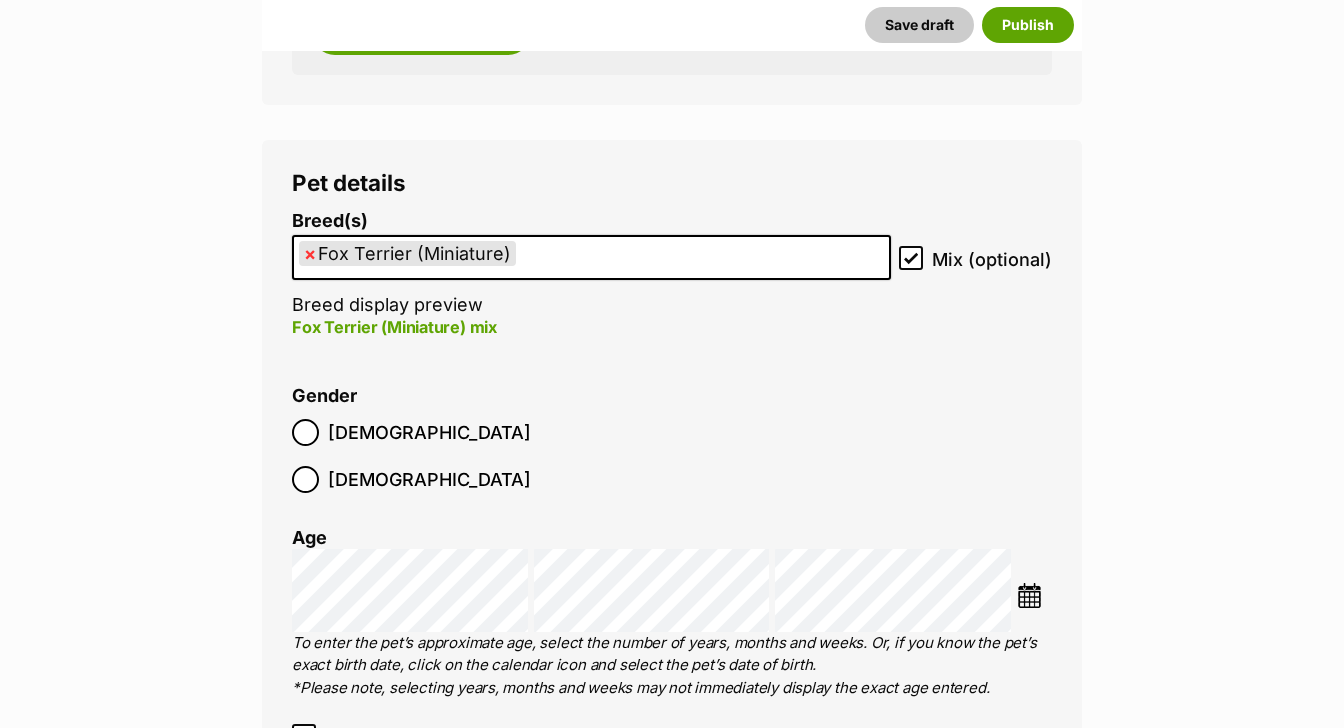 click on "×" at bounding box center (310, 253) 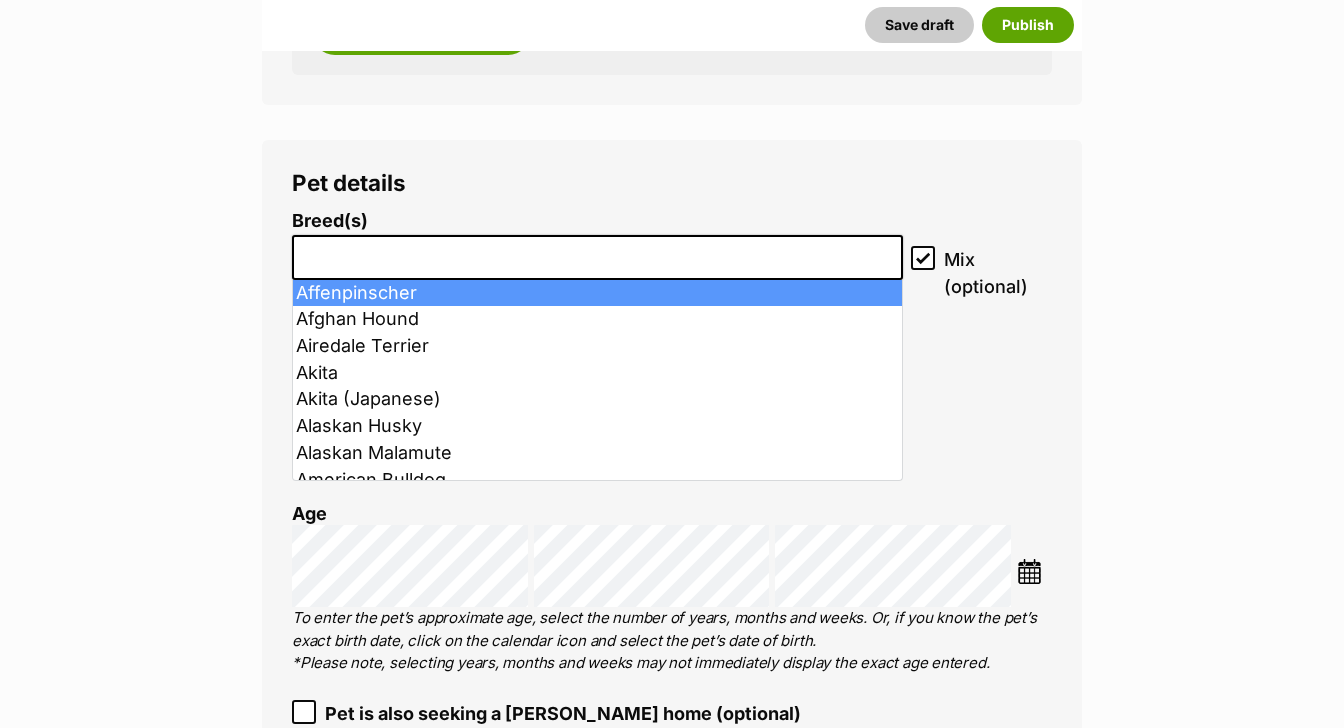 click at bounding box center (597, 252) 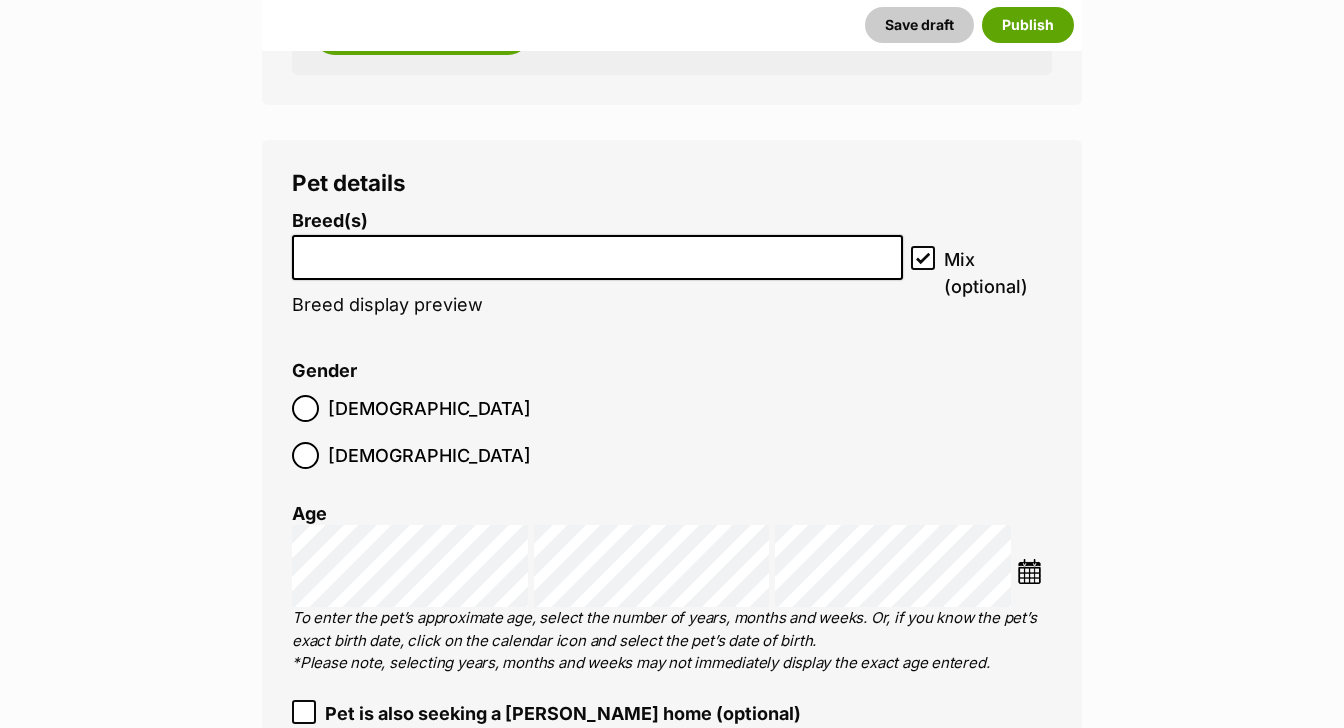 click at bounding box center [597, 252] 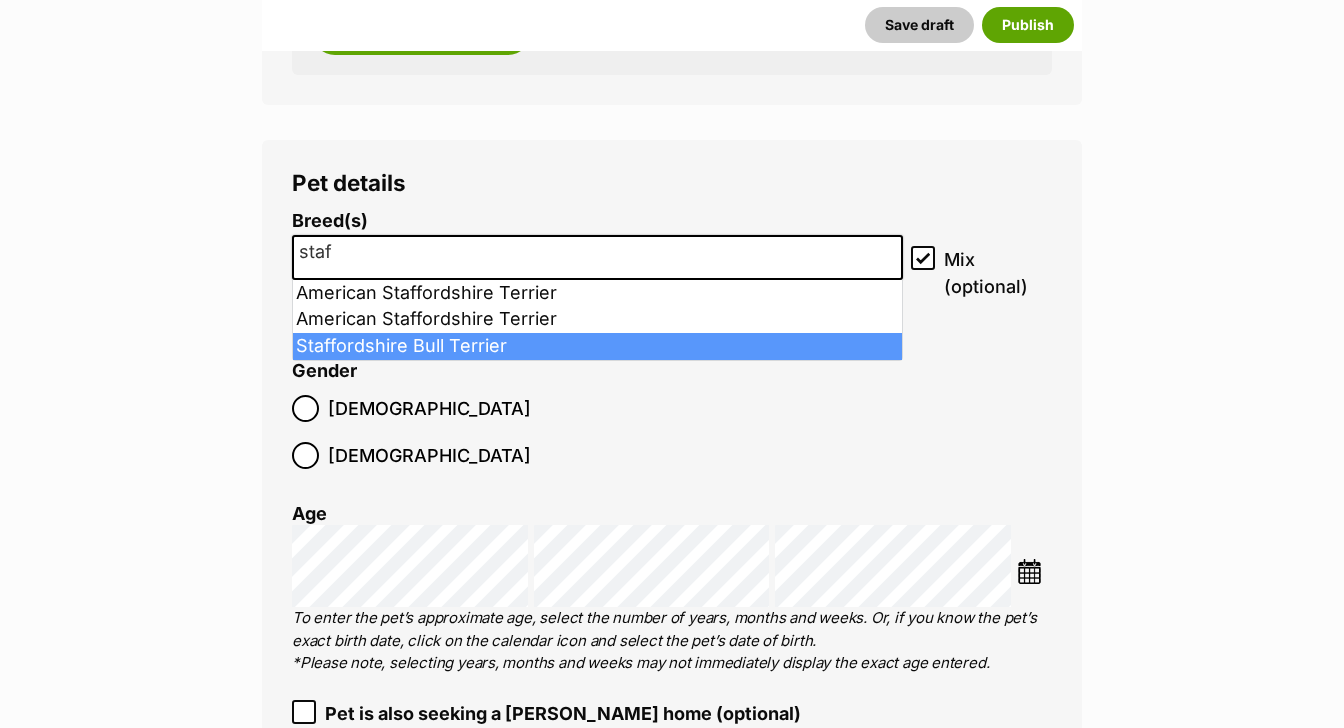 type on "staf" 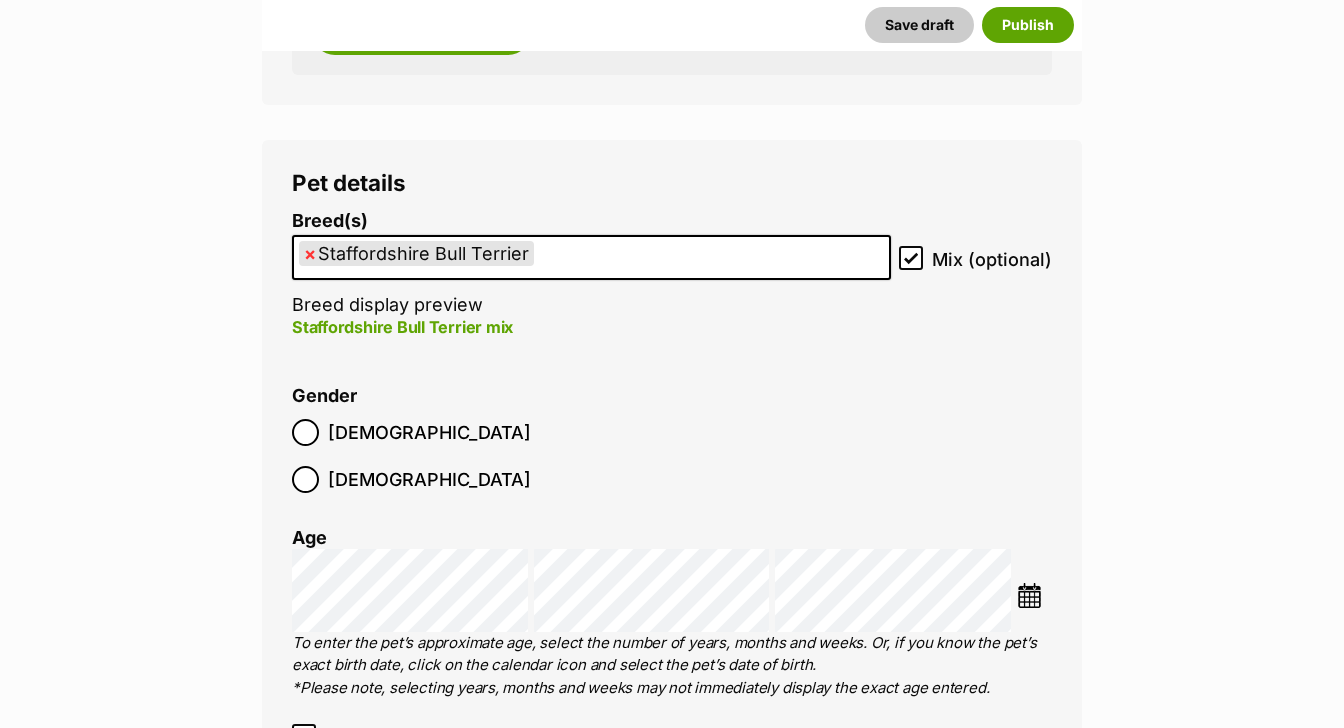 scroll, scrollTop: 2597, scrollLeft: 0, axis: vertical 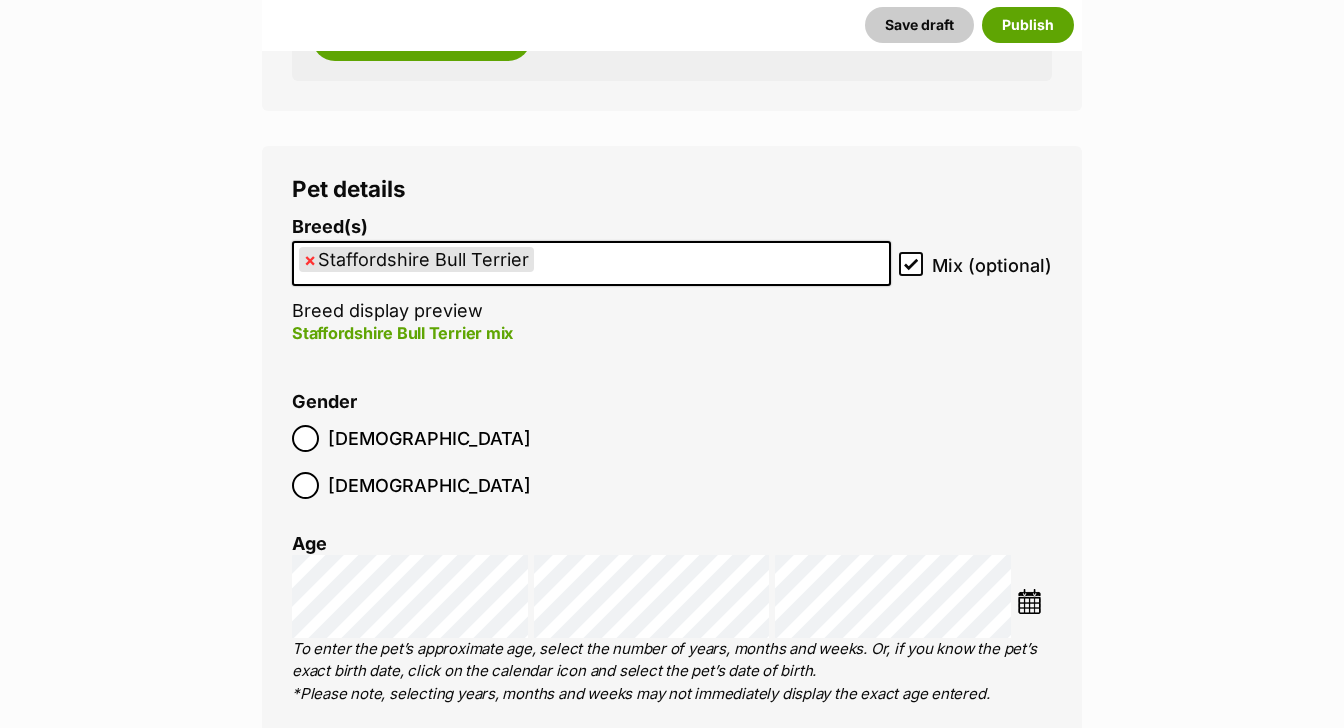 click at bounding box center [1029, 601] 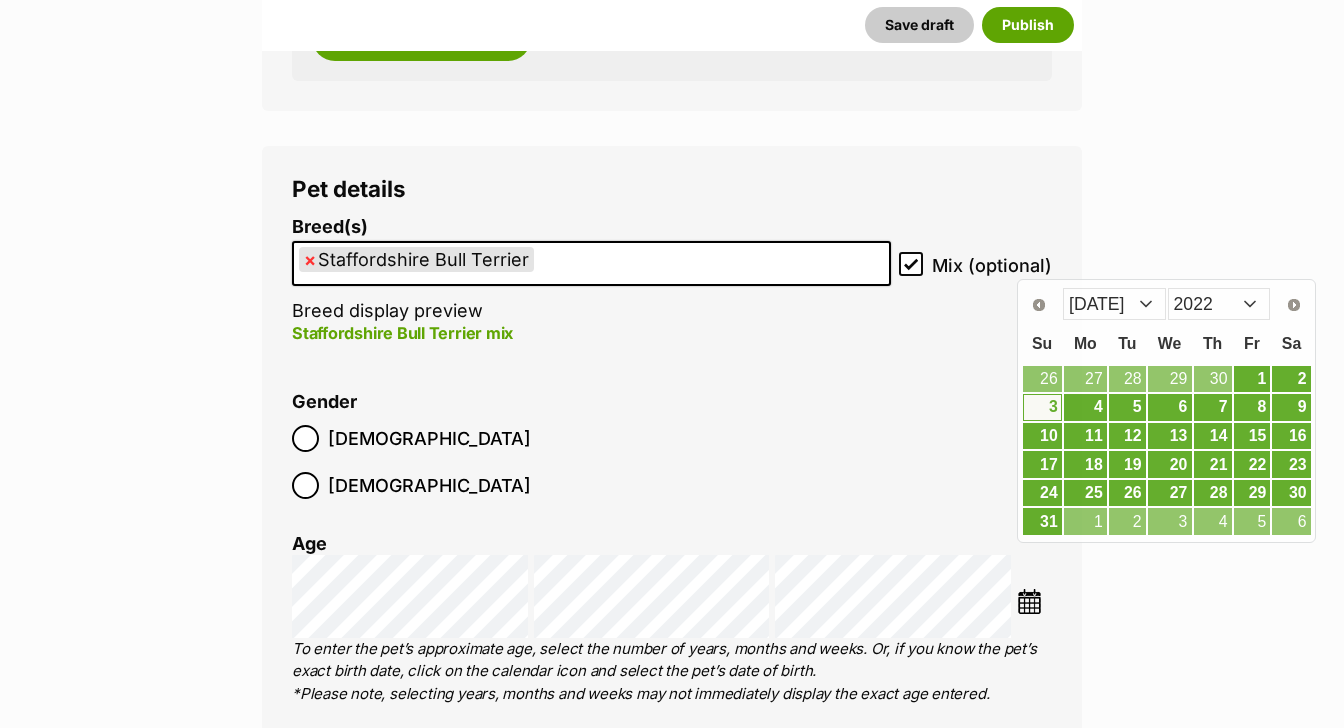 click on "New listing
Listing owner Choose an owner Caro Cooper
The owner of the pet listing is able to edit the listing and manage enquiries with potential adopters. Note:
Group Admins
are also able to edit this pet listing and manage all it's enquiries.
Any time this pet receives new enquiries or messages from potential adopters, we'll also send you an email notification. Members can opt out of receiving these emails via their
notification settings .
About This Pet Name
Henlo there, it looks like you might be using the pet name field to indicate that this pet is now on hold - we recommend updating the status to on hold from the listing page instead!
Every pet deserves a name. If you don’t know the pet’s name, make one up! It can be something simple and sweet like ‘Fluffy’, or get creative and have some fun with it. A name helps potential adopters connect with the pet.
Species Dog
Best feature (optional)
Personality 6643  characters remaining" at bounding box center [672, 2075] 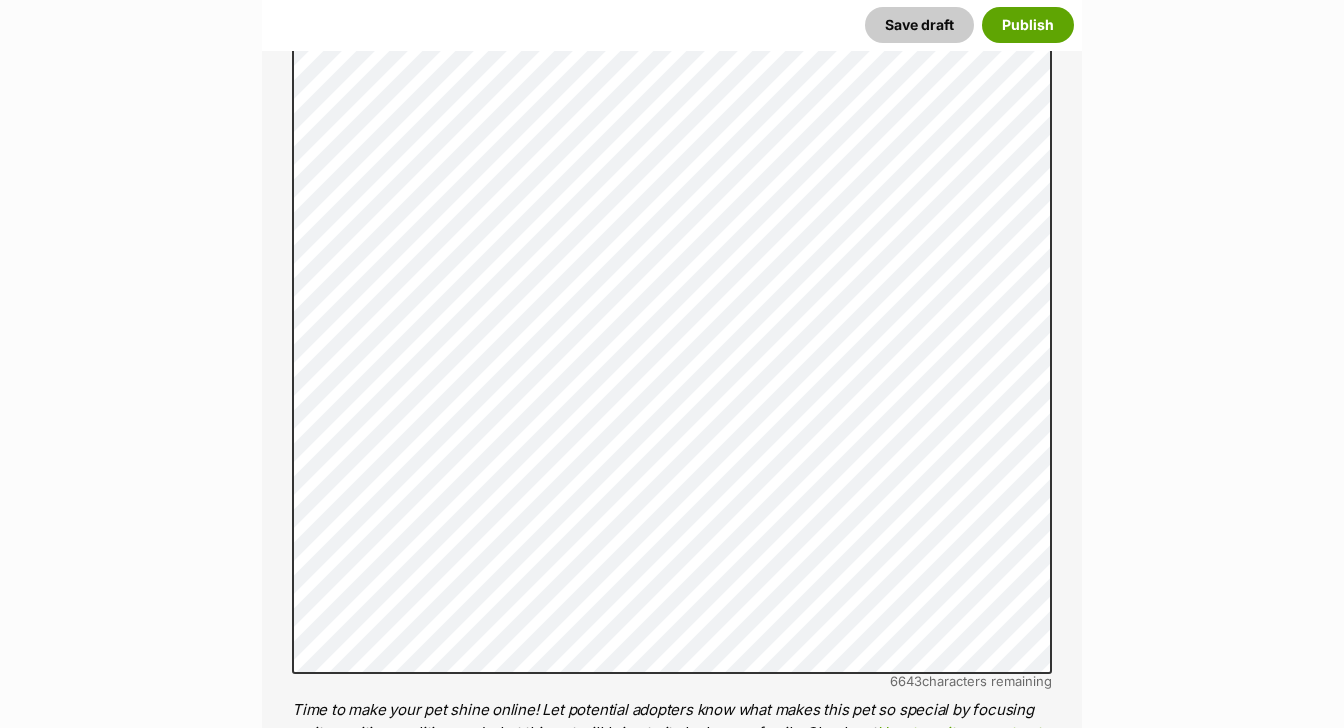 scroll, scrollTop: 1502, scrollLeft: 0, axis: vertical 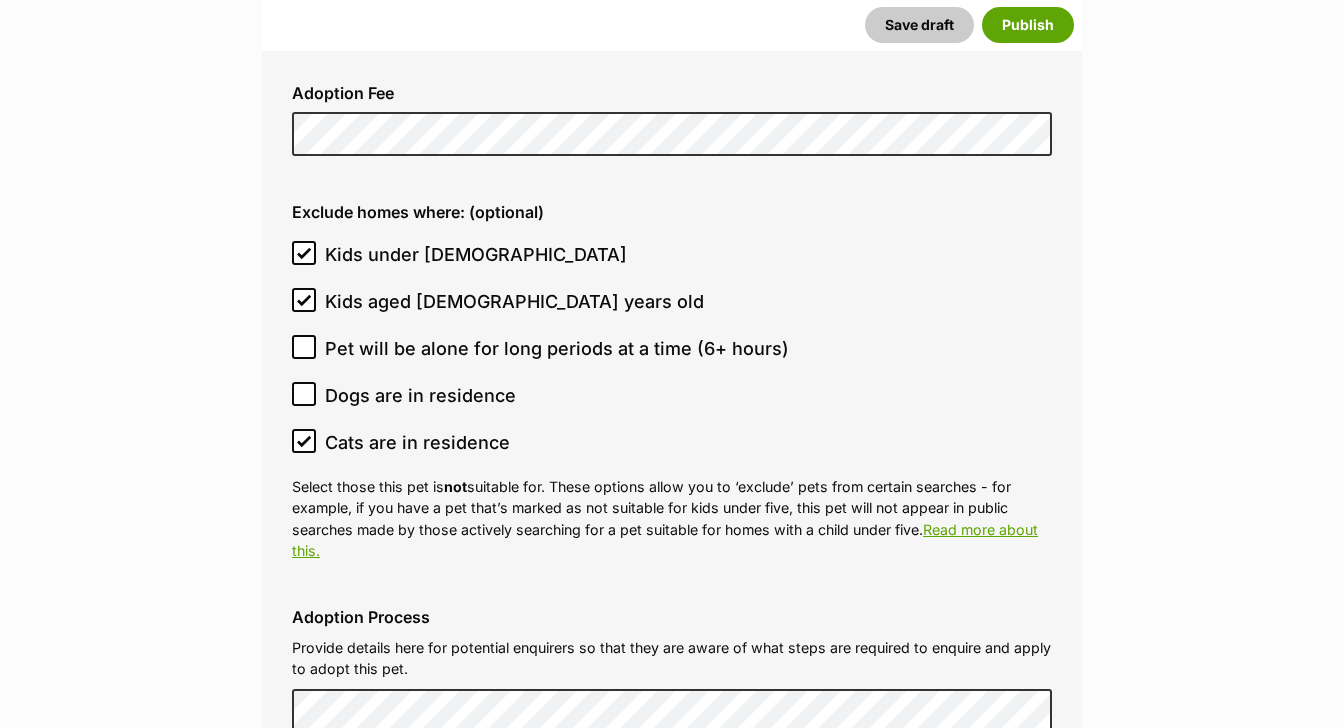 click 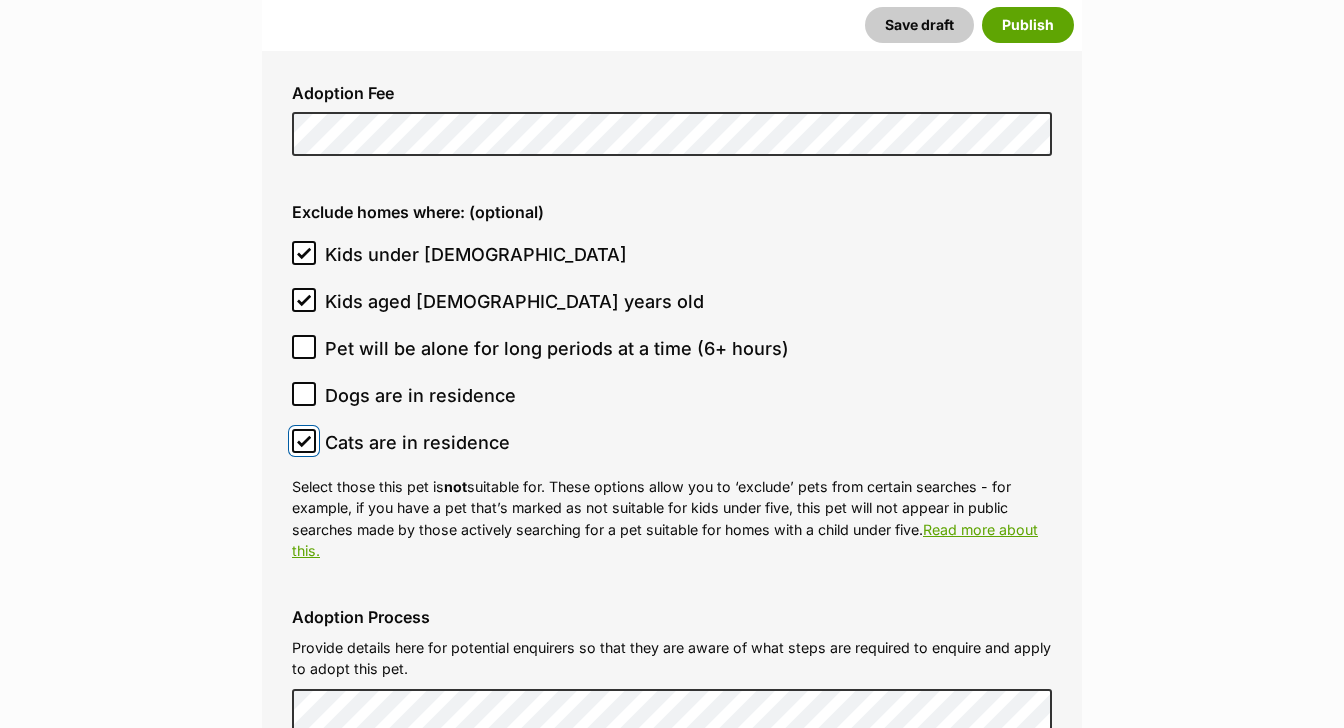 click on "Cats are in residence" at bounding box center (304, 441) 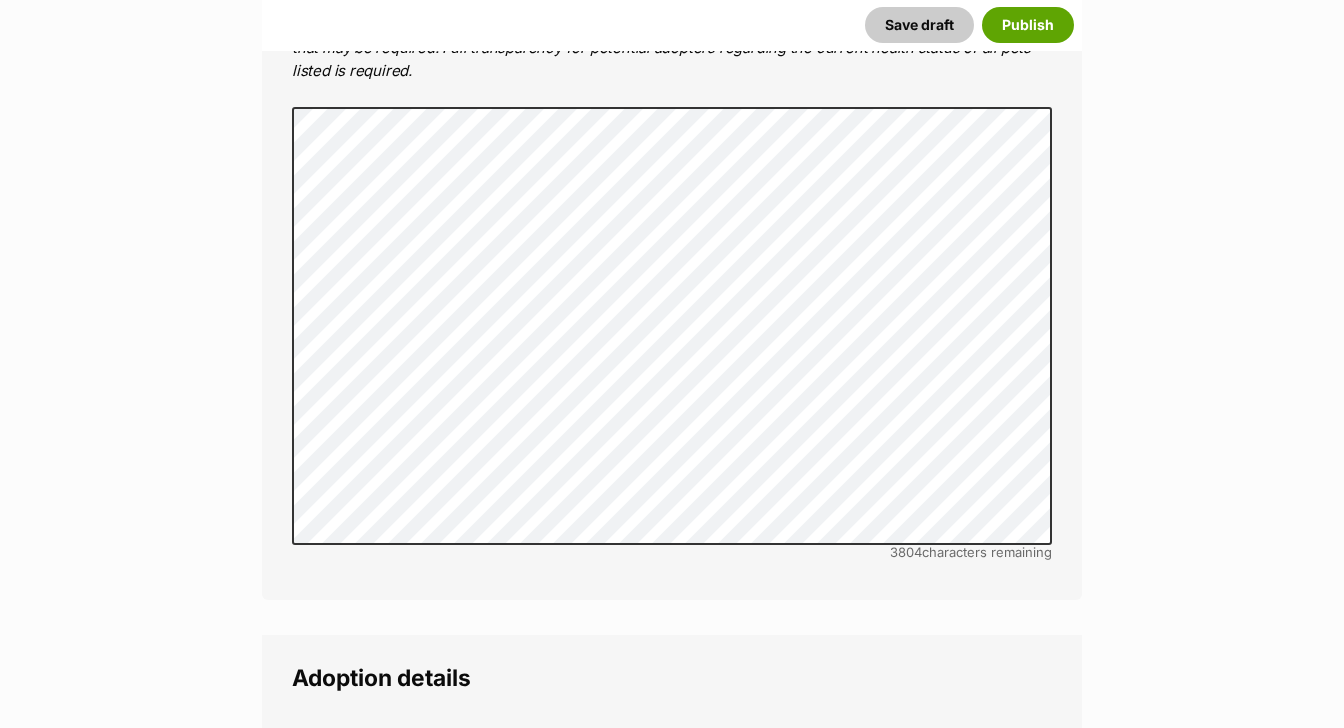 scroll, scrollTop: 4243, scrollLeft: 0, axis: vertical 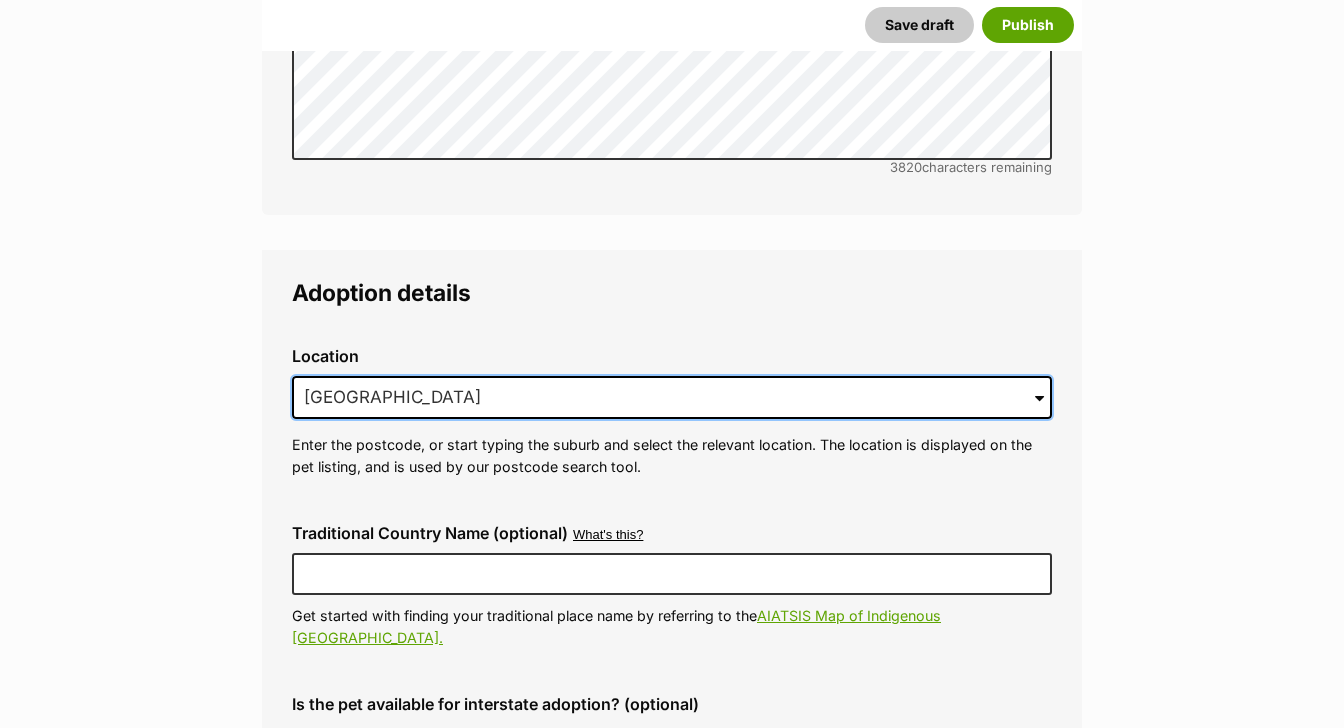 click on "Caulfield East, VIC, 3145" at bounding box center (672, 398) 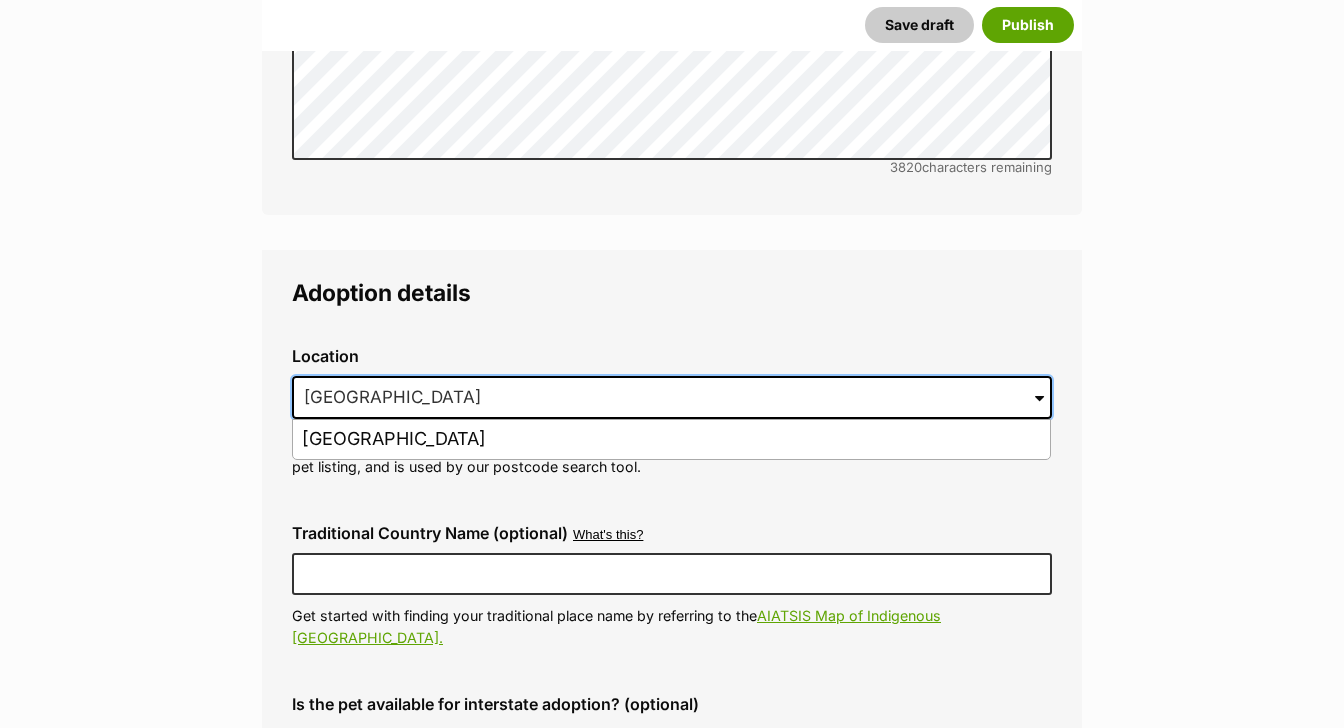 click on "Caulfield East, VIC, 3145" at bounding box center [672, 398] 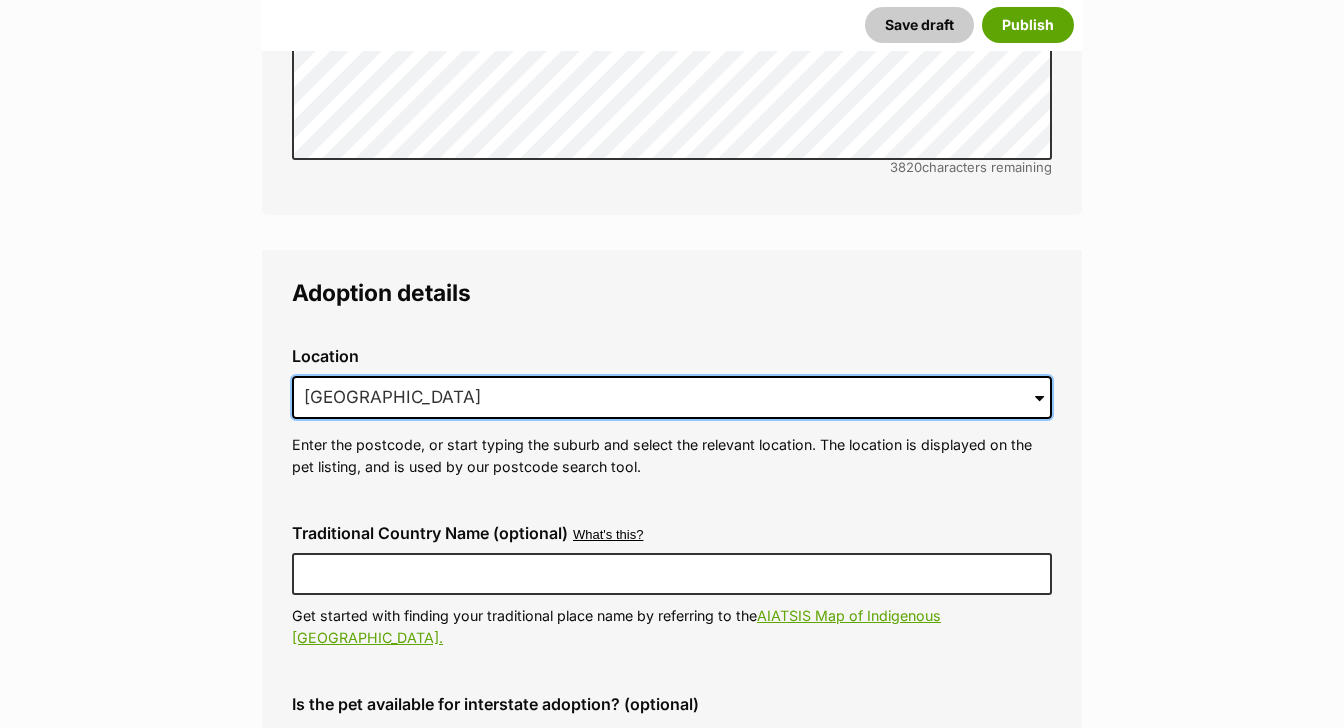click on "Caulfield East, VIC, 3145" at bounding box center [672, 398] 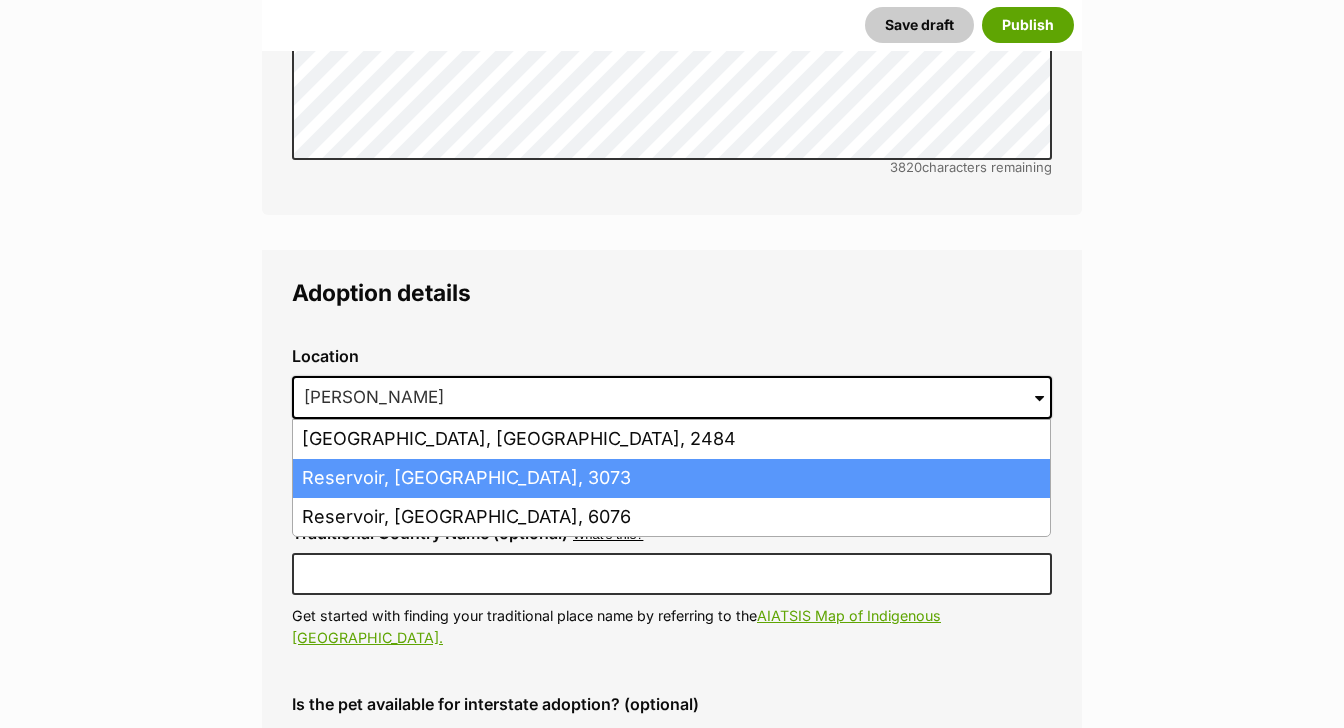 click on "Reservoir, Victoria, 3073" at bounding box center [671, 478] 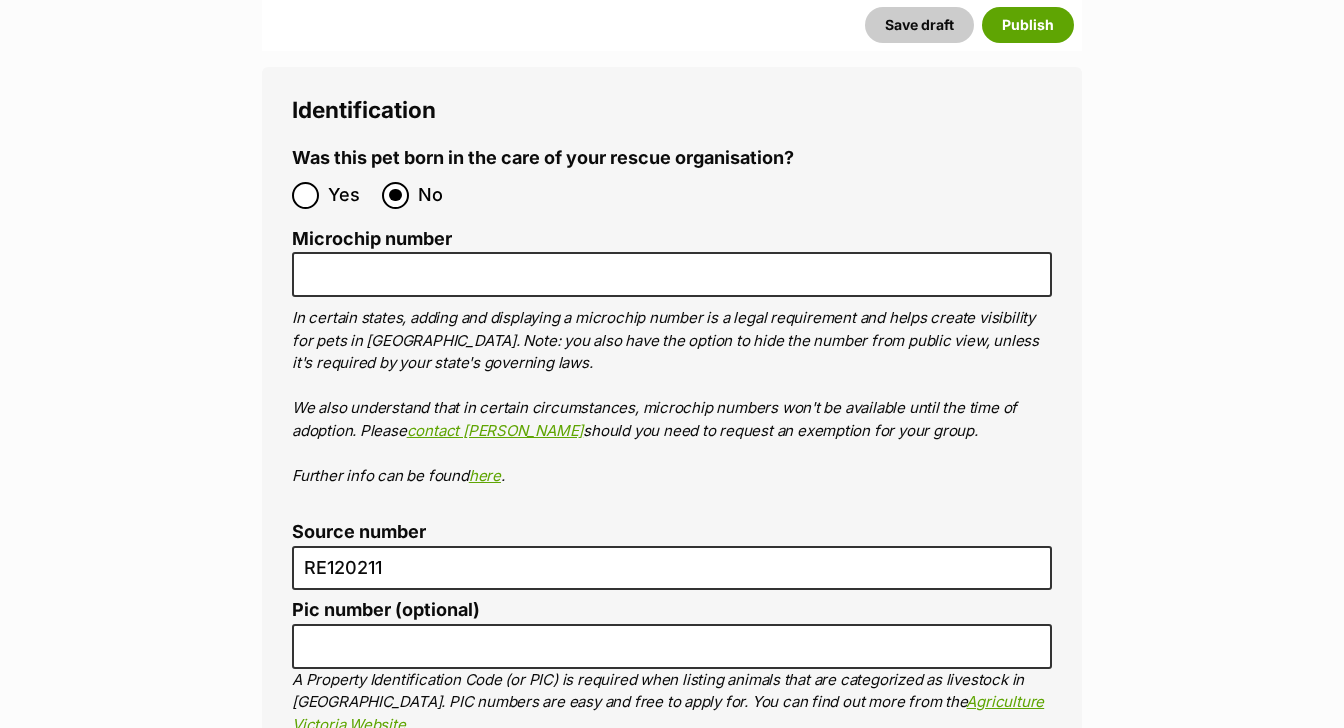 scroll, scrollTop: 7259, scrollLeft: 0, axis: vertical 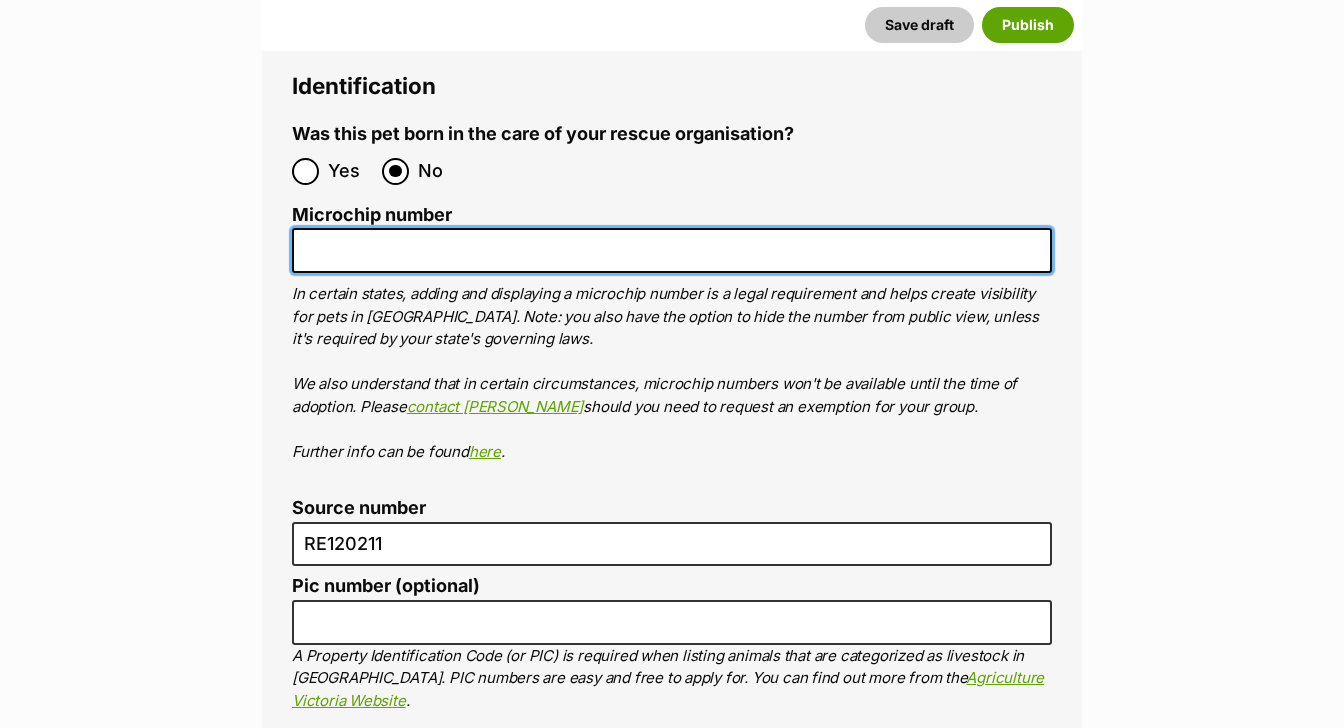 click on "Microchip number" at bounding box center (672, 250) 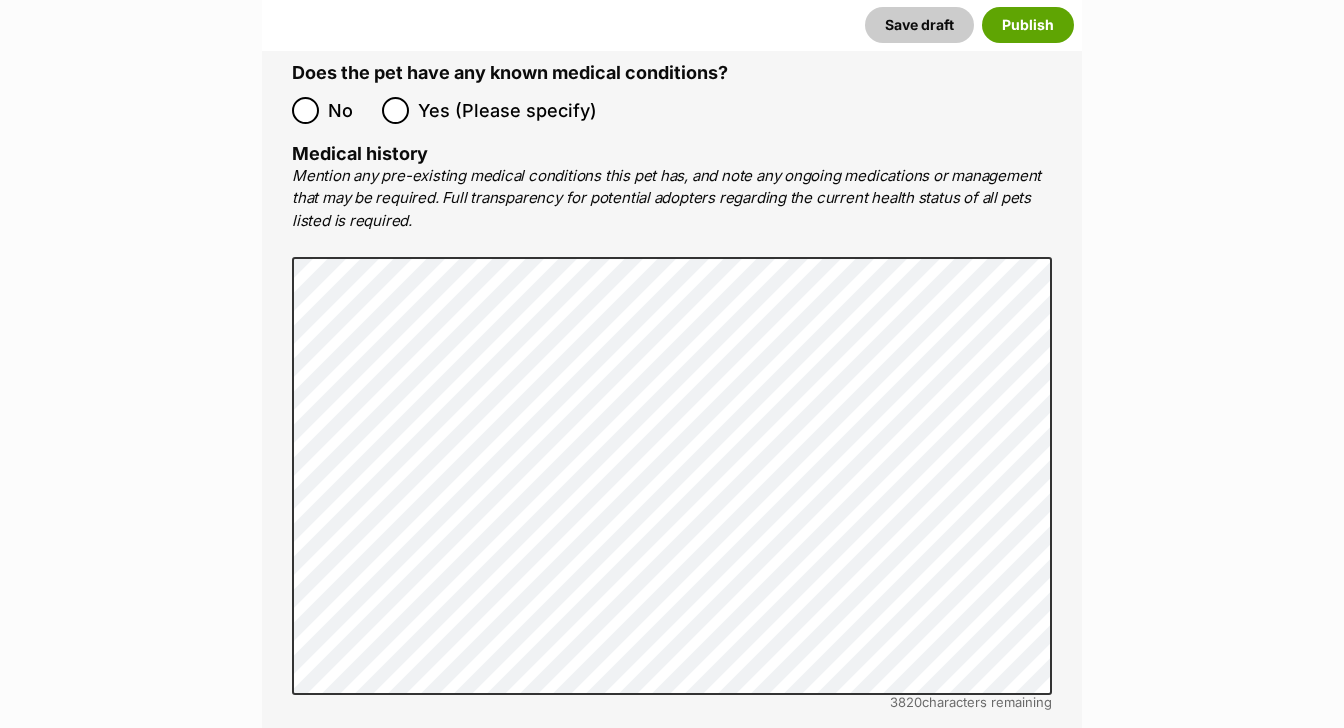 scroll, scrollTop: 4107, scrollLeft: 0, axis: vertical 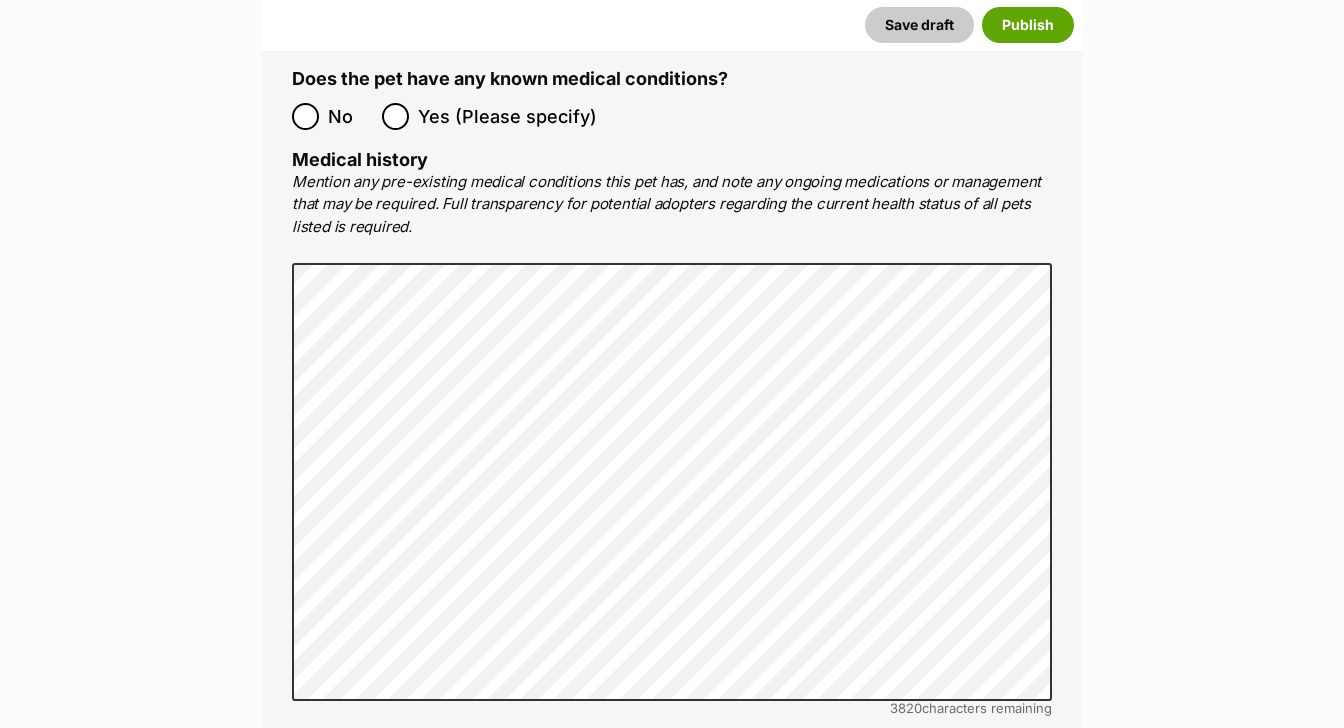 type on "956000017244539" 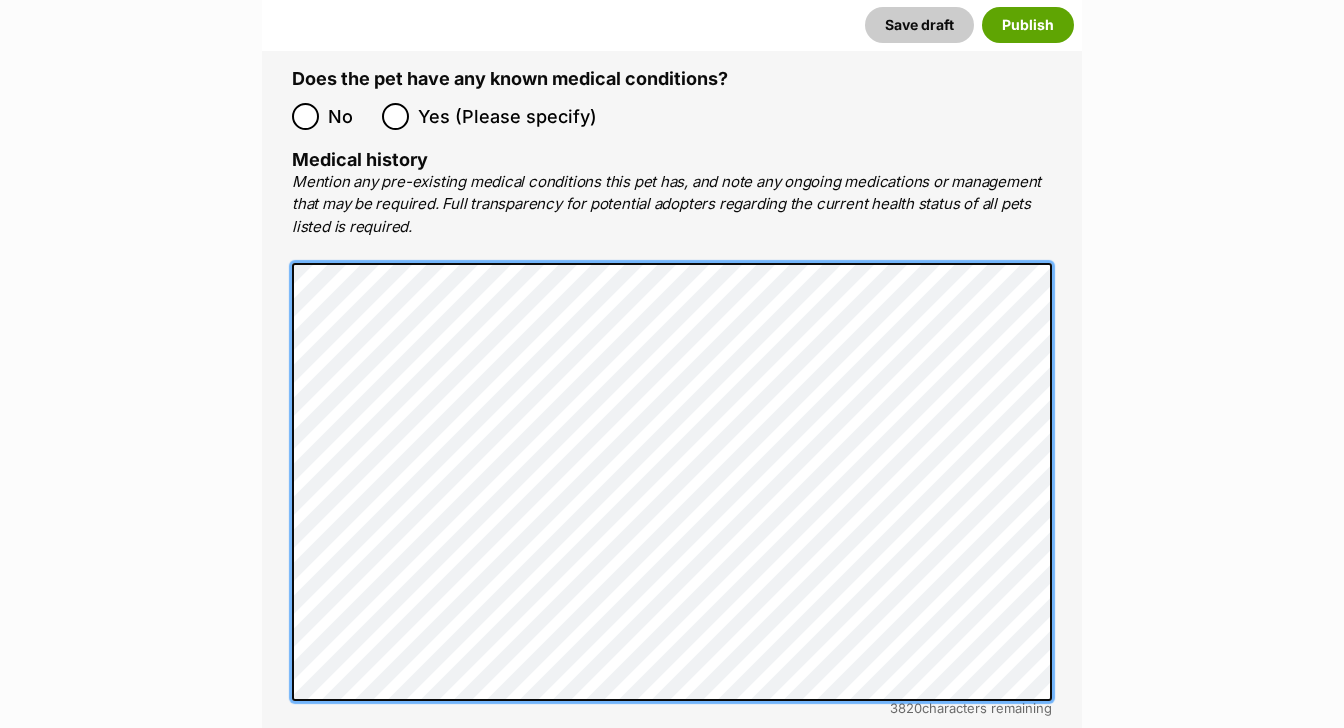 click on "Medical All listed pets must be vet checked and up to date with vaccinations, flea and worming treatment at the point of adoption.
Is the pet desexed?
Yes
No
All listed cats and dogs must be desexed prior to being adopted, unless granted an exemption in writing by PetRescue.
Please contact PetRescue should you need to request an exemption
Is the pet vaccinated? (optional)
Yes
No
Is the pet wormed? (optional)
Yes
No
Has received heartworm prevention within the past 12 months? (optional)
Yes
No
Does the pet have any known medical conditions?
No
Yes (Please specify)
Medical history
3820  characters remaining" at bounding box center (672, 121) 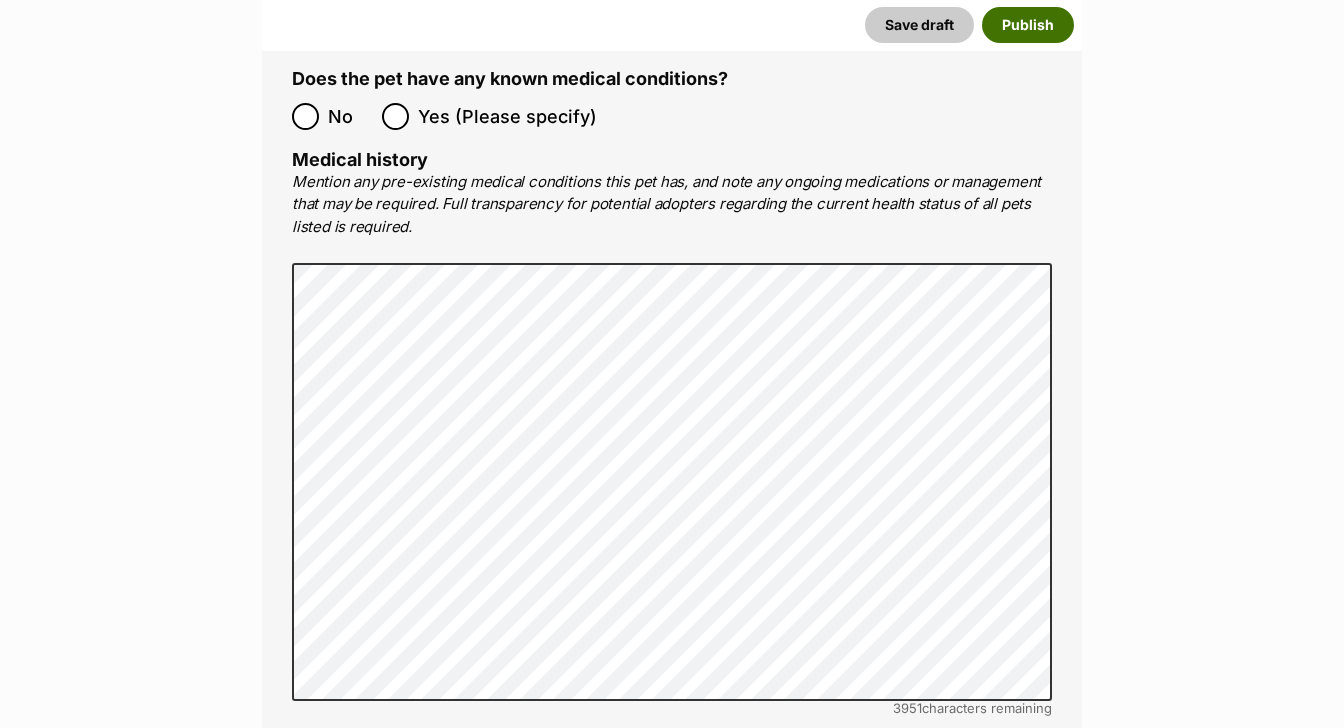 click on "Publish" at bounding box center (1028, 25) 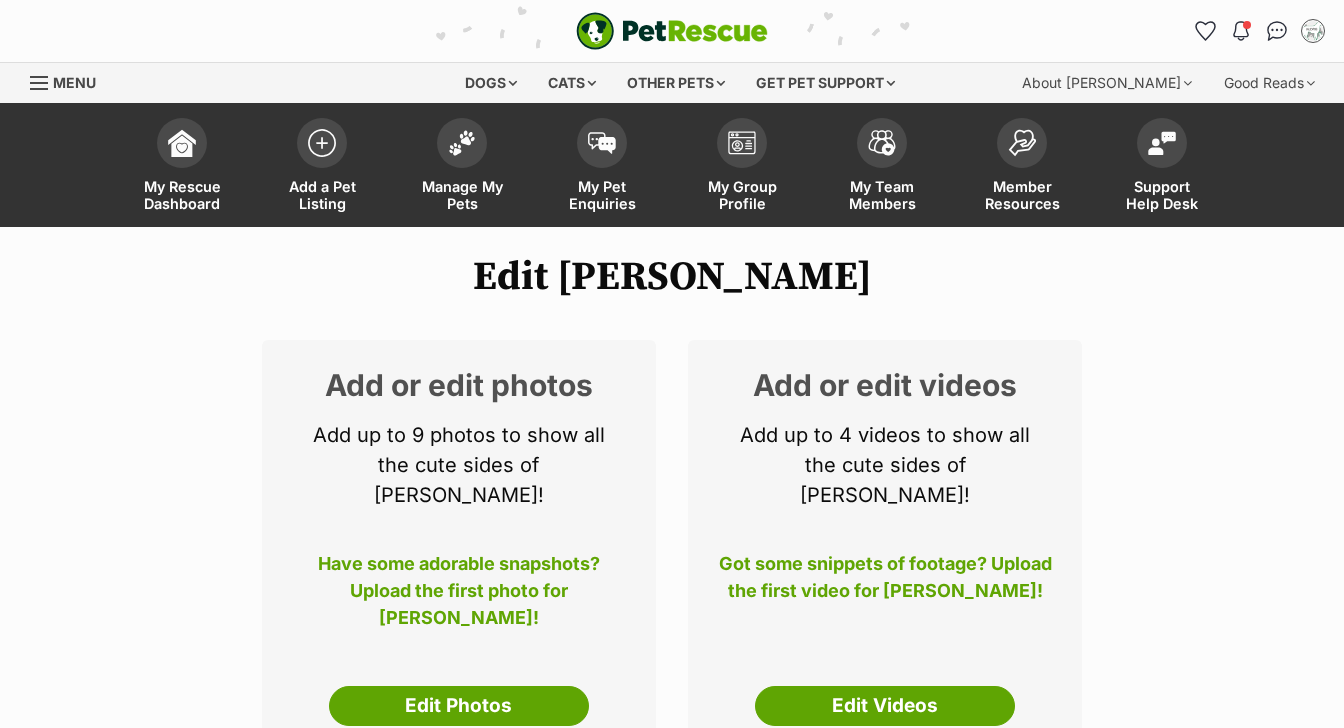 scroll, scrollTop: 0, scrollLeft: 0, axis: both 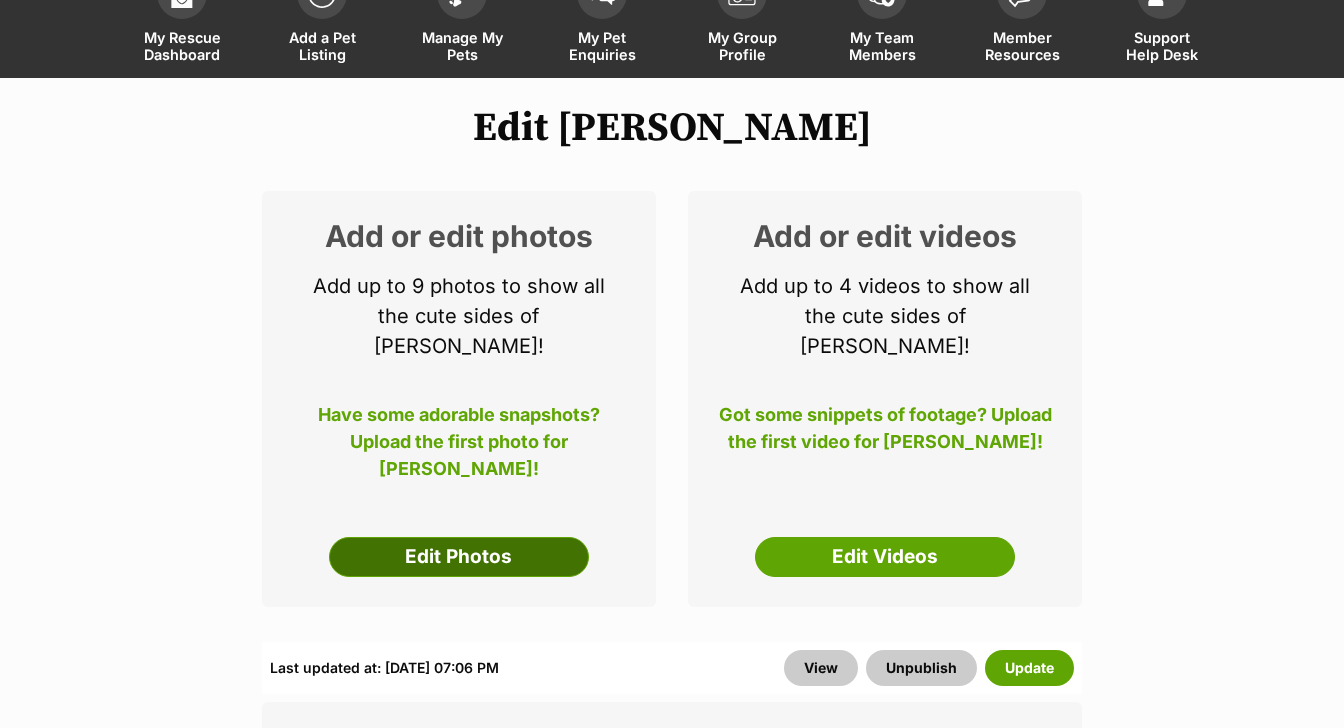 click on "Edit Photos" at bounding box center (459, 557) 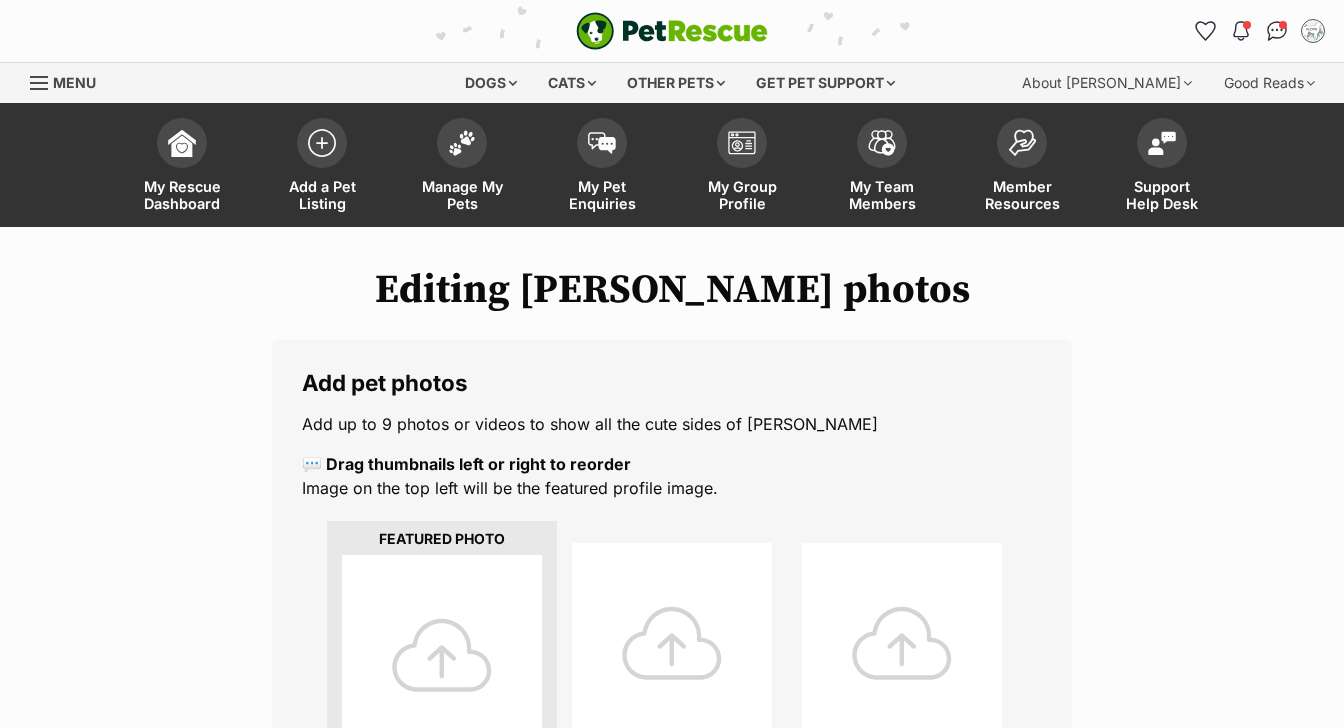 scroll, scrollTop: 0, scrollLeft: 0, axis: both 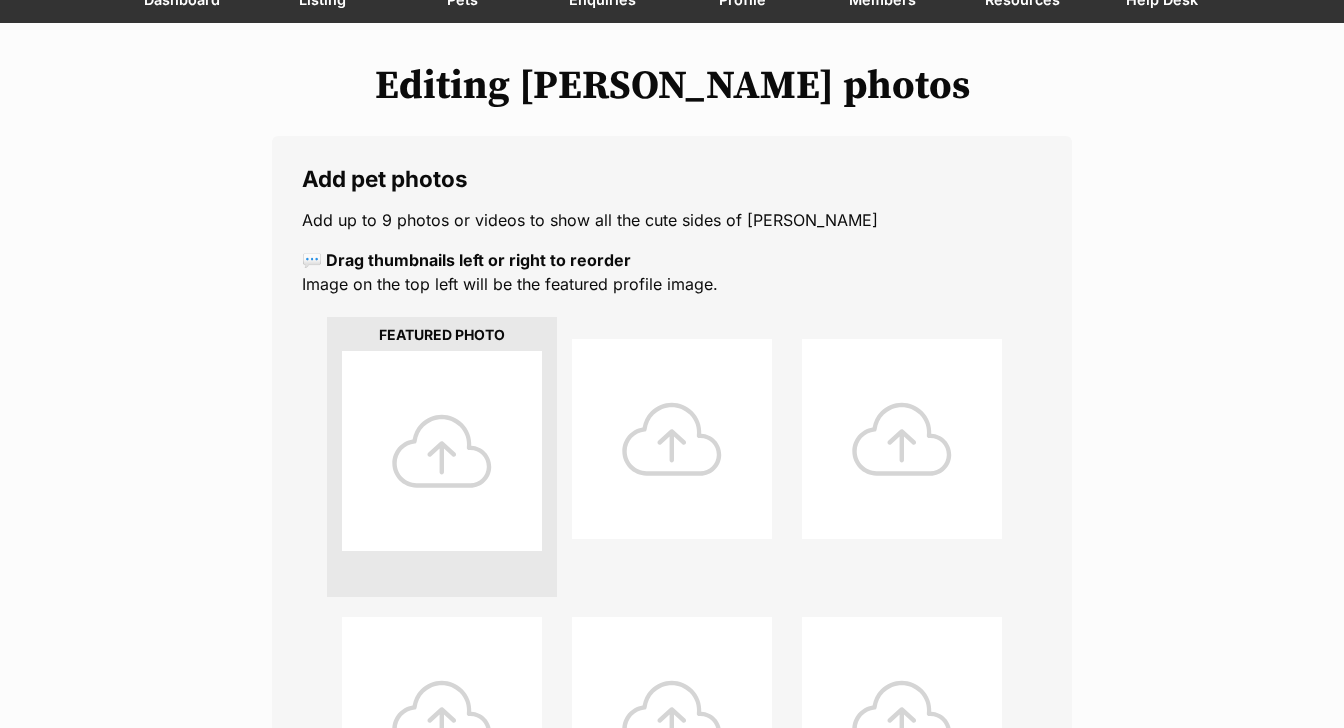 click at bounding box center (442, 451) 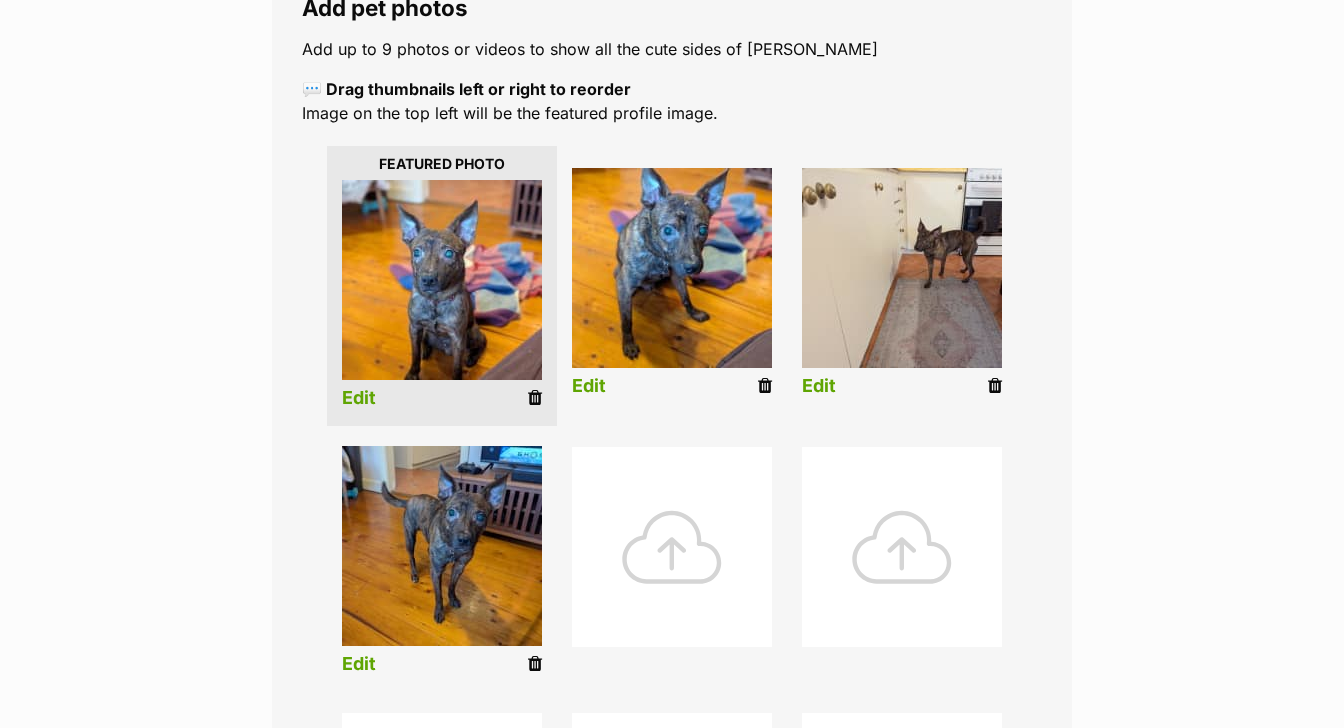 scroll, scrollTop: 378, scrollLeft: 0, axis: vertical 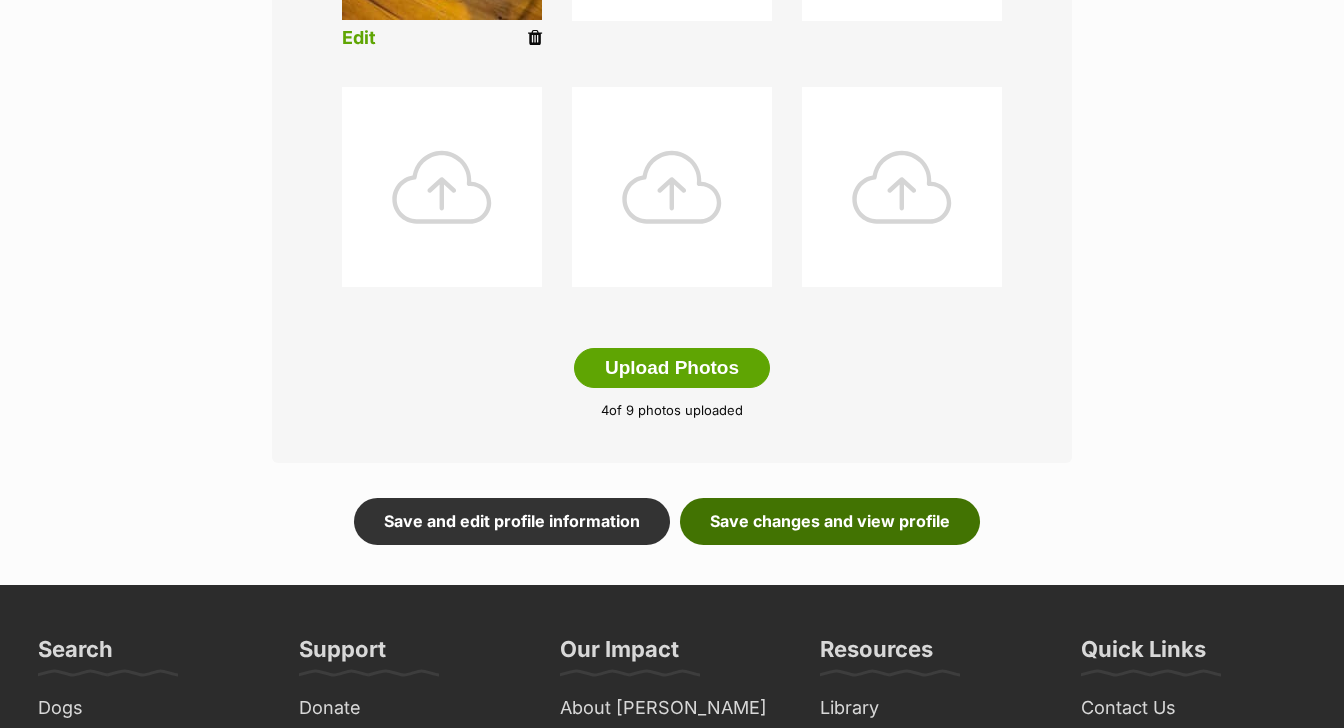 click on "Save changes and view profile" at bounding box center [830, 521] 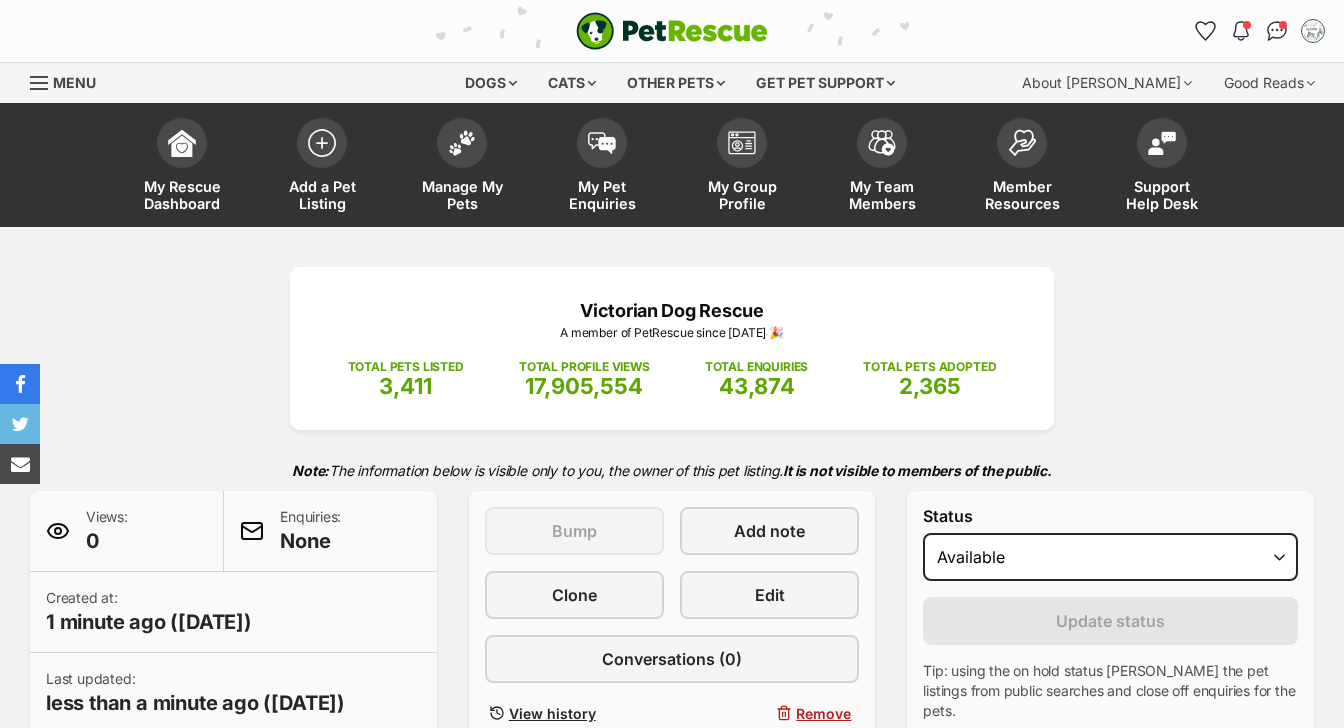 scroll, scrollTop: 0, scrollLeft: 0, axis: both 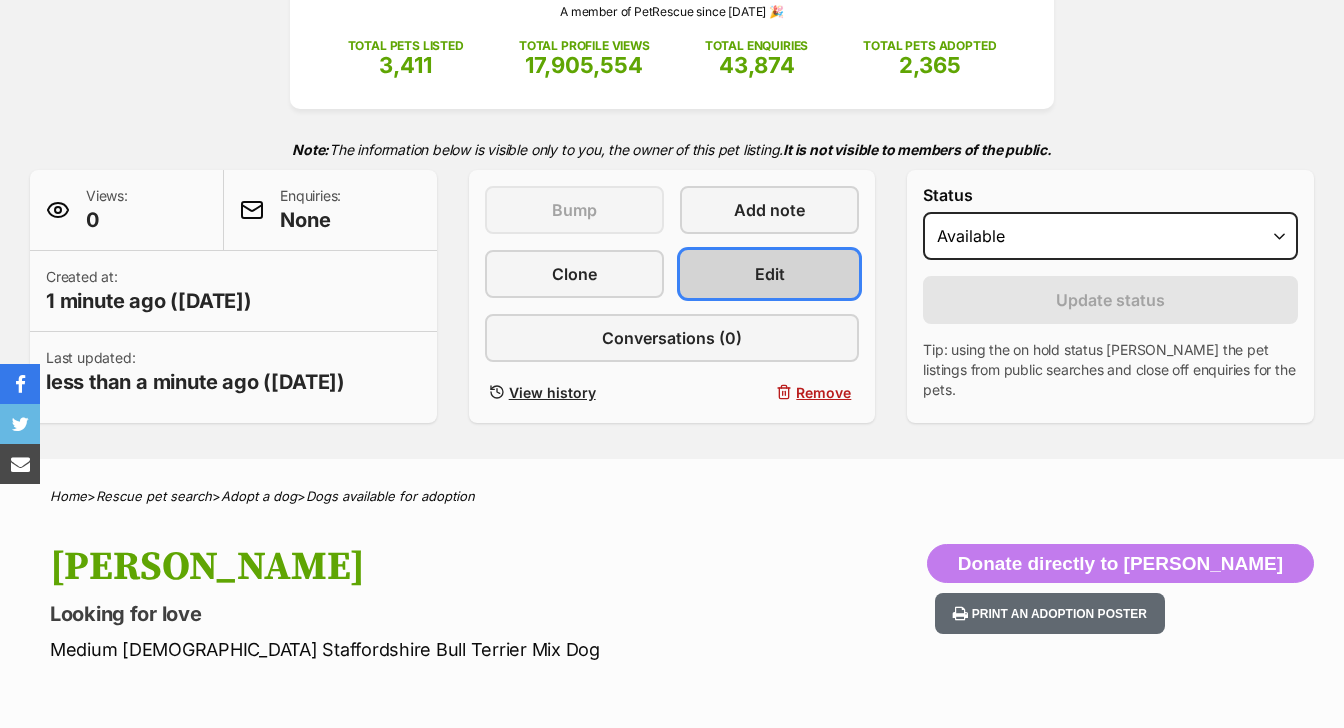 click on "Edit" at bounding box center (770, 274) 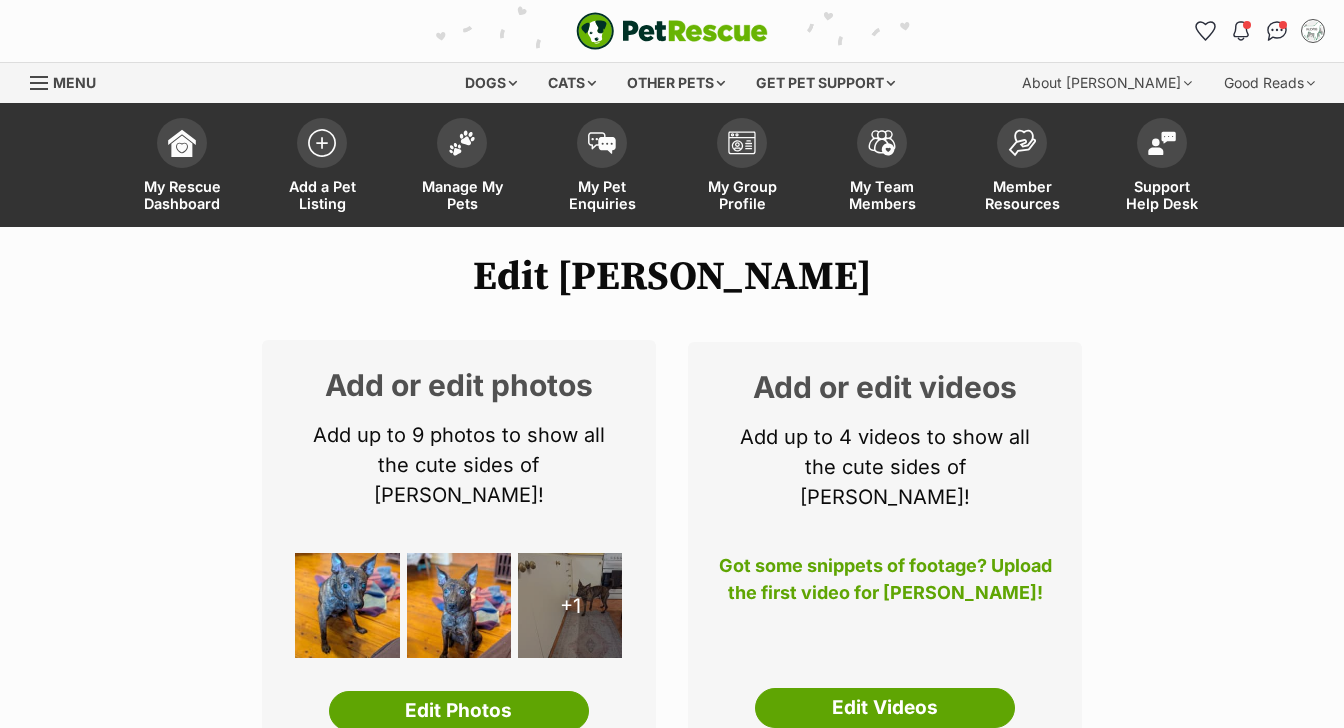 scroll, scrollTop: 105, scrollLeft: 0, axis: vertical 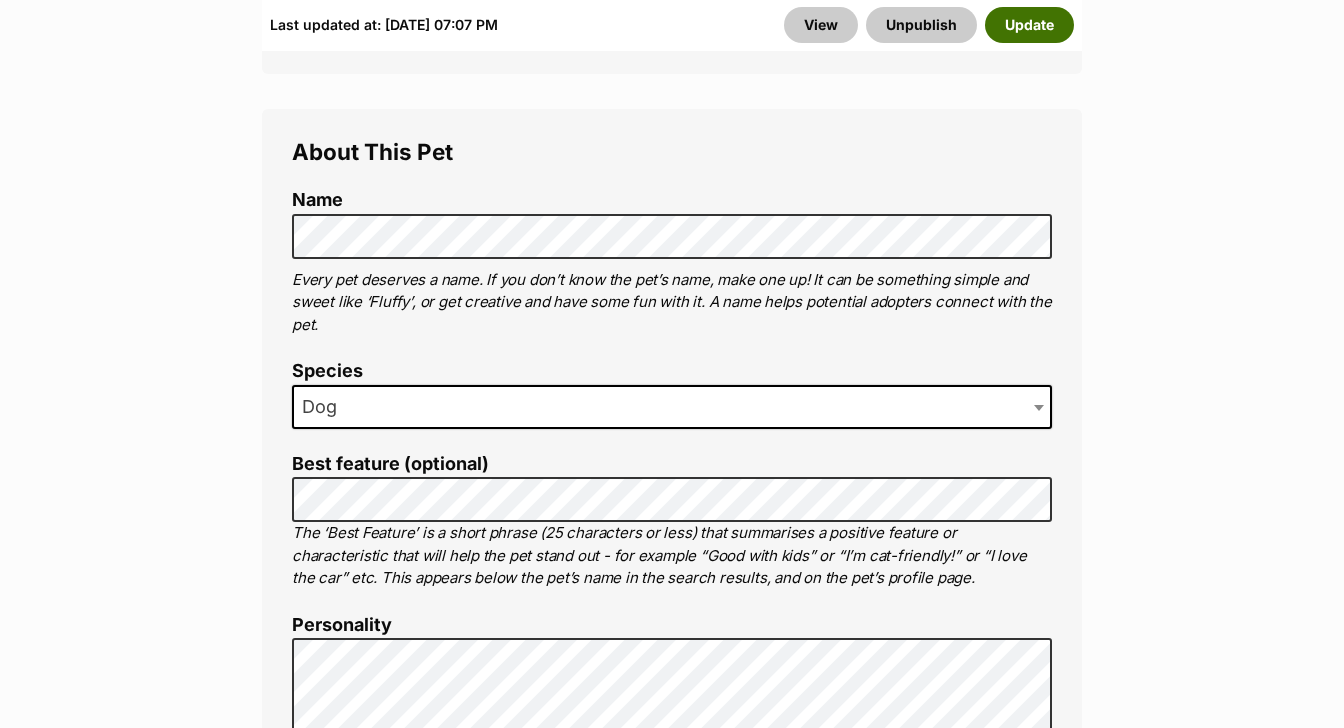 click on "Update" at bounding box center (1029, 25) 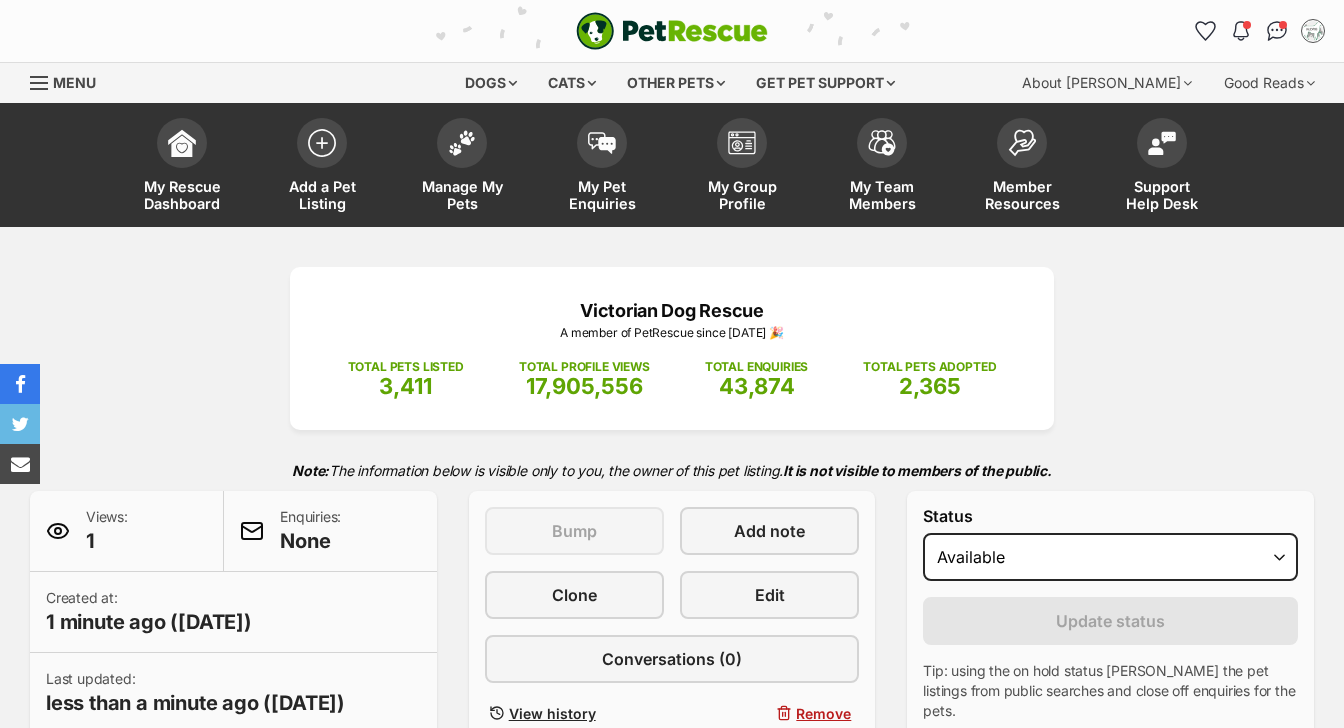 scroll, scrollTop: 0, scrollLeft: 0, axis: both 